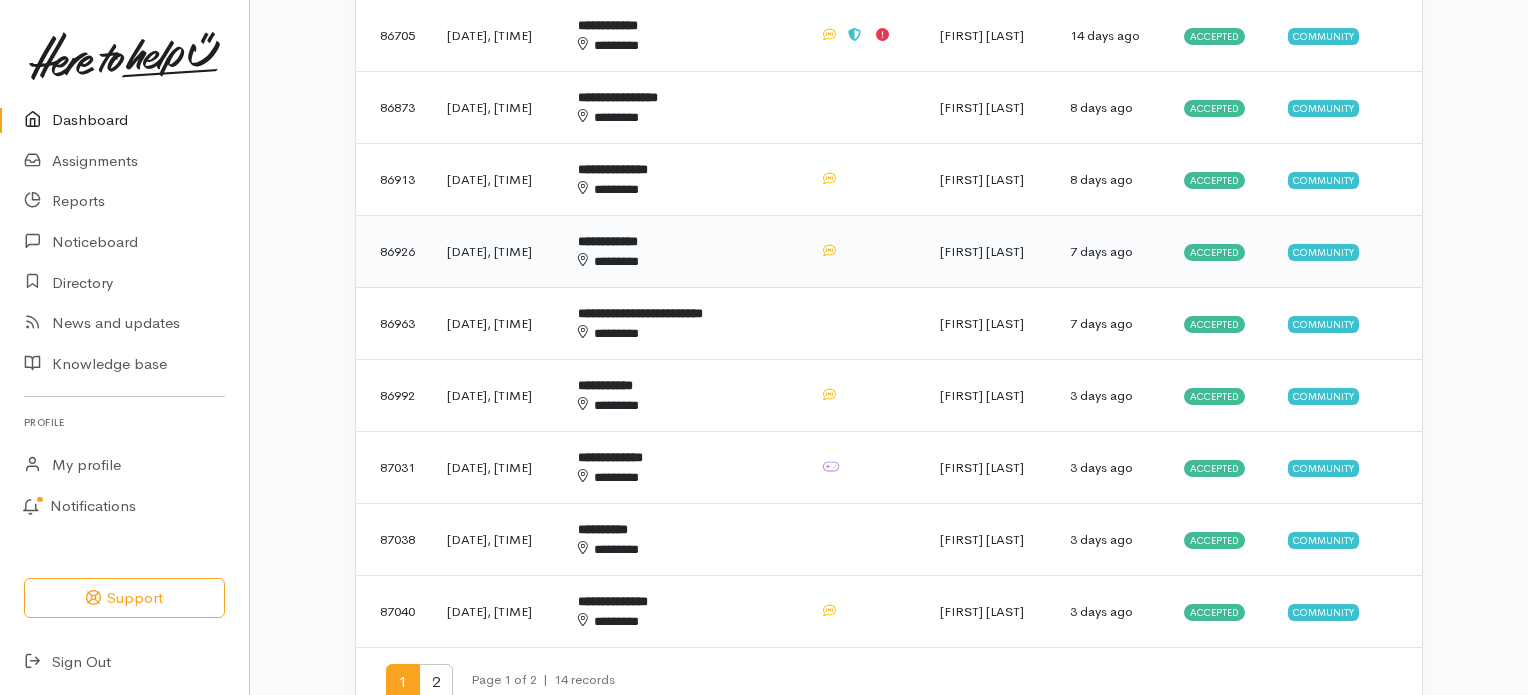 scroll, scrollTop: 1088, scrollLeft: 0, axis: vertical 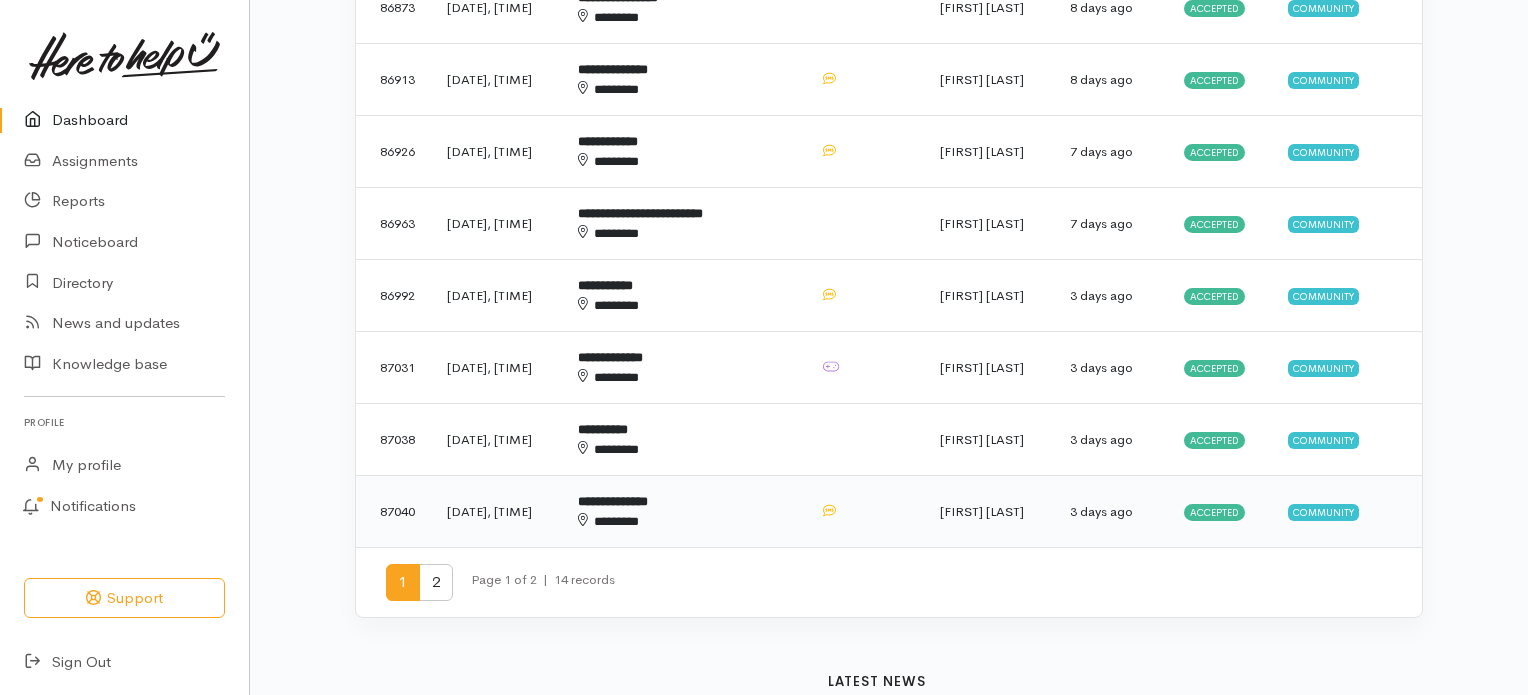 click on "Accepted" at bounding box center [1214, 512] 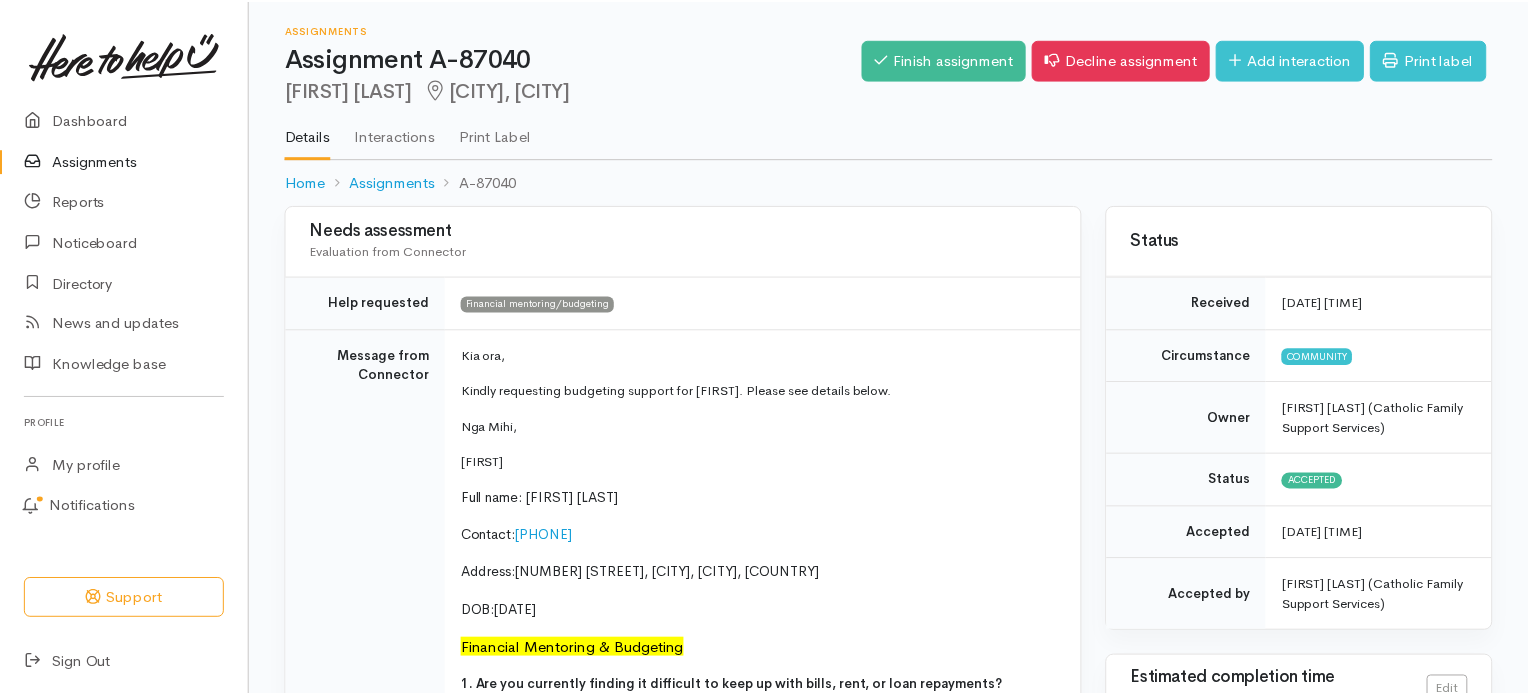 scroll, scrollTop: 0, scrollLeft: 0, axis: both 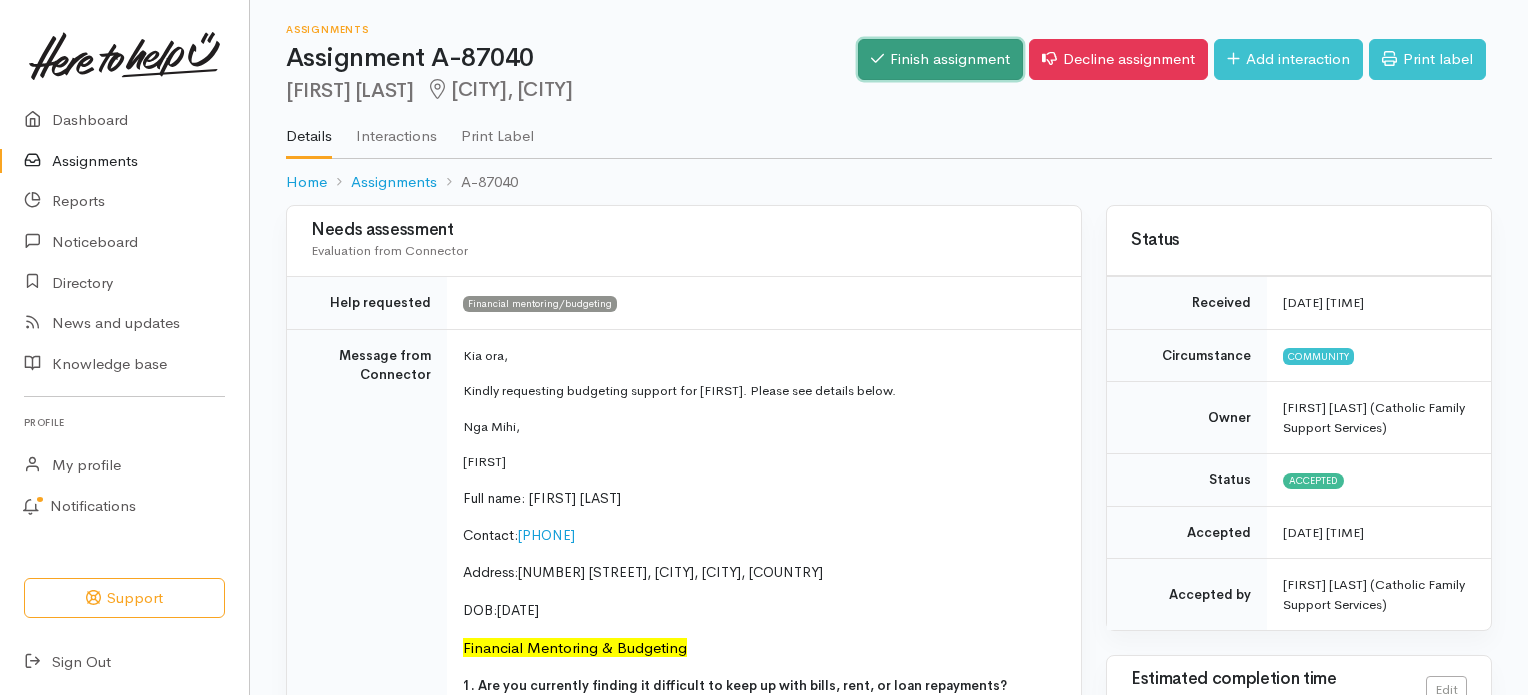 click on "Finish assignment" at bounding box center [940, 59] 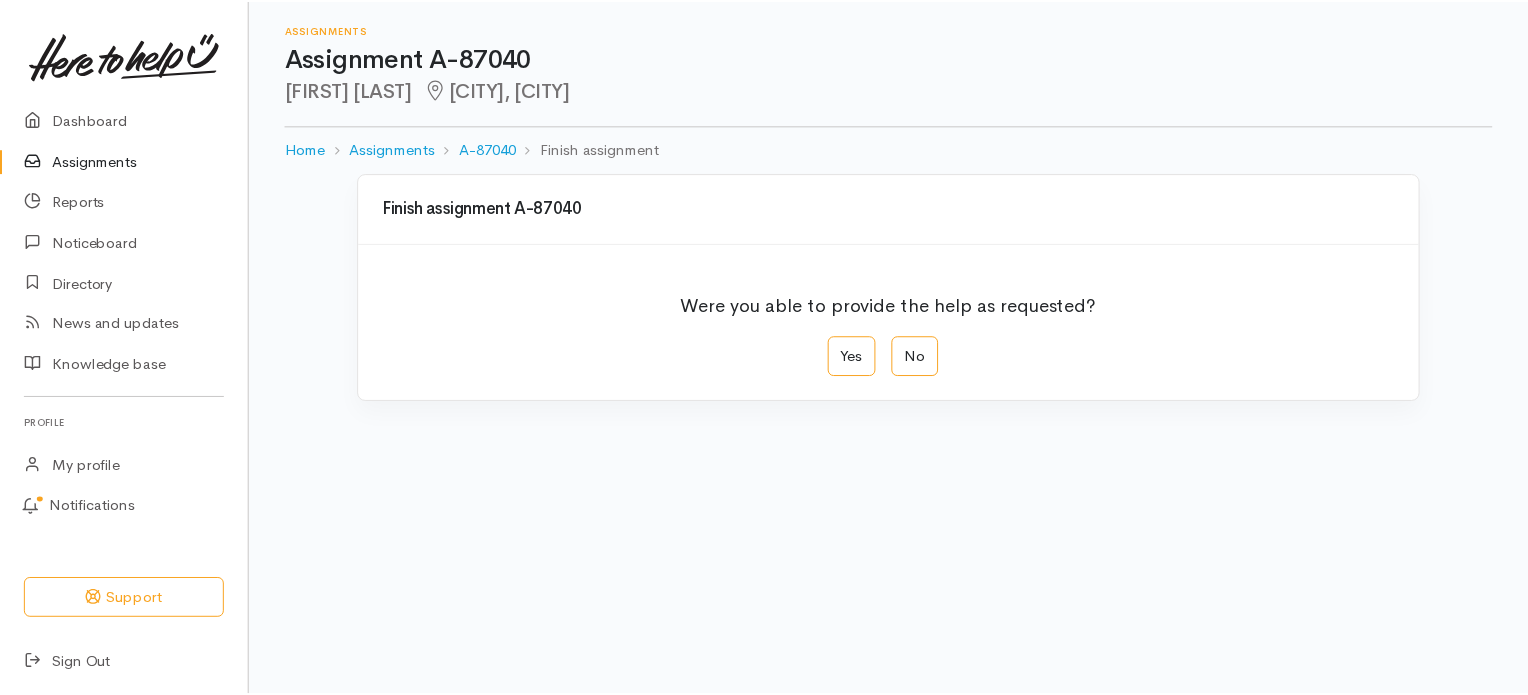 scroll, scrollTop: 0, scrollLeft: 0, axis: both 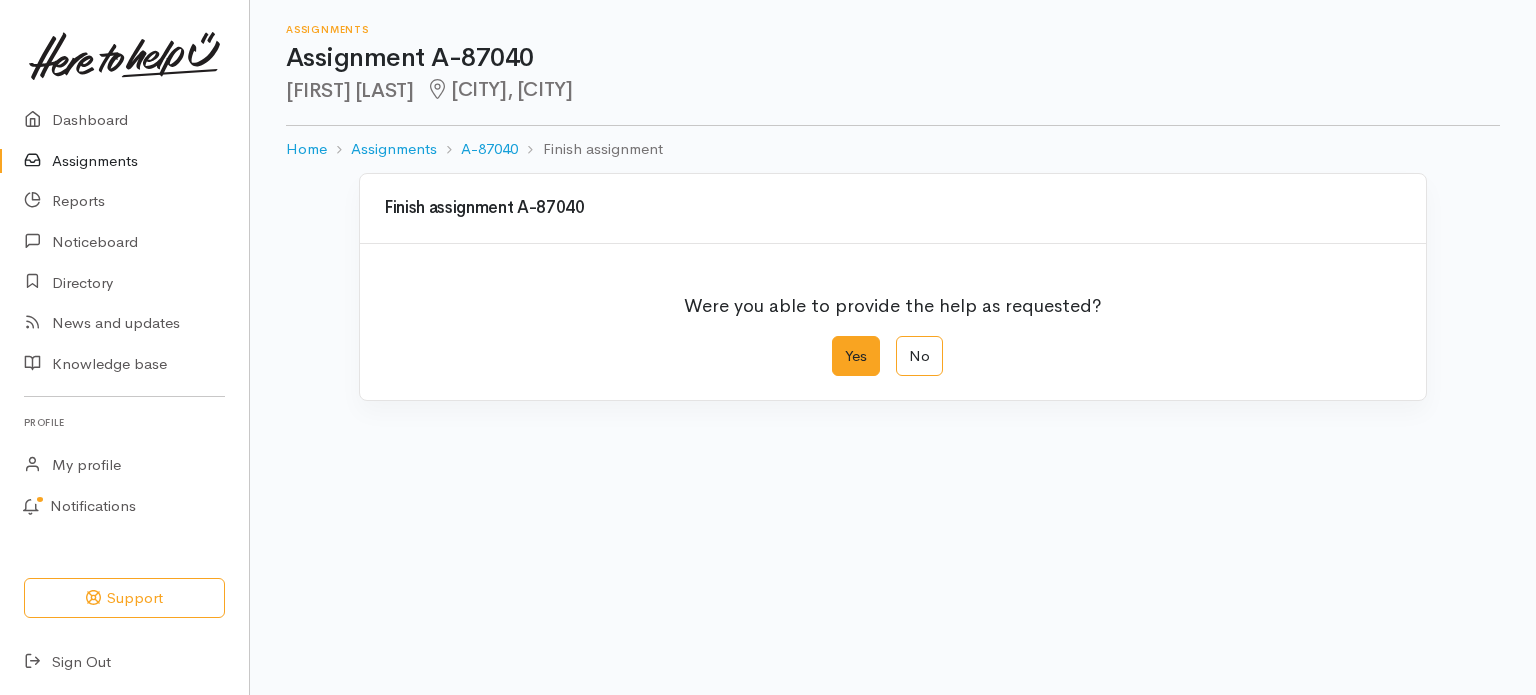 click on "Yes" at bounding box center (856, 356) 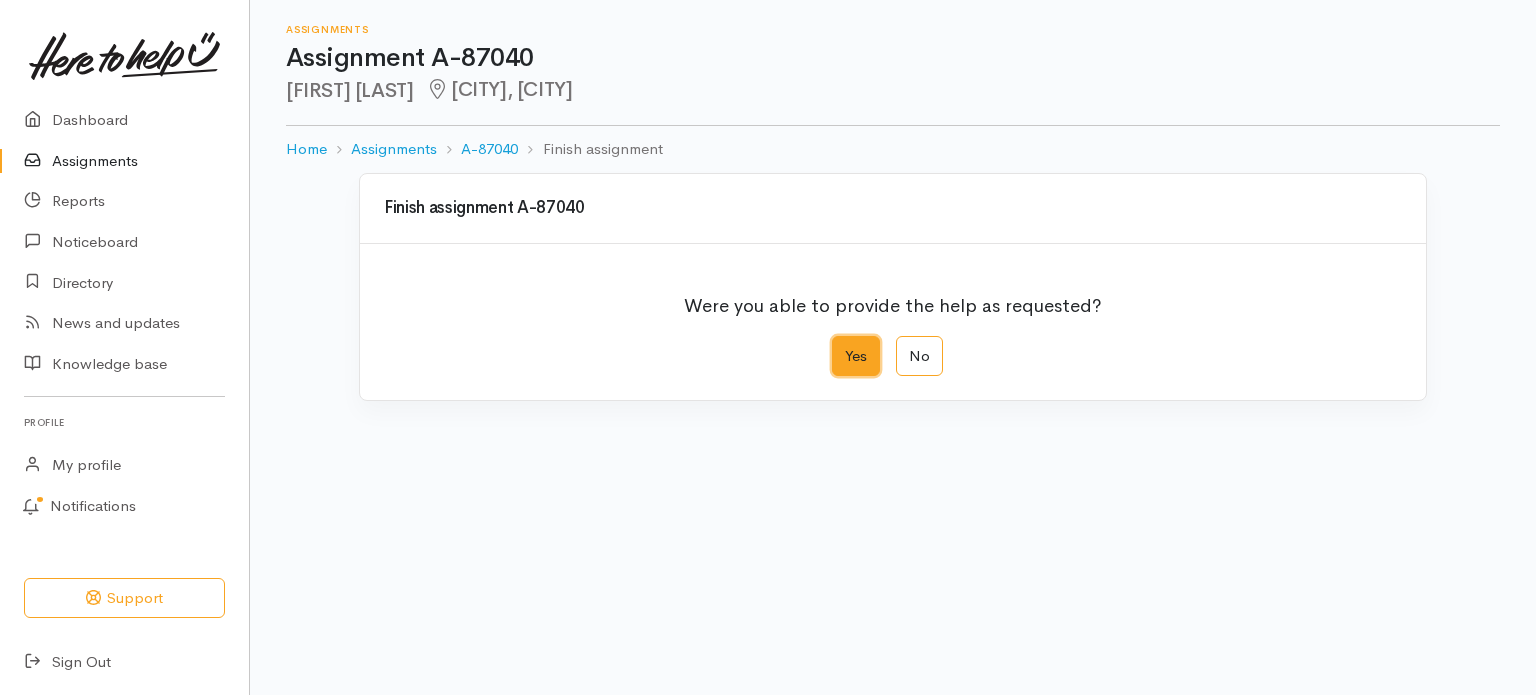 click on "Yes" at bounding box center [838, 342] 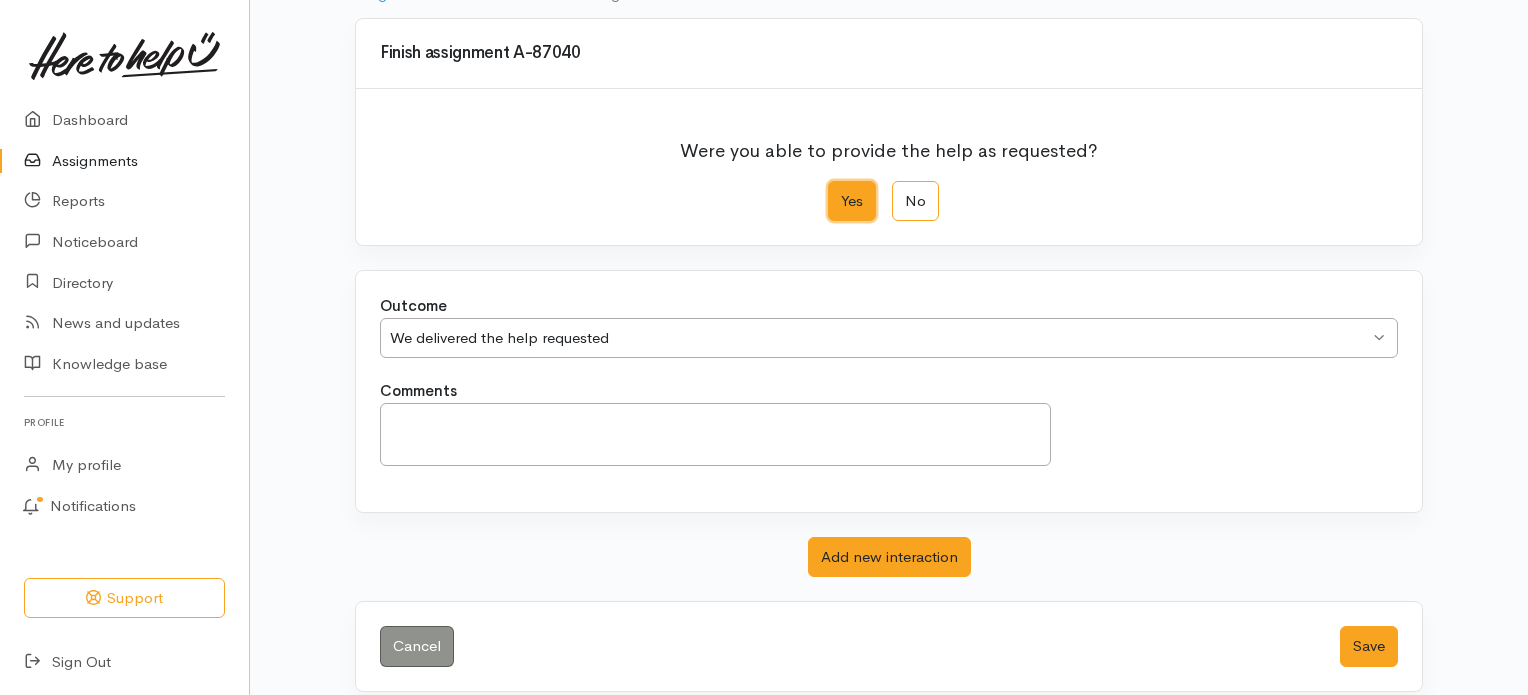 scroll, scrollTop: 172, scrollLeft: 0, axis: vertical 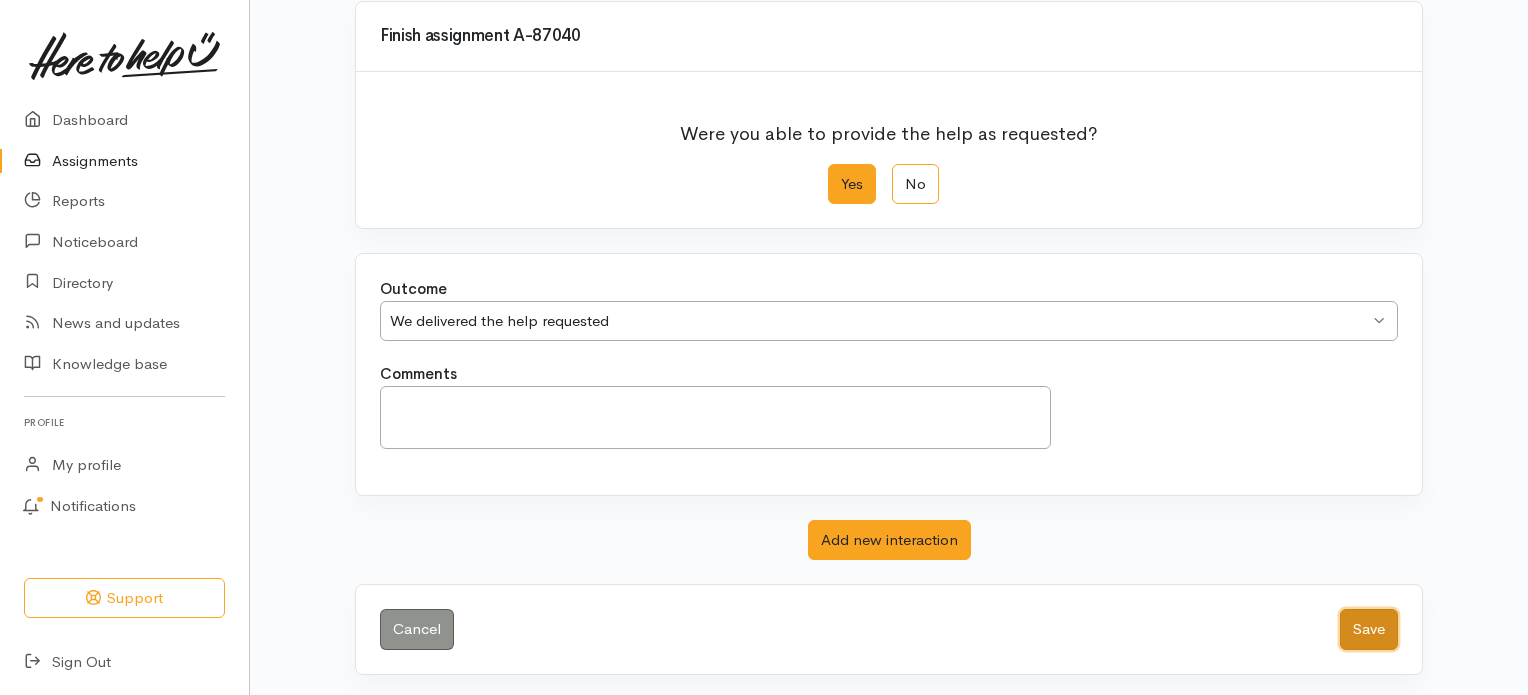 click on "Save" at bounding box center (1369, 629) 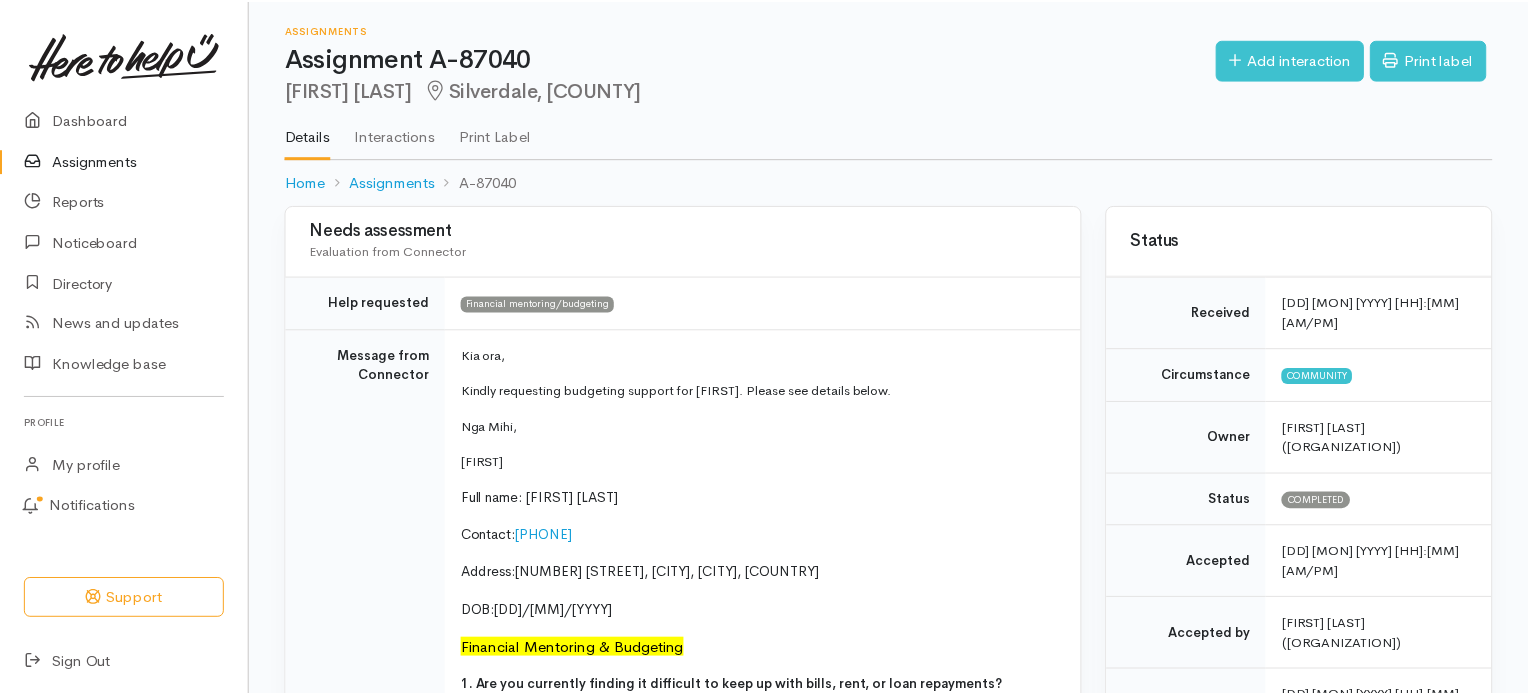 scroll, scrollTop: 0, scrollLeft: 0, axis: both 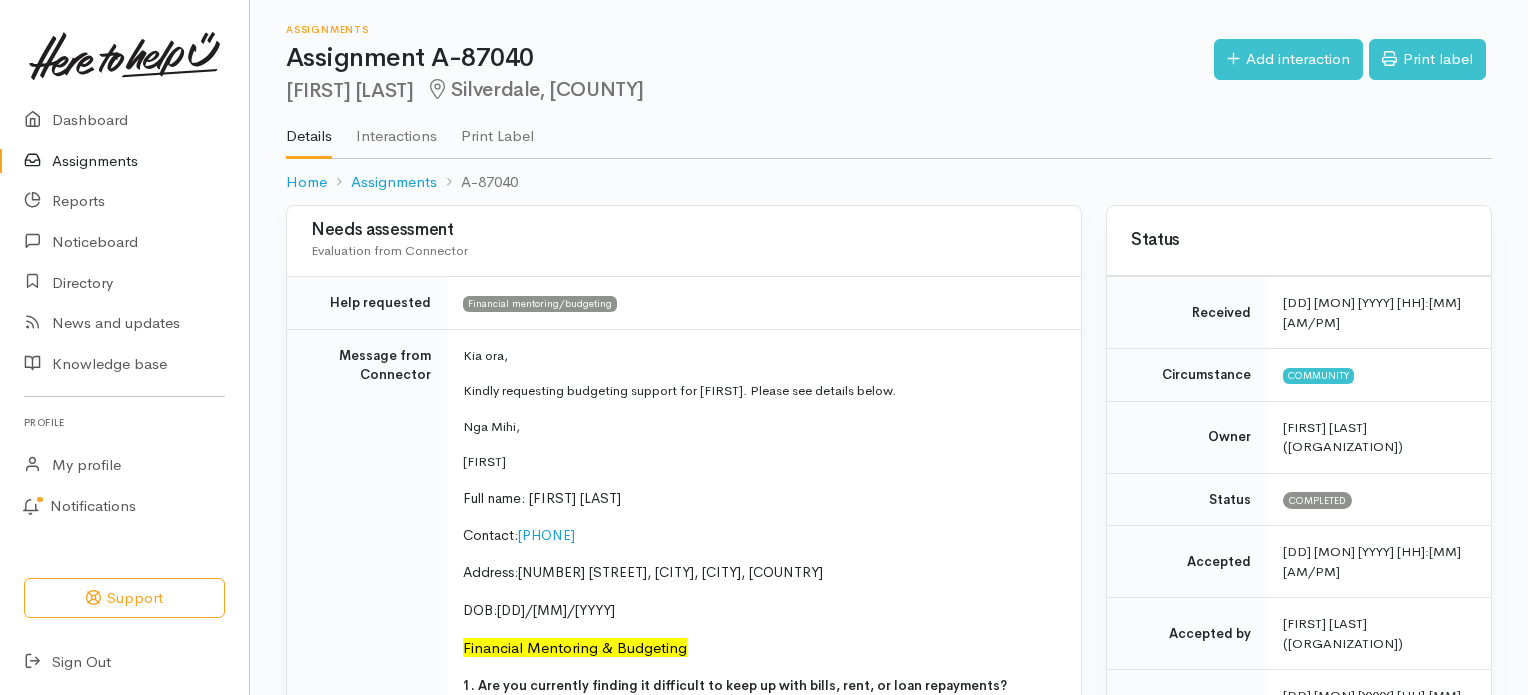 click on "Assignments" at bounding box center (124, 161) 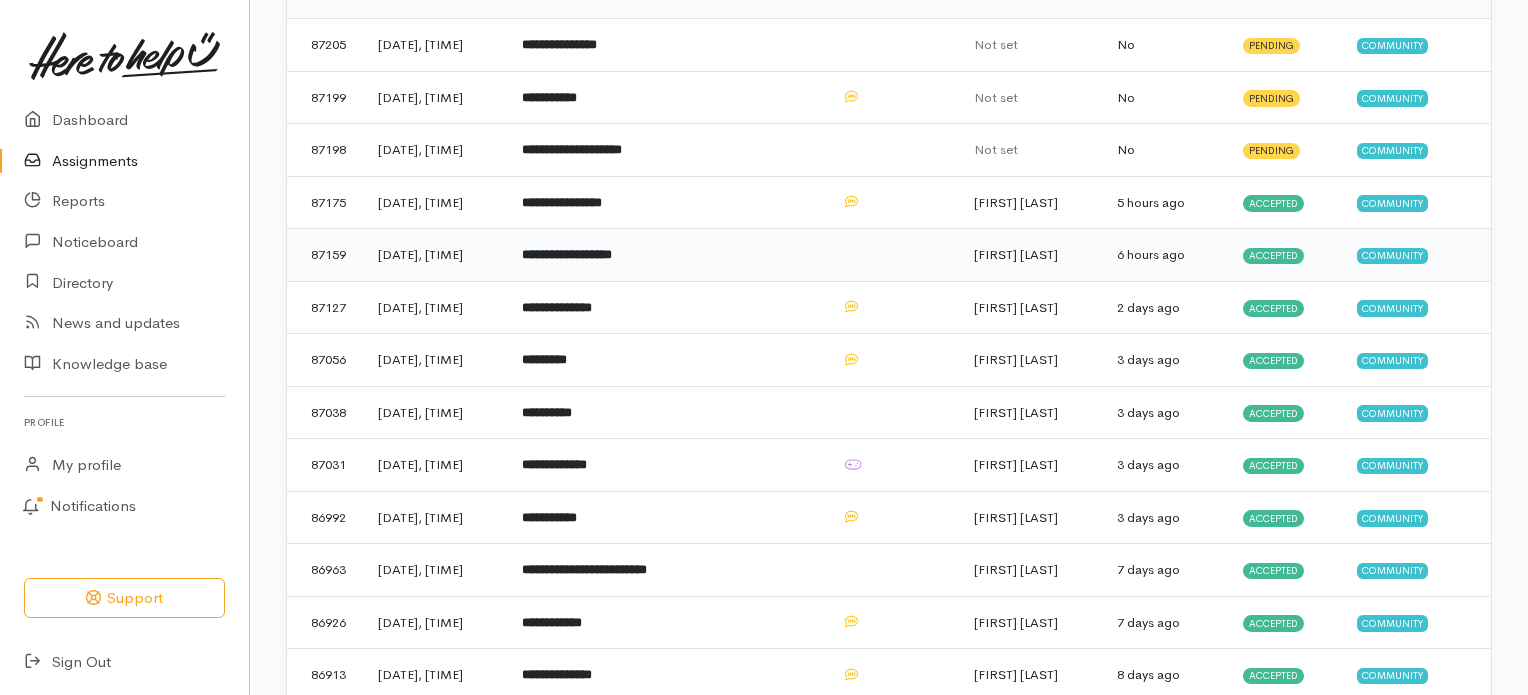 scroll, scrollTop: 300, scrollLeft: 0, axis: vertical 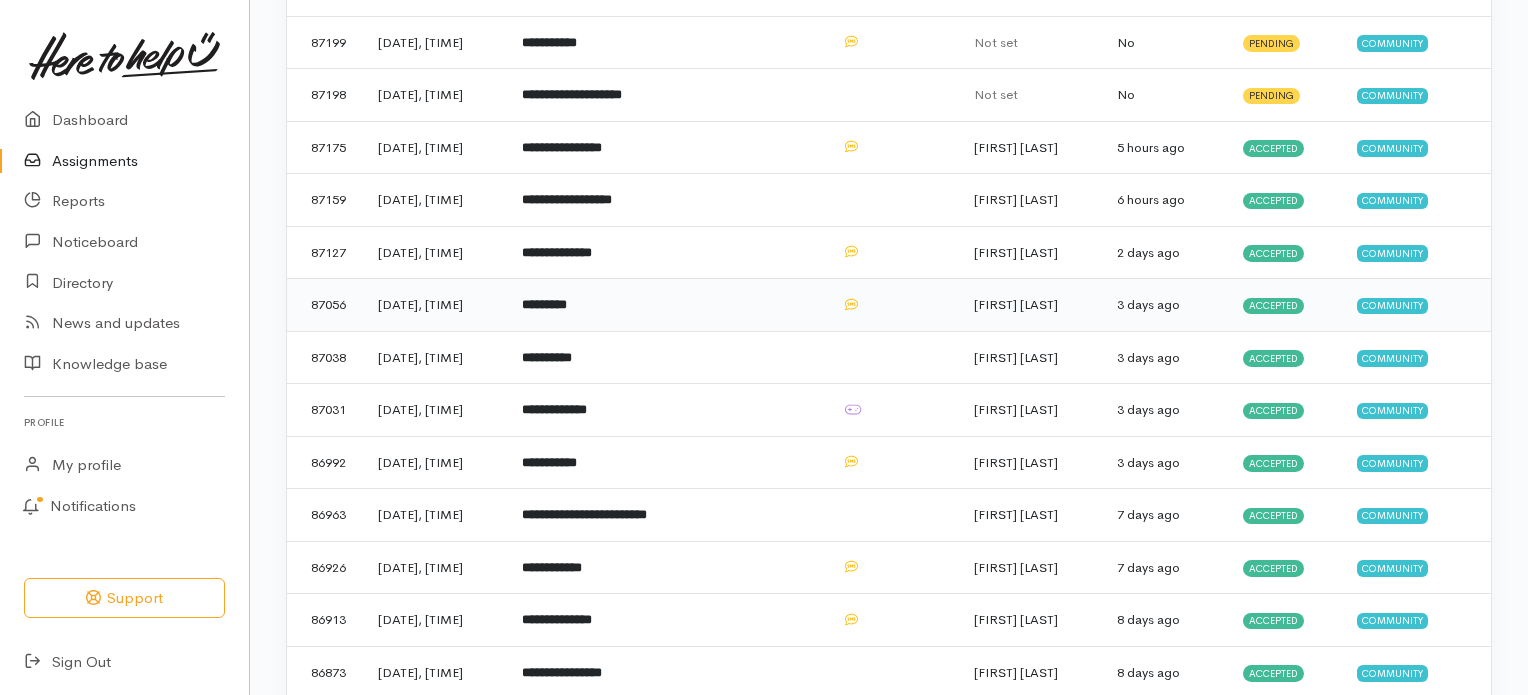 click on "Accepted" at bounding box center (1273, 306) 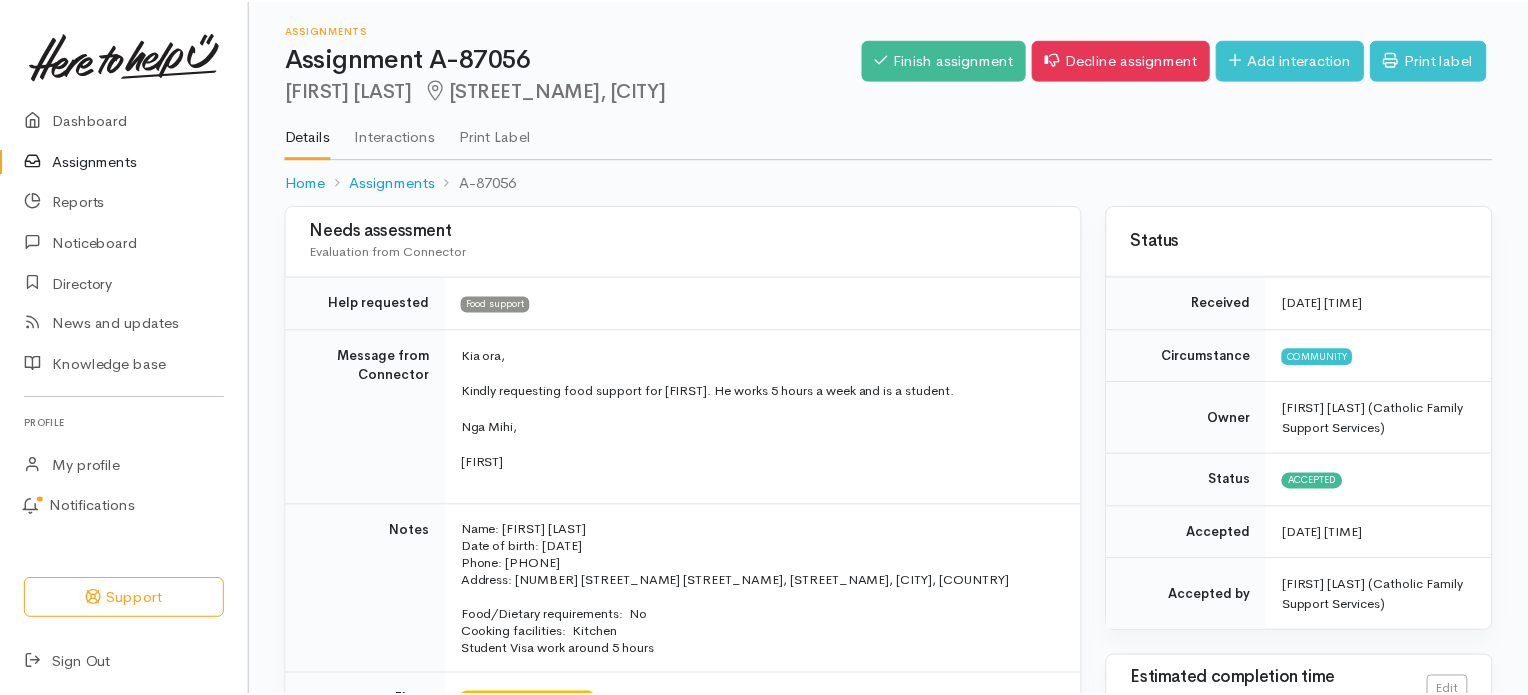 scroll, scrollTop: 0, scrollLeft: 0, axis: both 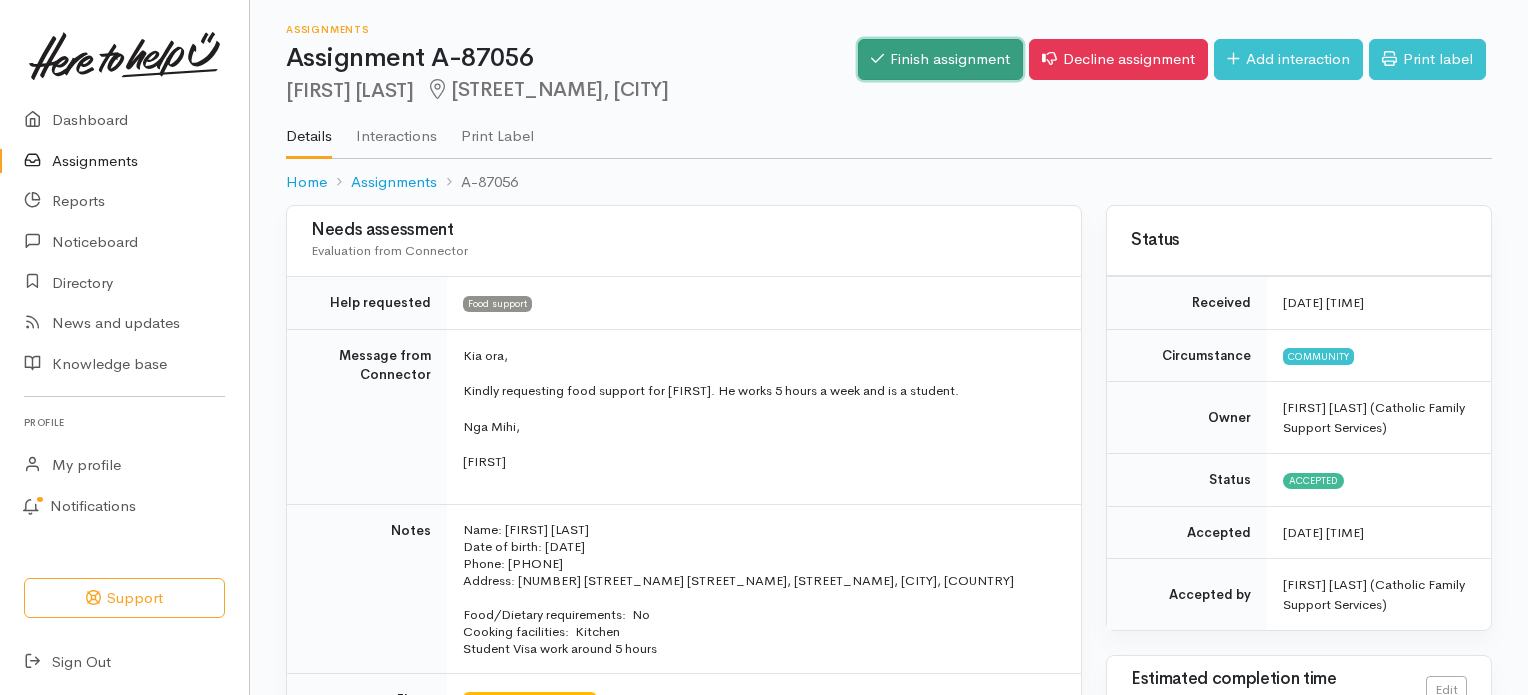 click on "Finish assignment" at bounding box center [940, 59] 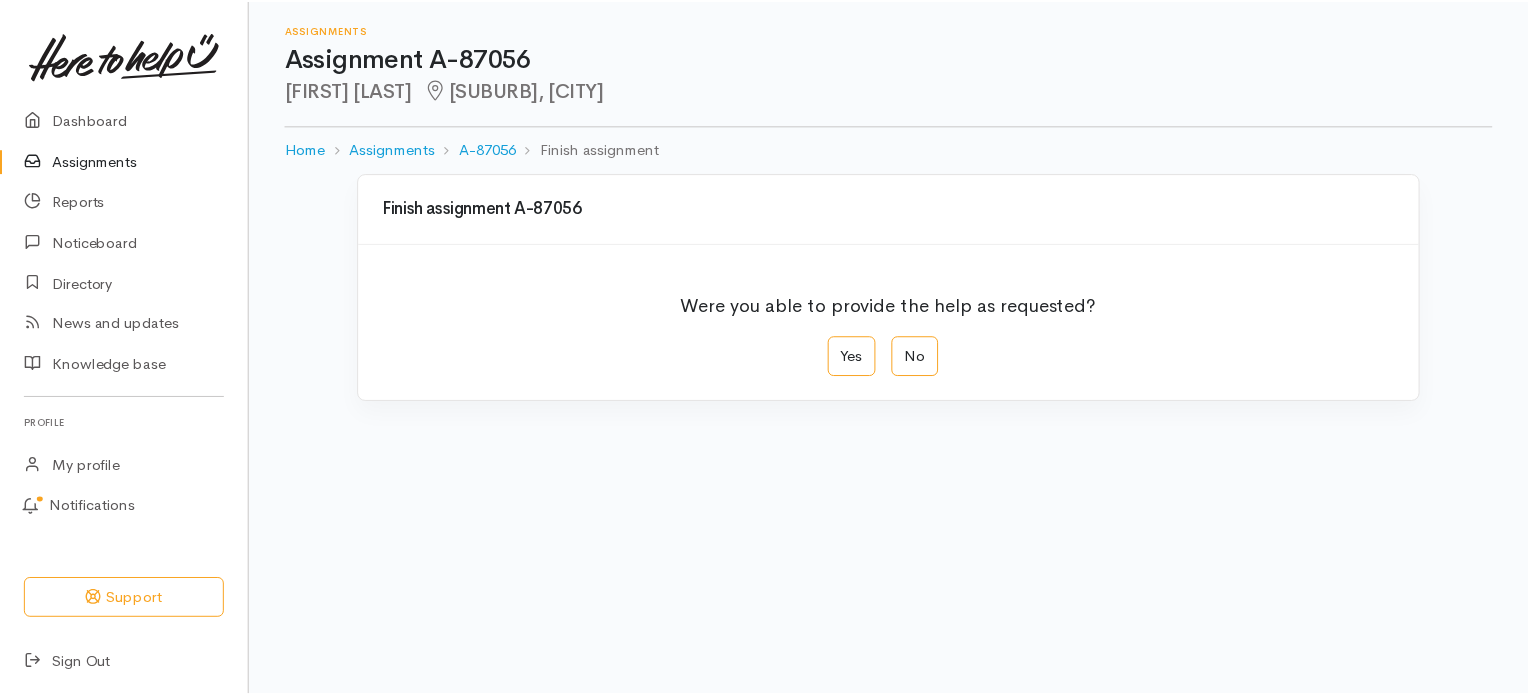 scroll, scrollTop: 0, scrollLeft: 0, axis: both 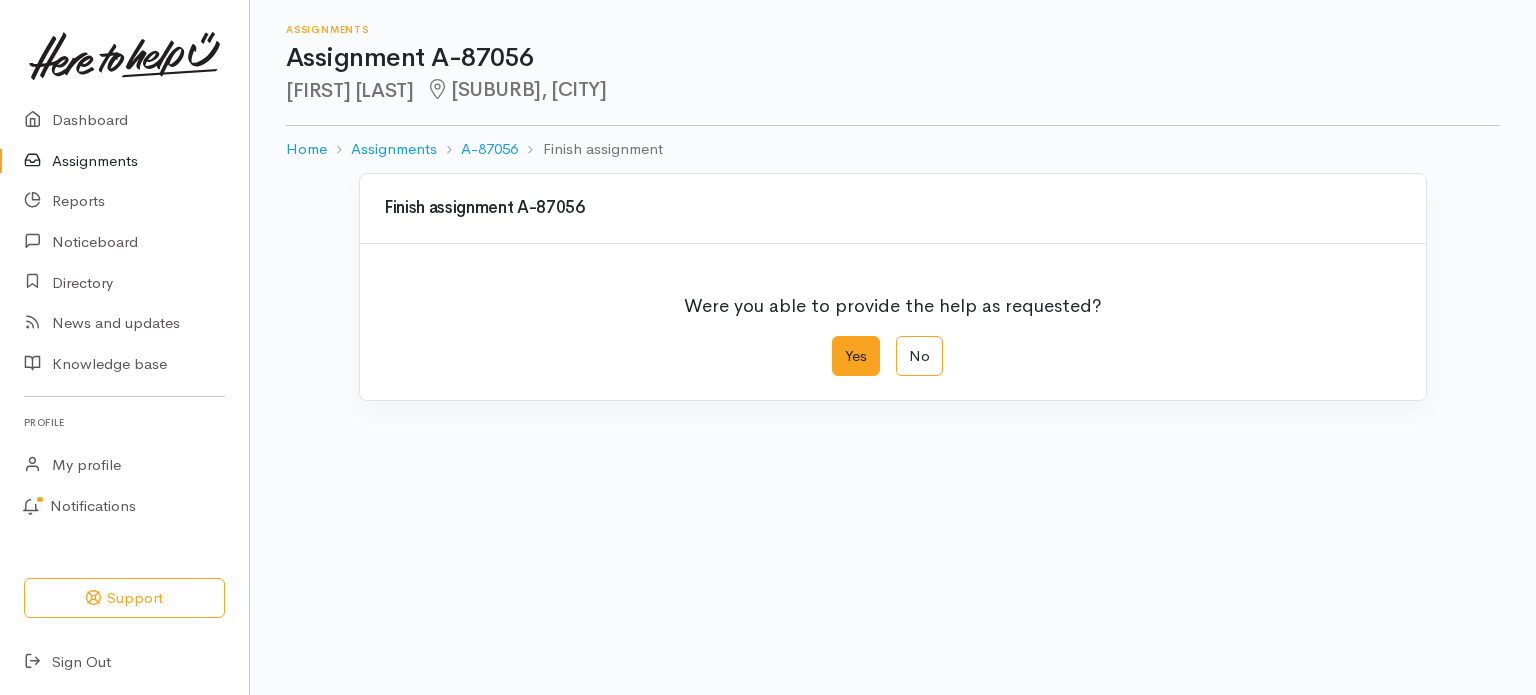 click on "Yes" at bounding box center [856, 356] 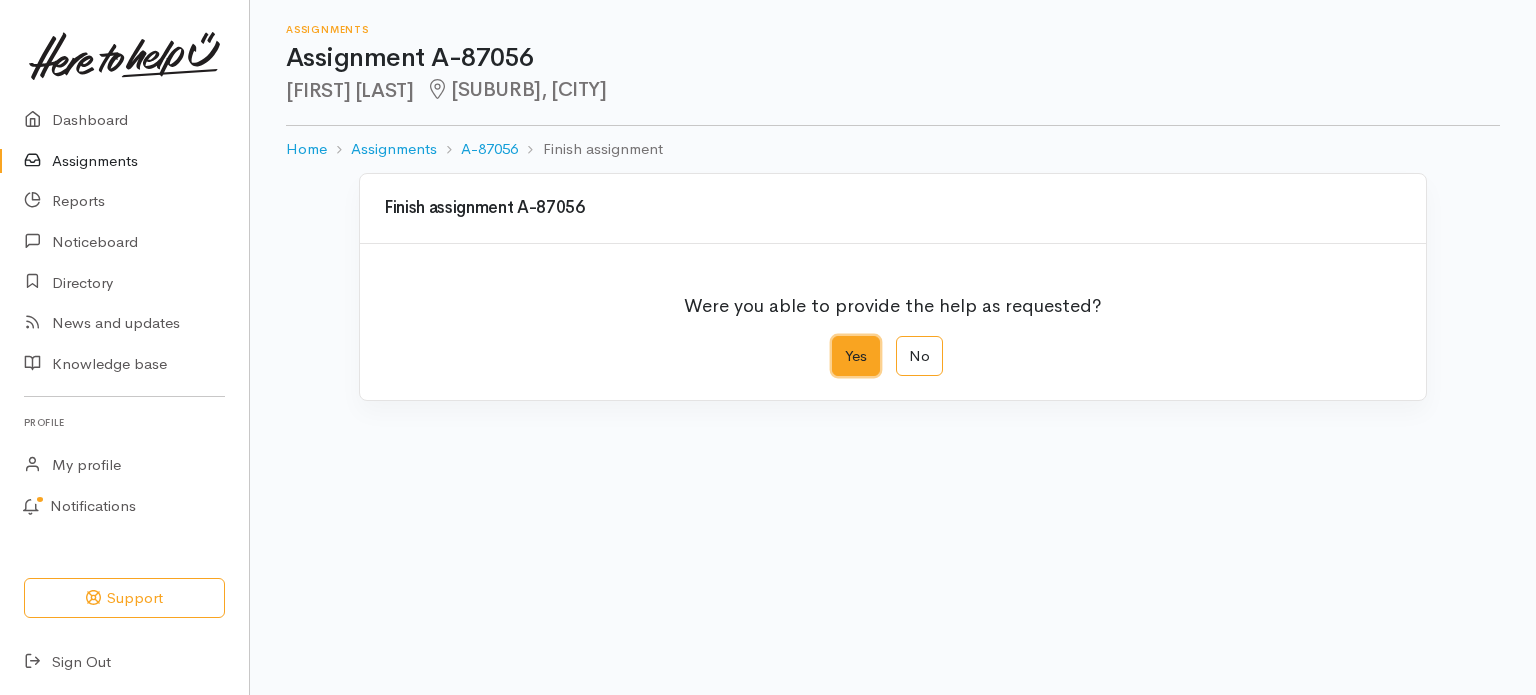 click on "Yes" at bounding box center (838, 342) 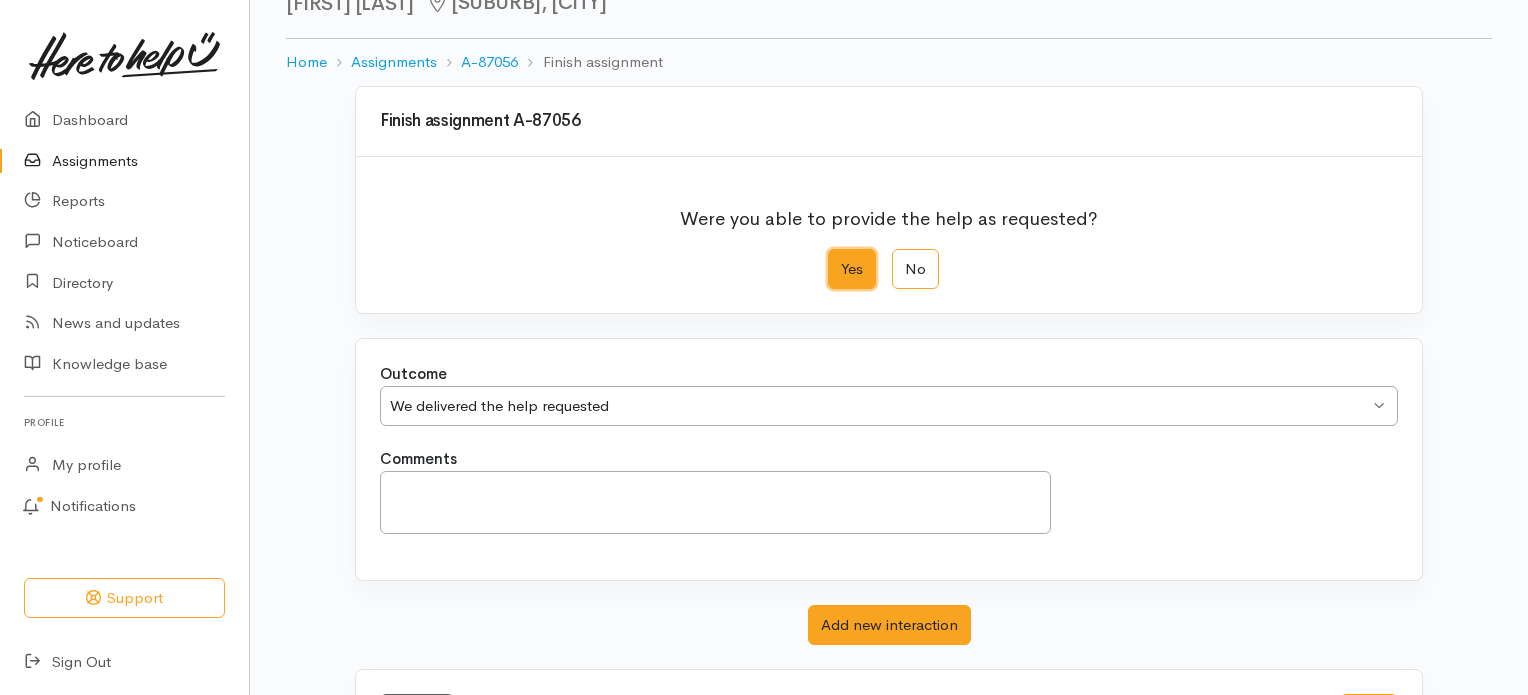 scroll, scrollTop: 172, scrollLeft: 0, axis: vertical 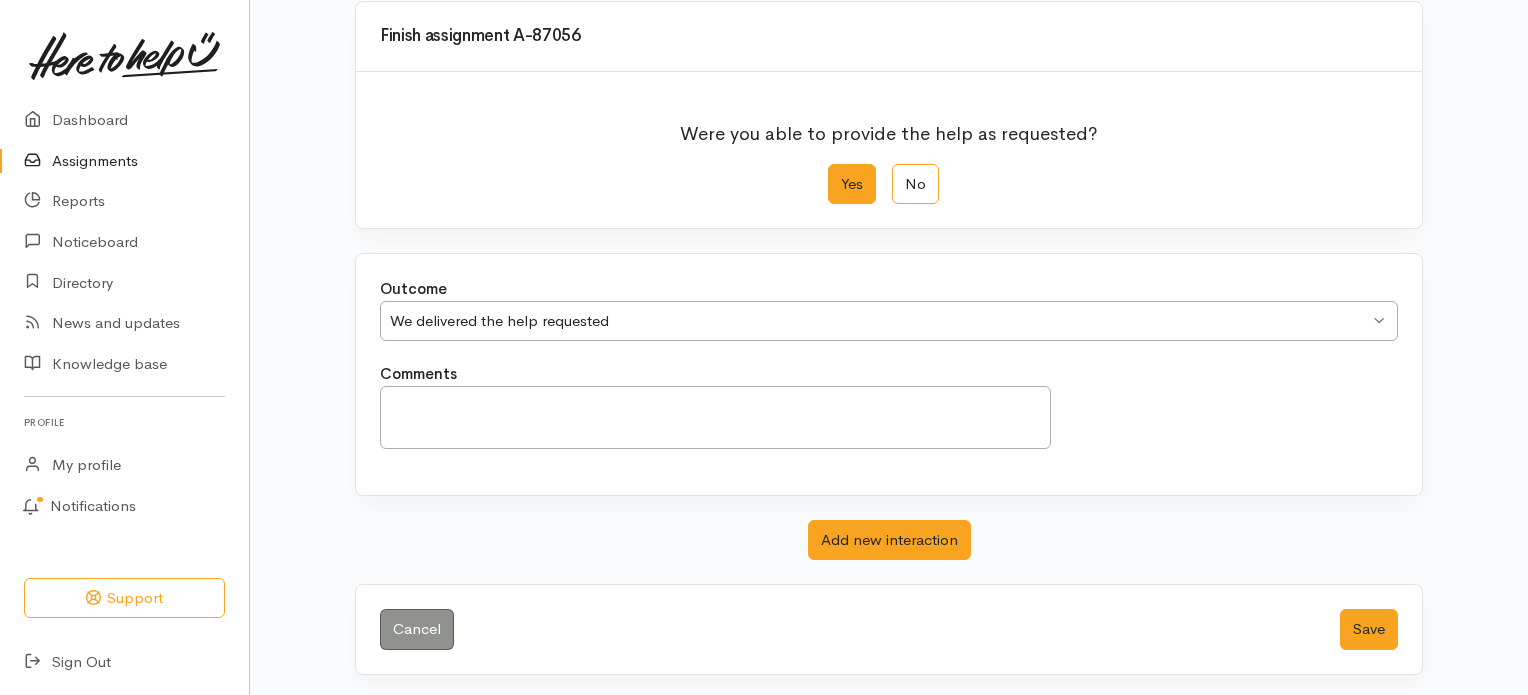 click on "Yes" at bounding box center (852, 184) 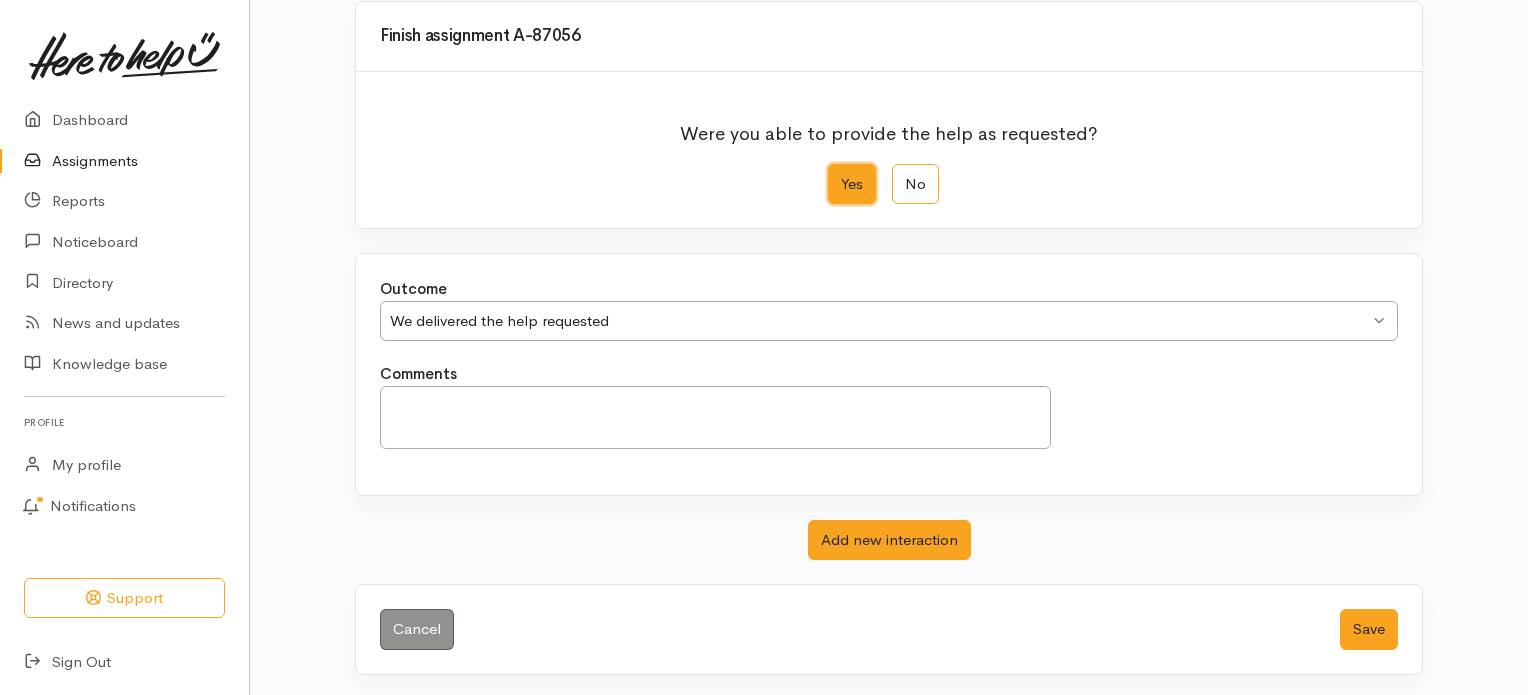 click on "Yes" at bounding box center [834, 170] 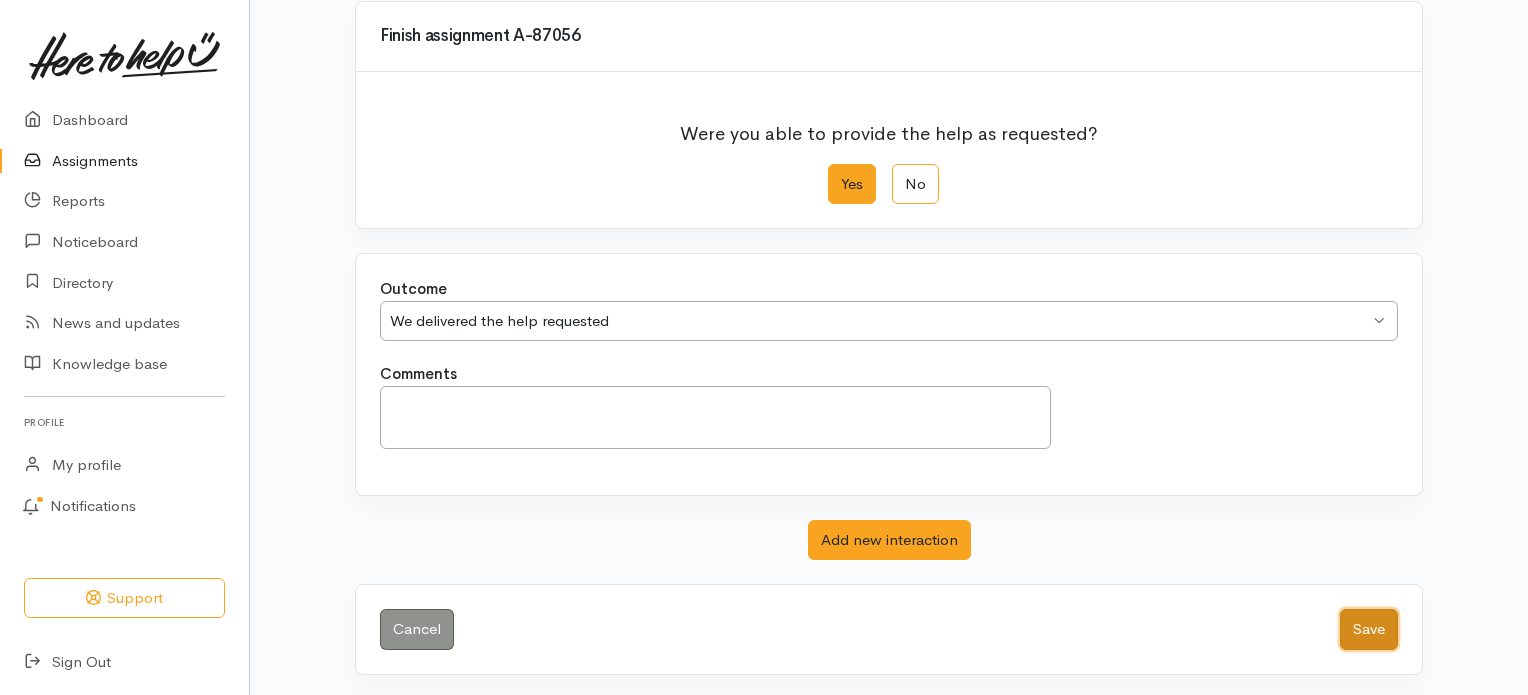 click on "Save" at bounding box center (1369, 629) 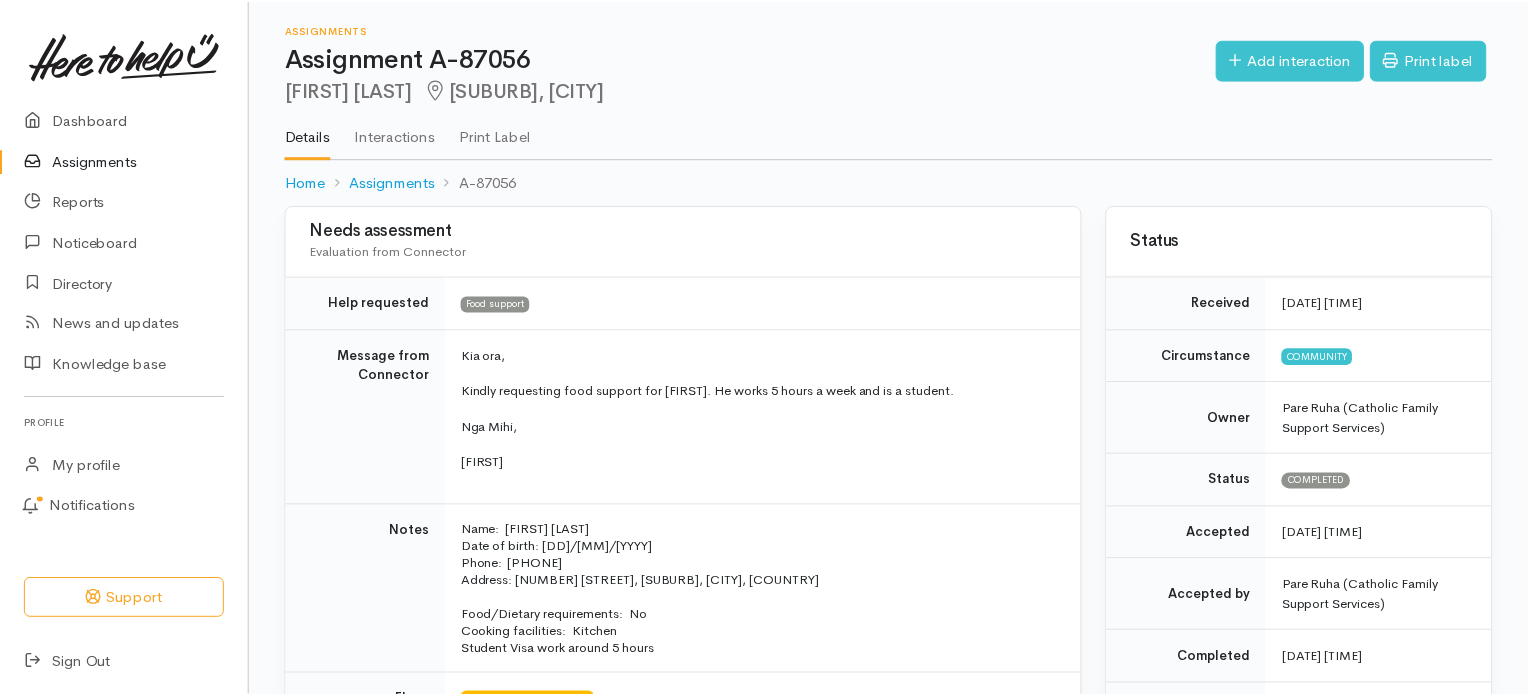 scroll, scrollTop: 0, scrollLeft: 0, axis: both 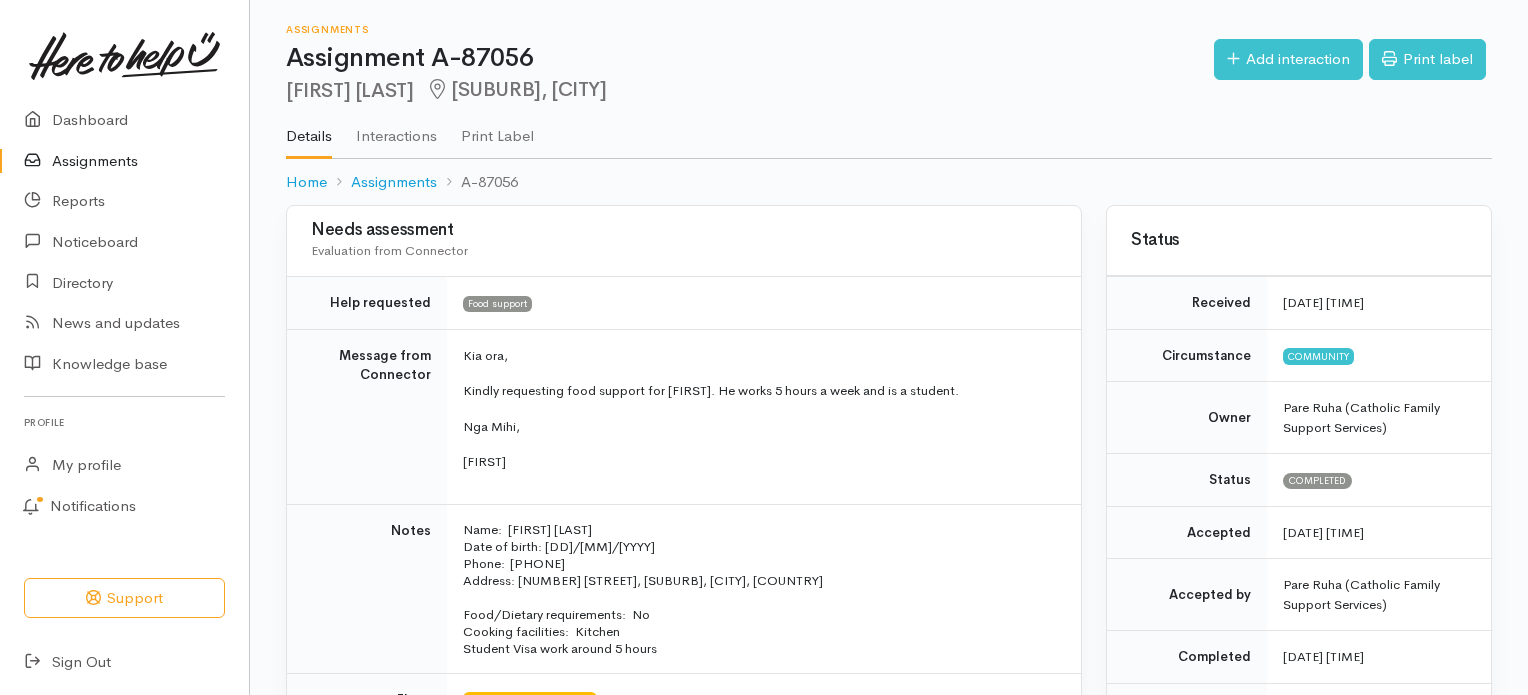 click on "Assignments" at bounding box center (124, 161) 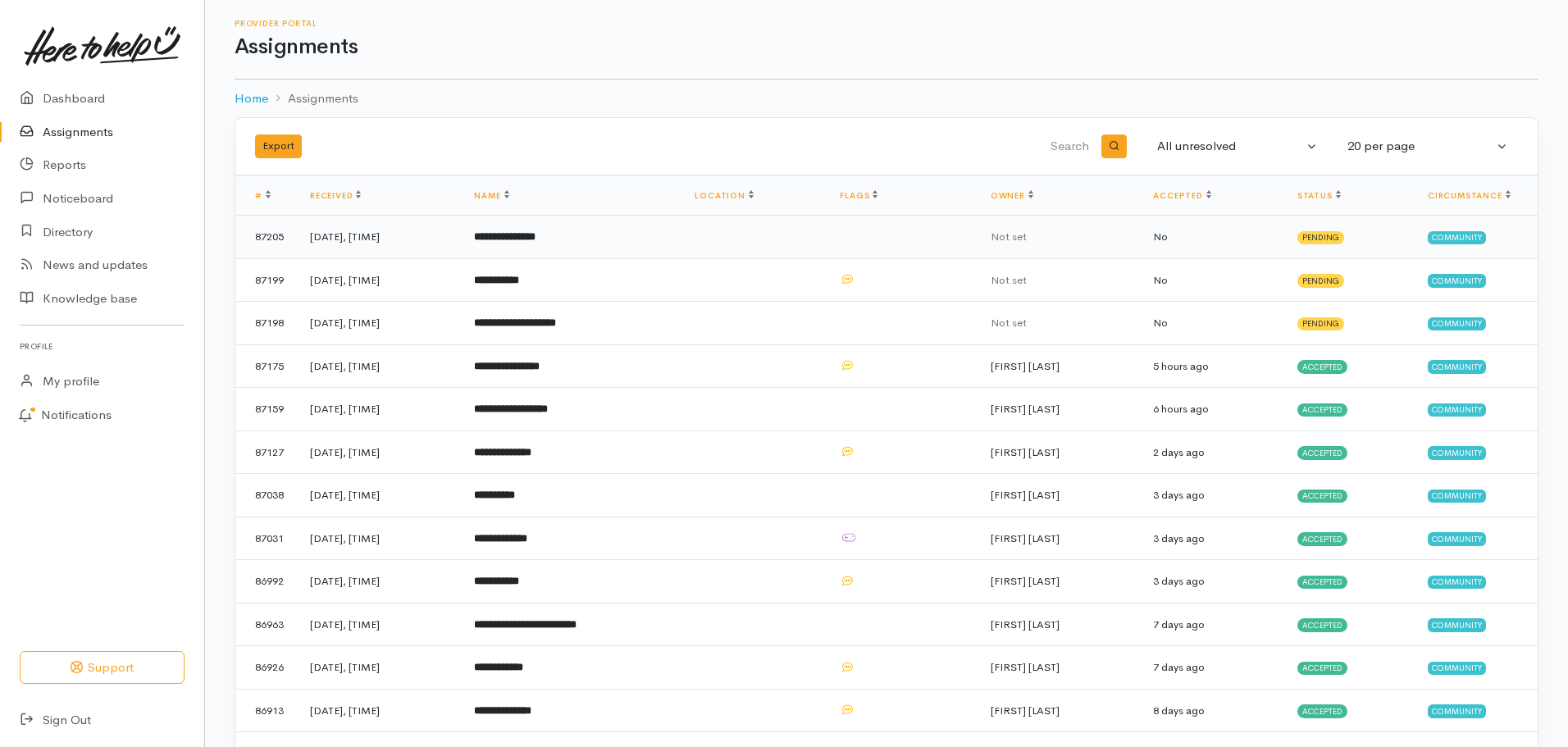 scroll, scrollTop: 0, scrollLeft: 0, axis: both 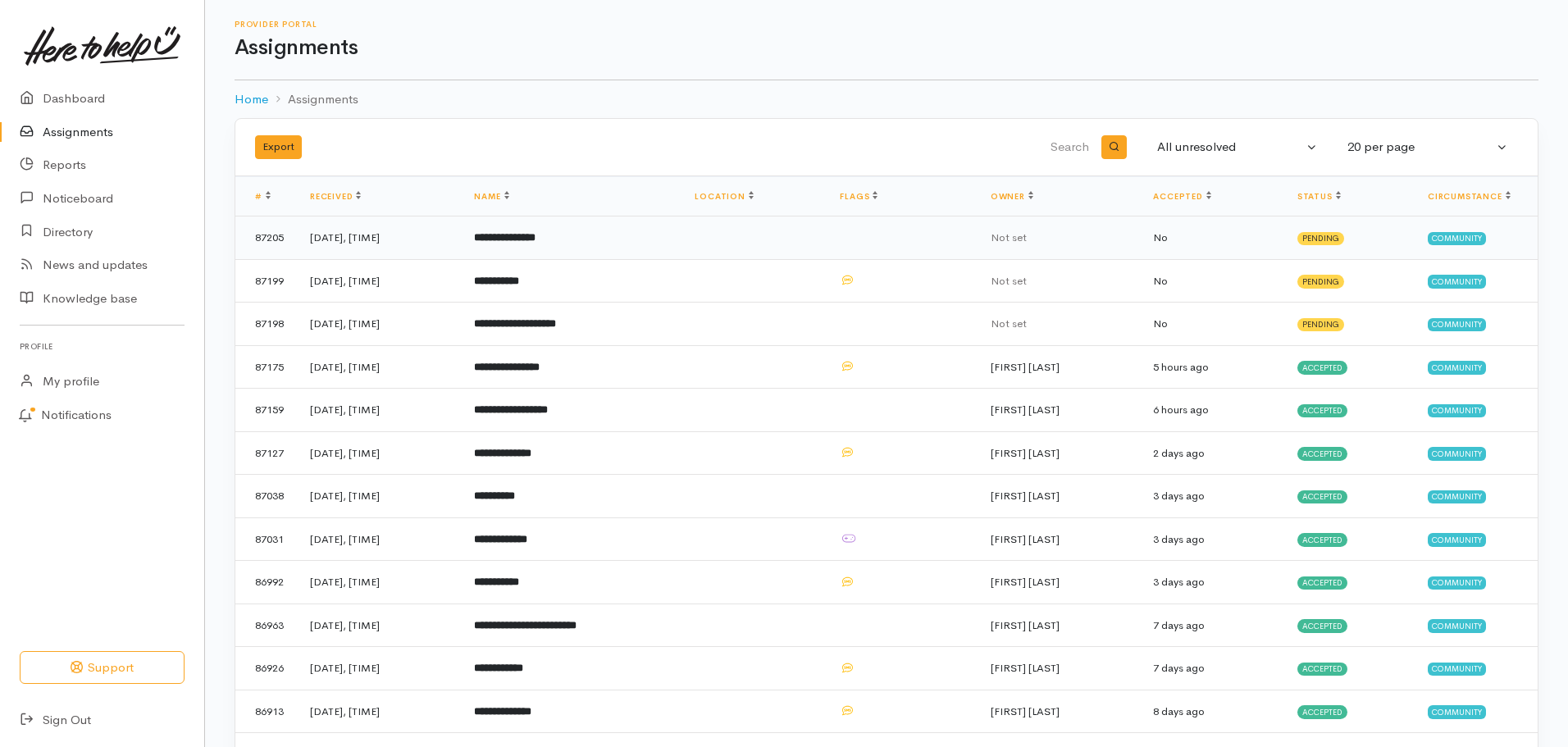 click on "**********" at bounding box center (504, 237) 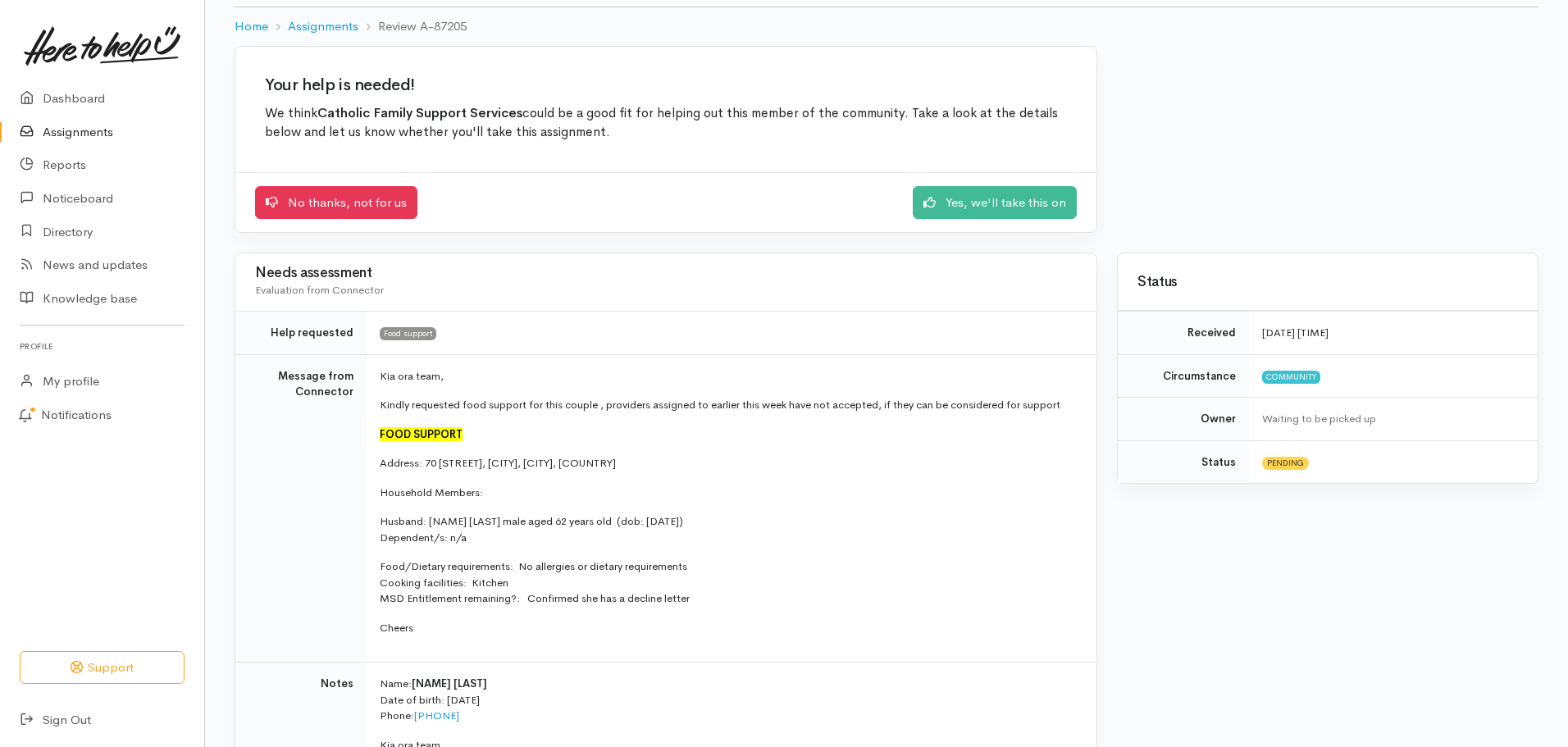 scroll, scrollTop: 0, scrollLeft: 0, axis: both 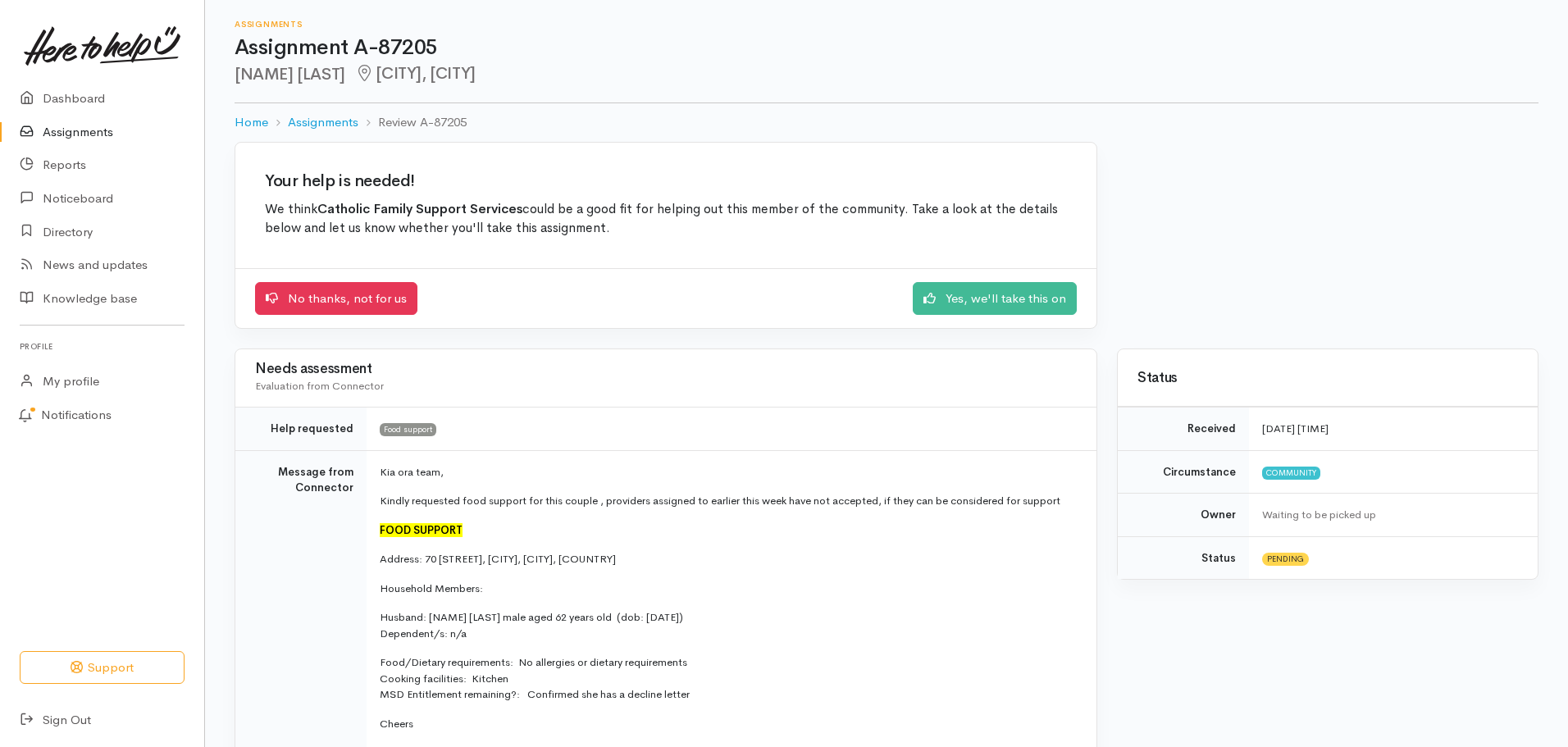 click on "Assignments" at bounding box center (102, 132) 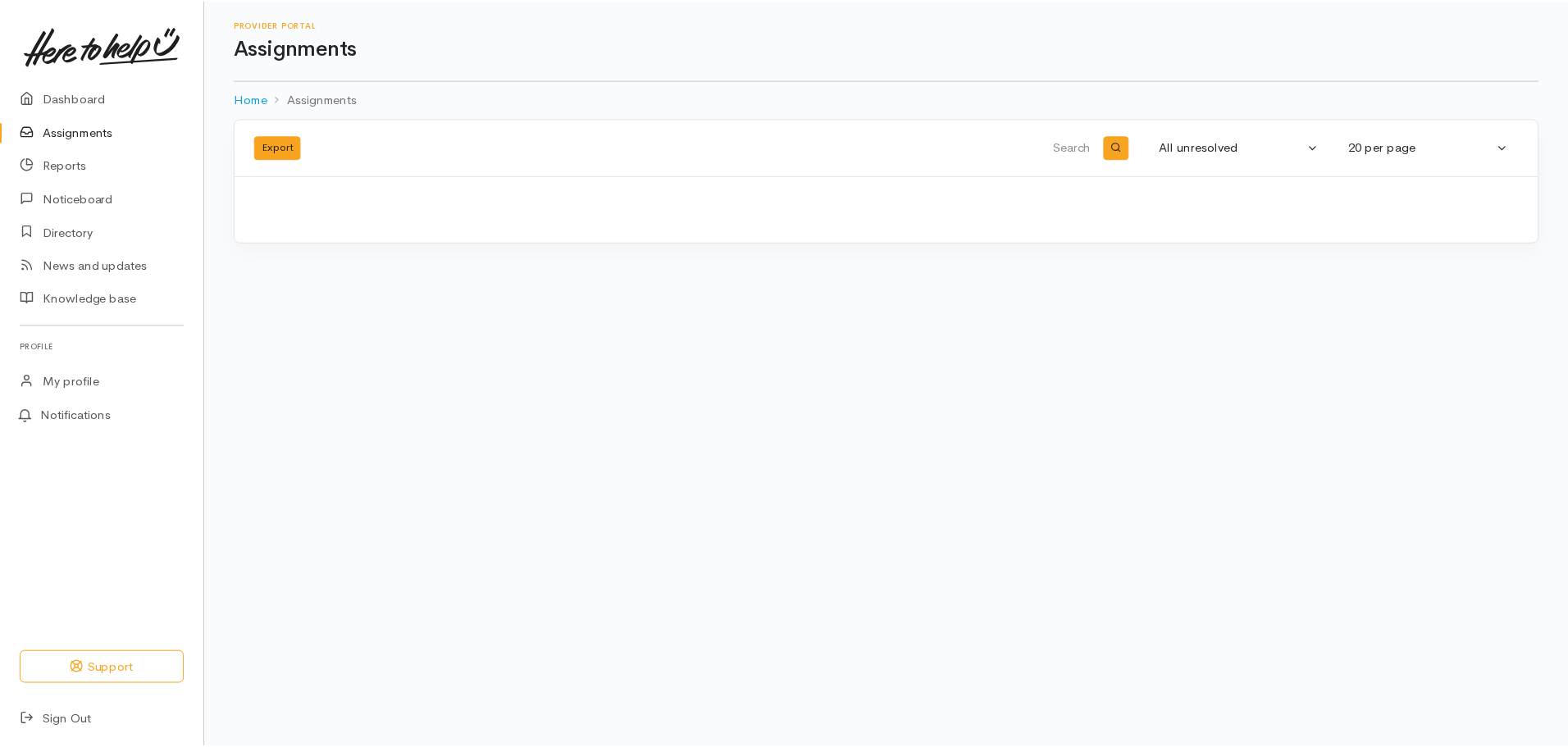scroll, scrollTop: 0, scrollLeft: 0, axis: both 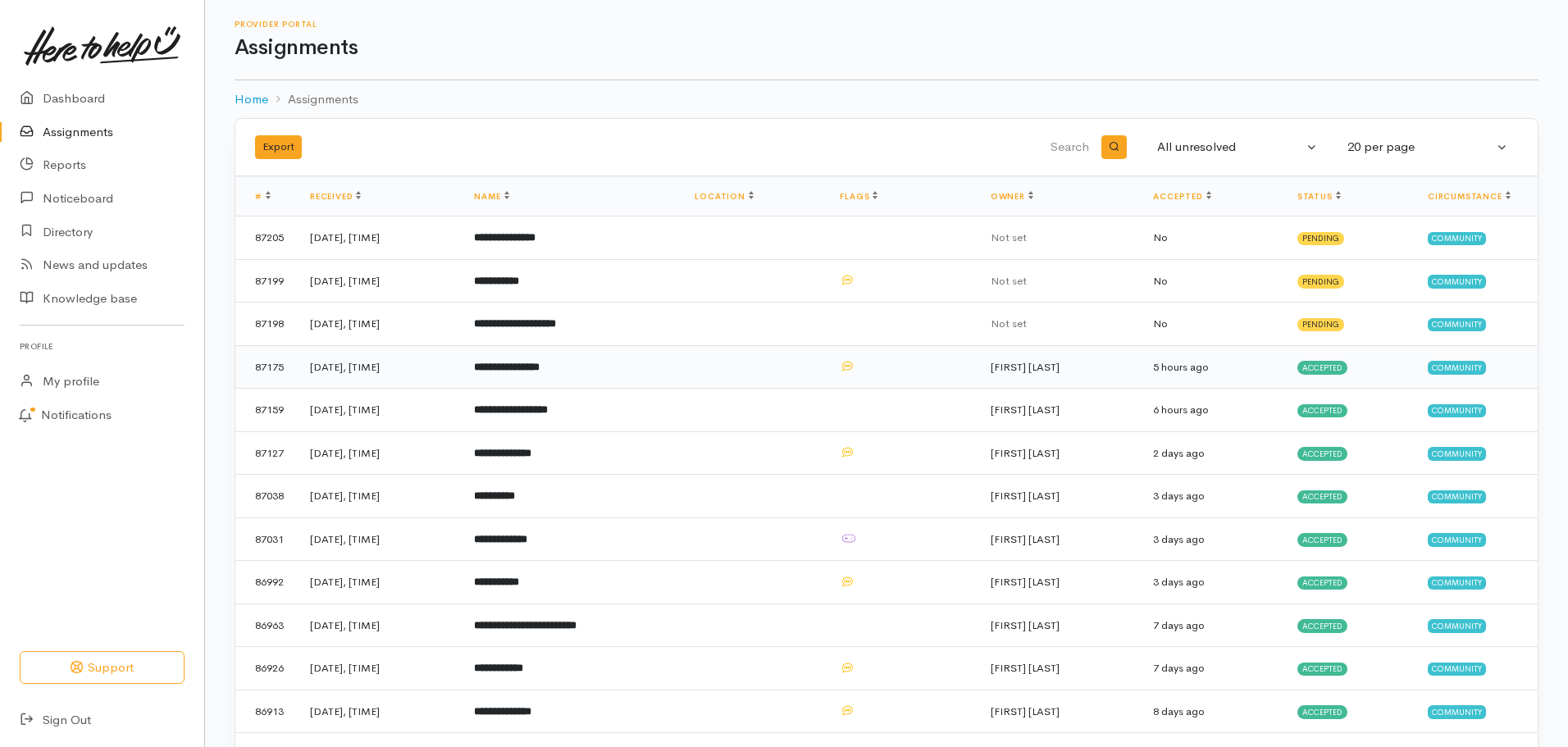 click on "**********" at bounding box center [507, 367] 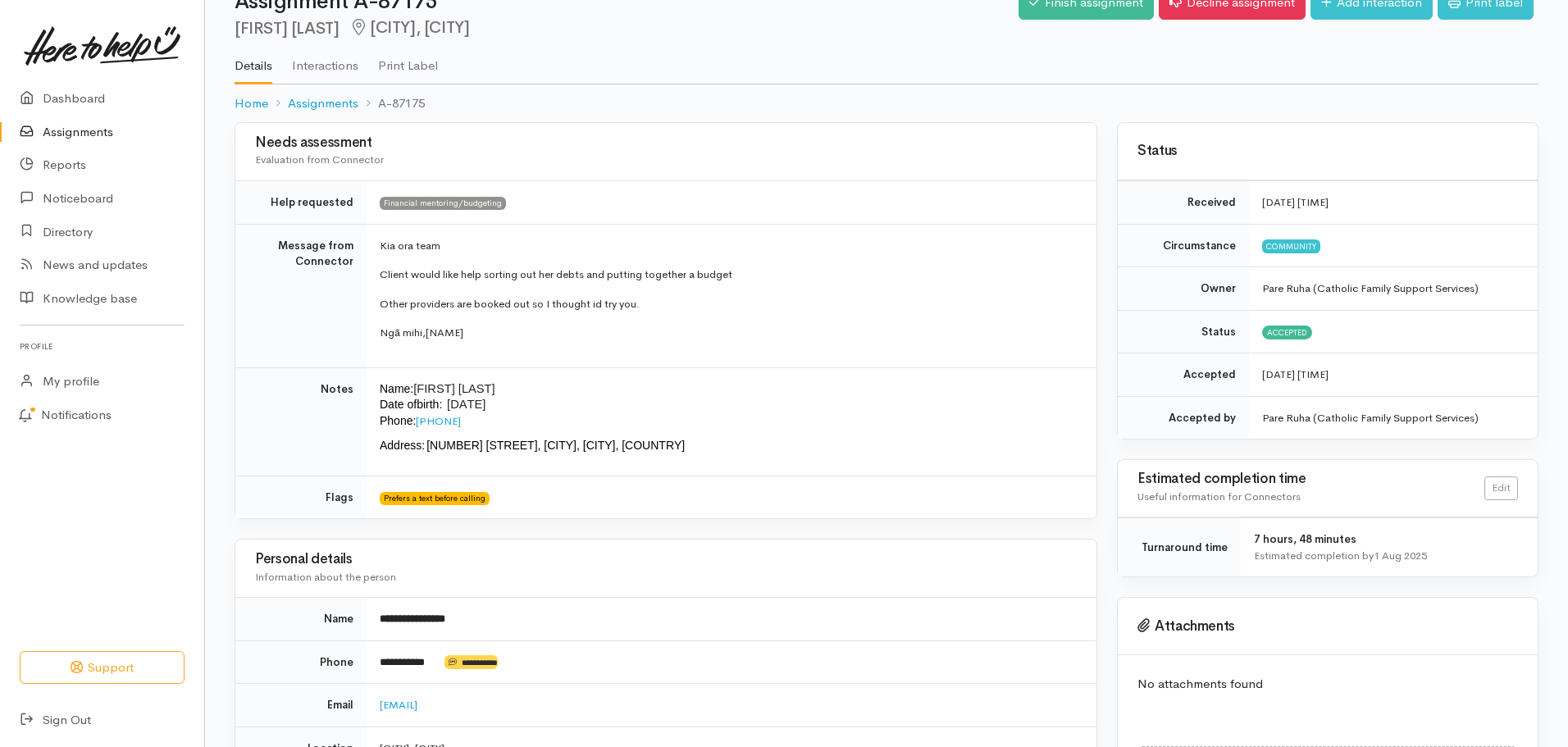 scroll, scrollTop: 20, scrollLeft: 0, axis: vertical 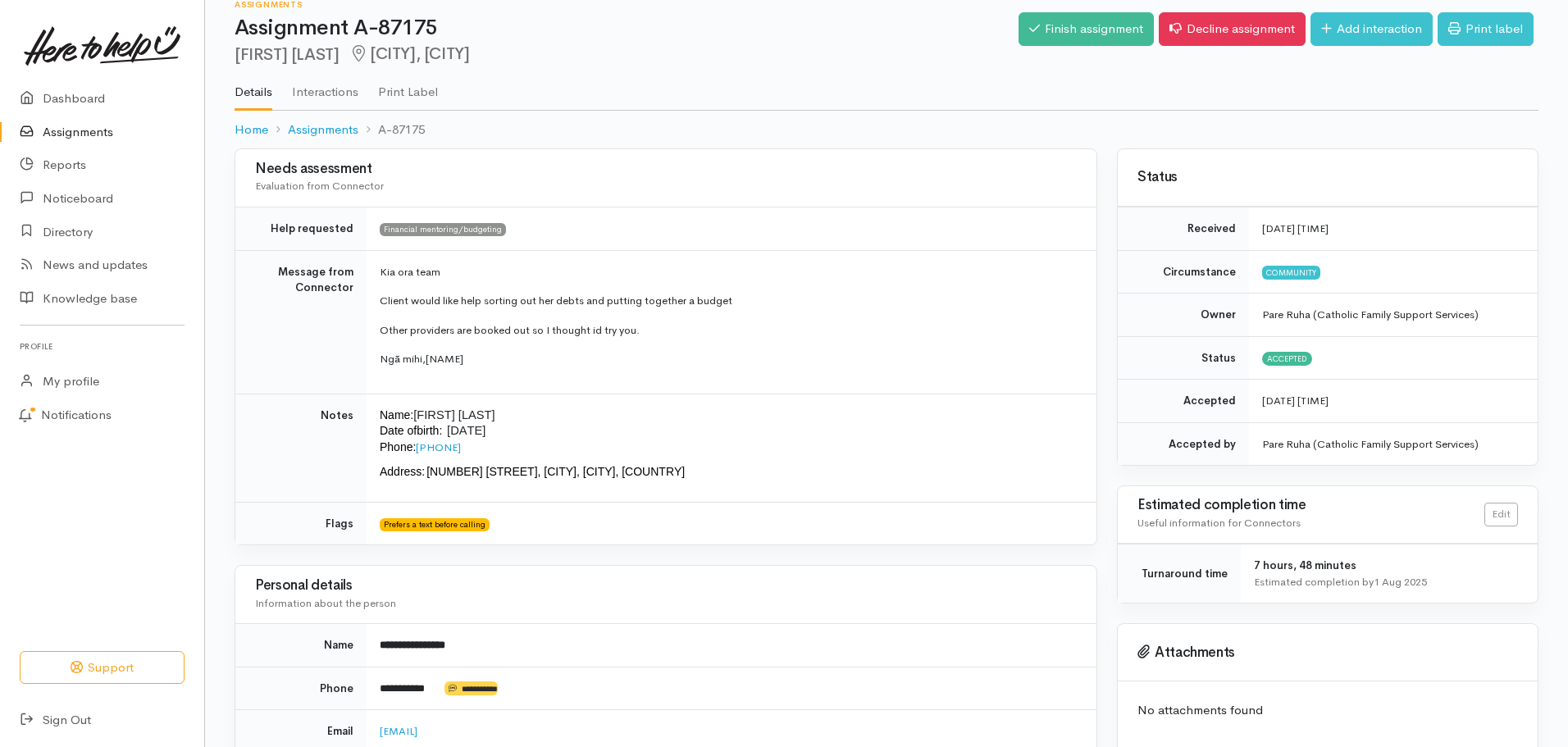 click on "Assignments" at bounding box center [102, 132] 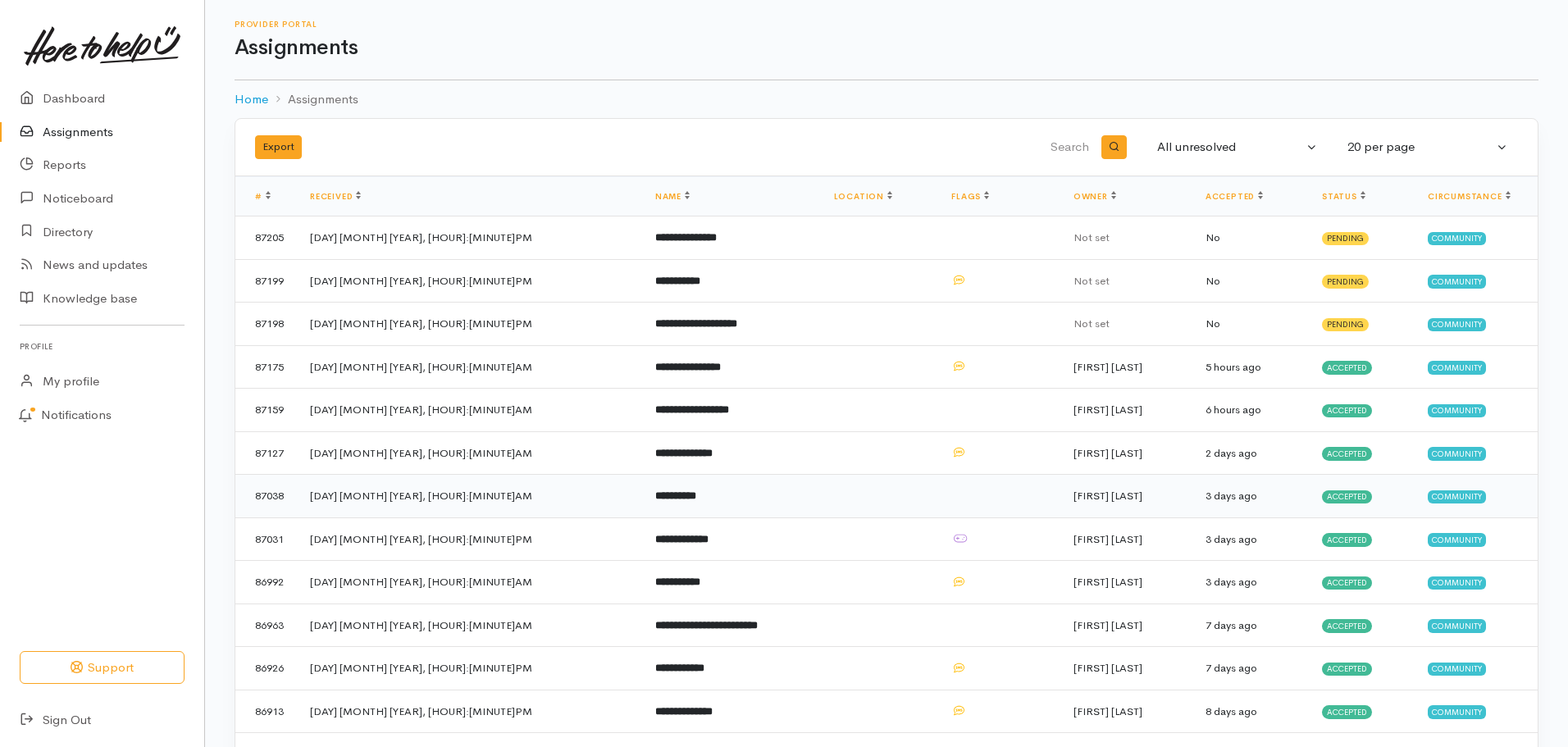 scroll, scrollTop: 0, scrollLeft: 0, axis: both 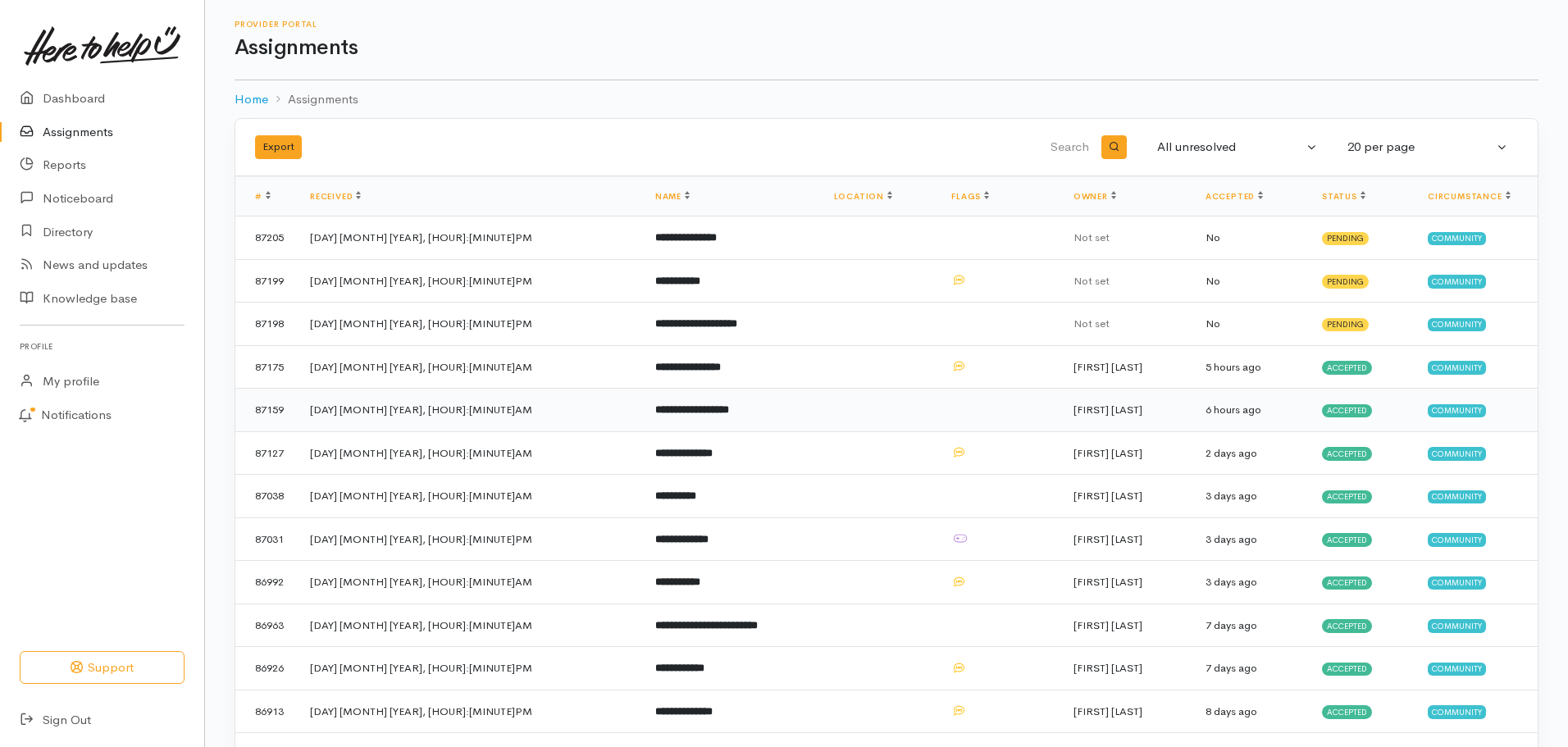 click on "**********" at bounding box center [692, 409] 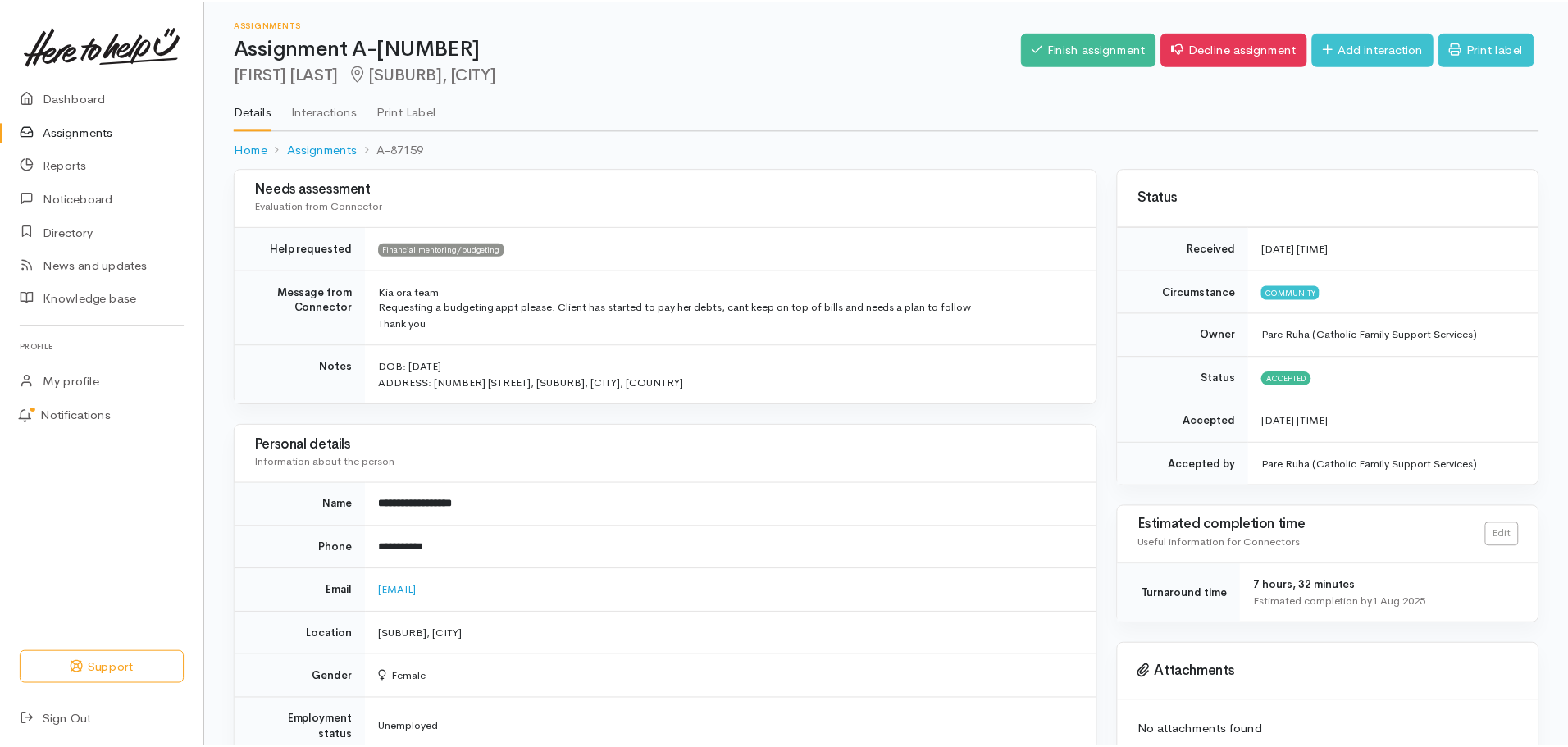 scroll, scrollTop: 0, scrollLeft: 0, axis: both 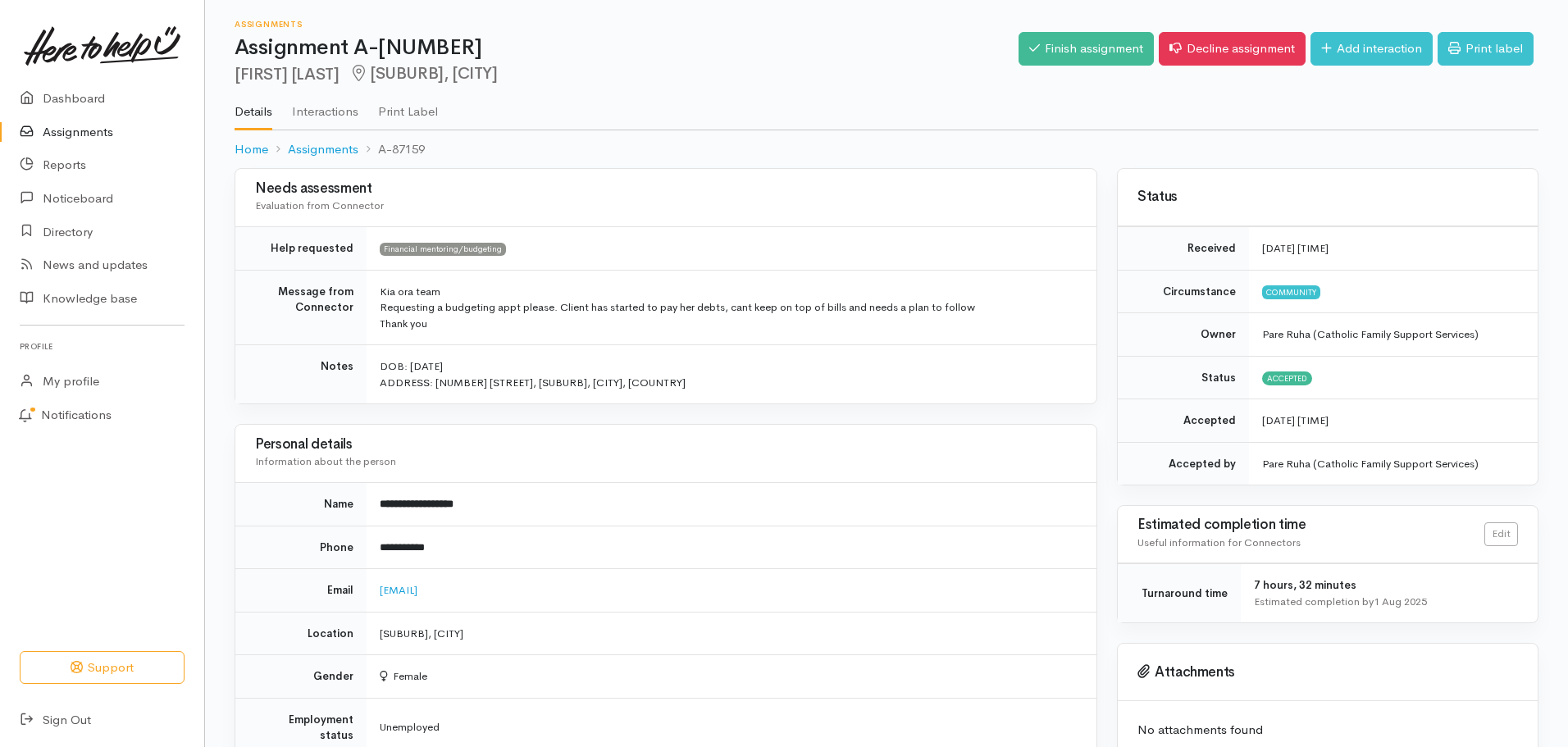 click on "Assignments" at bounding box center (102, 132) 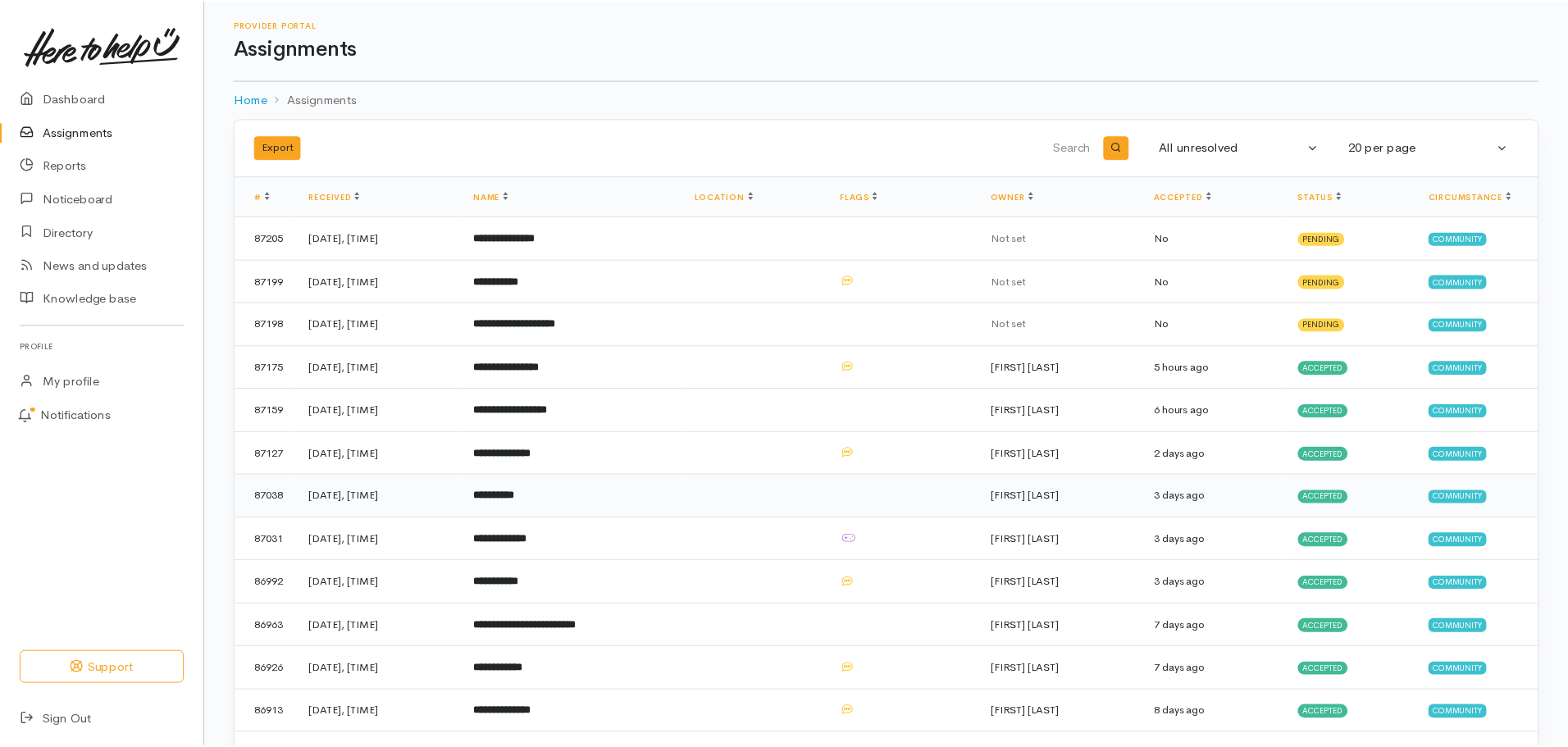 scroll, scrollTop: 0, scrollLeft: 0, axis: both 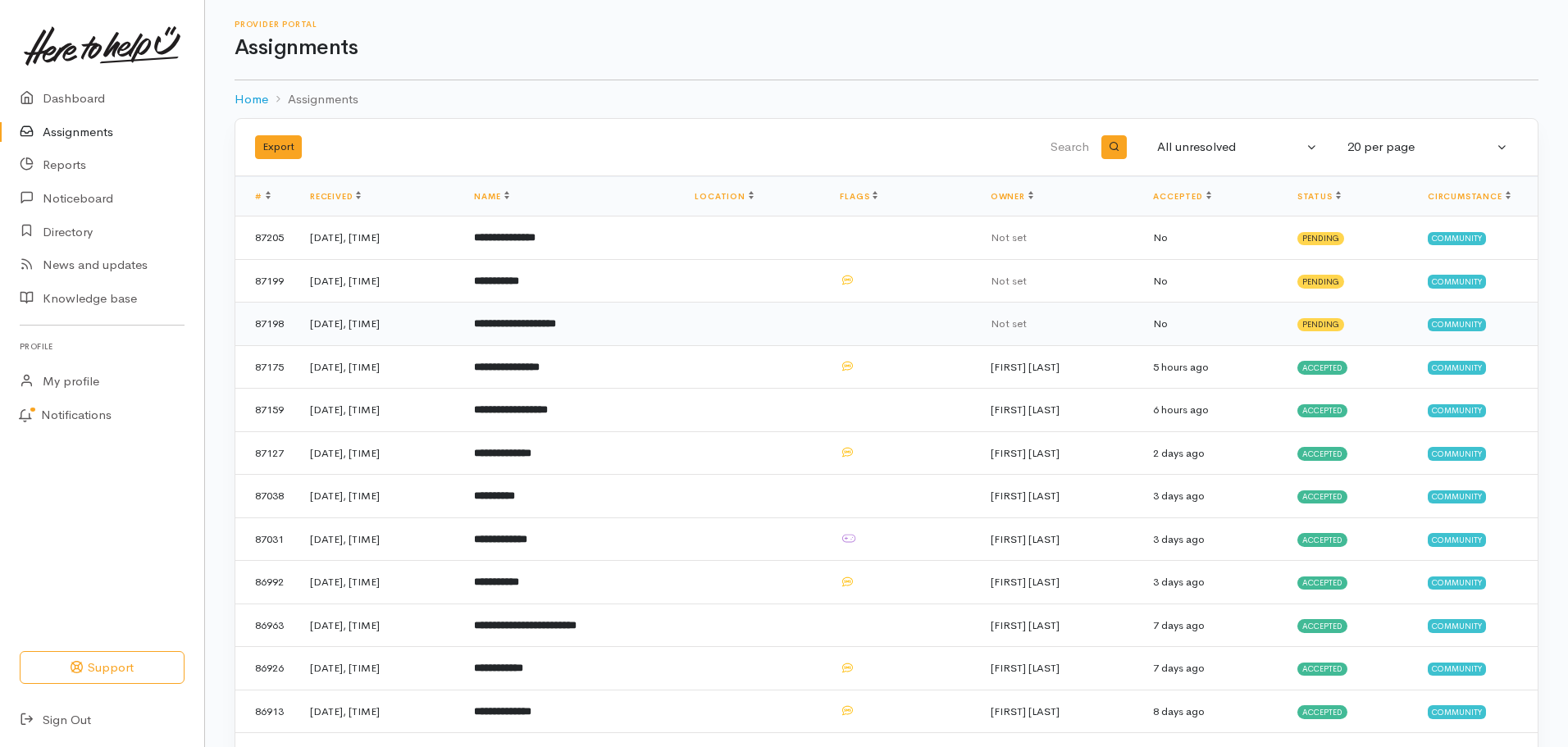 click on "**********" at bounding box center [515, 323] 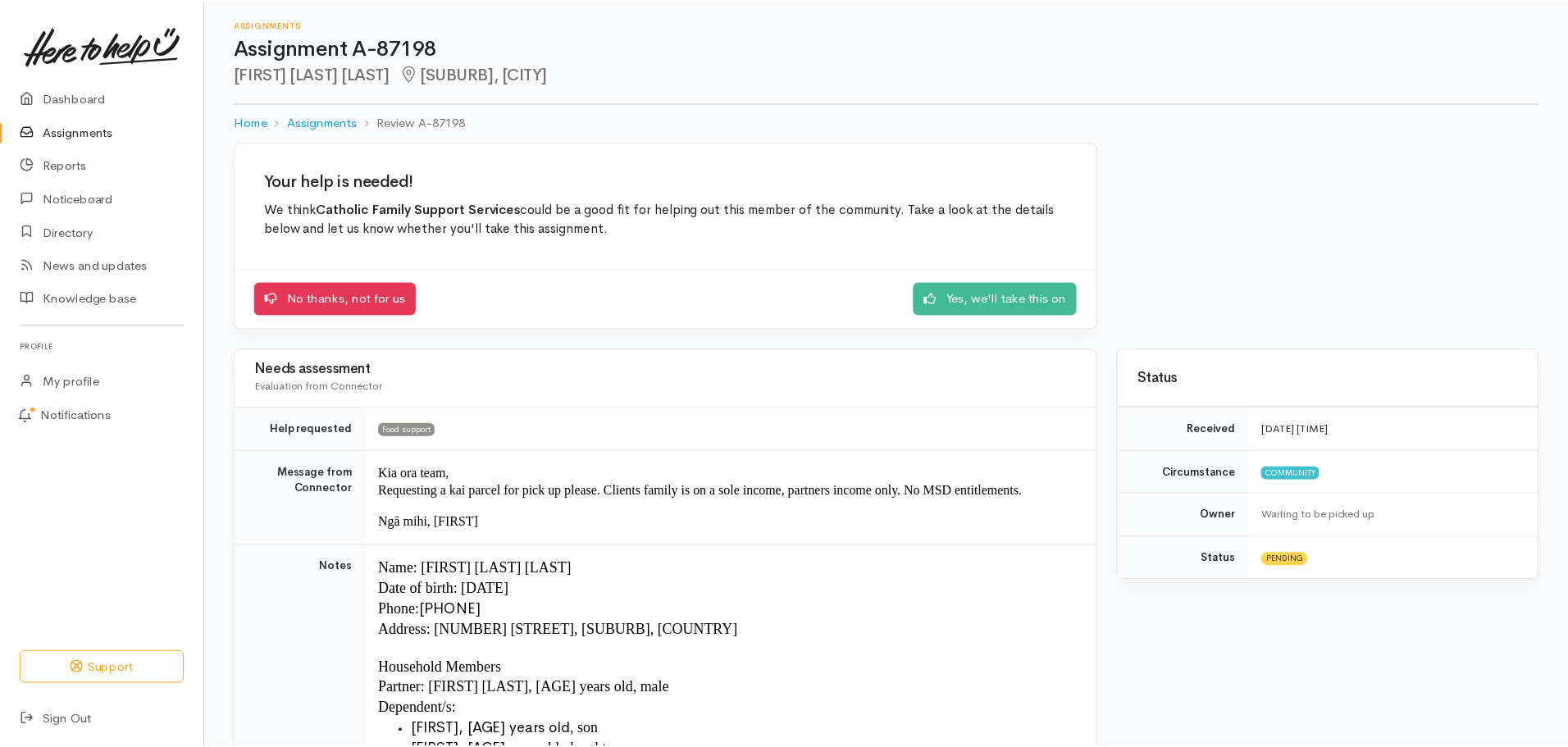 scroll, scrollTop: 0, scrollLeft: 0, axis: both 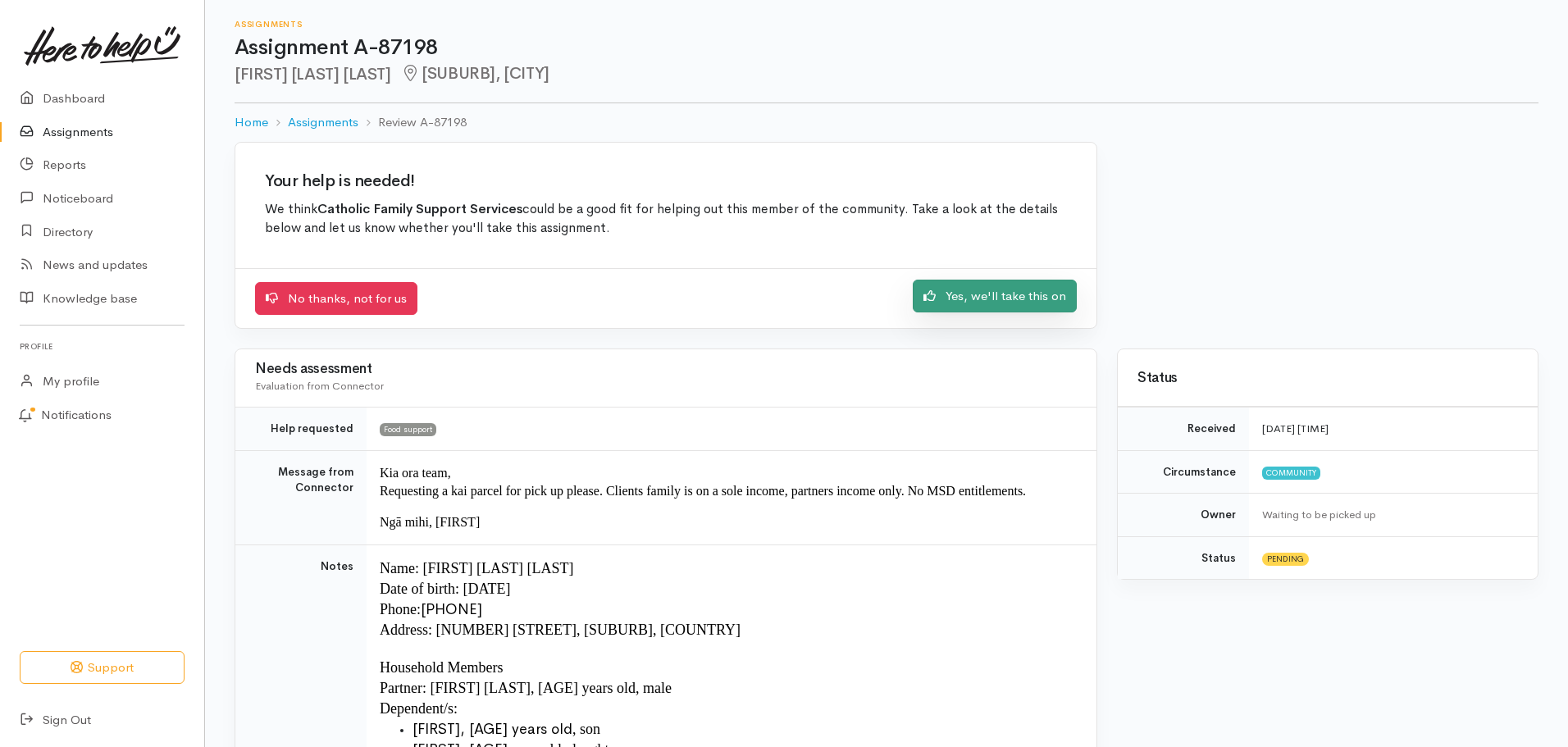 click on "Yes, we'll take this on" at bounding box center (995, 296) 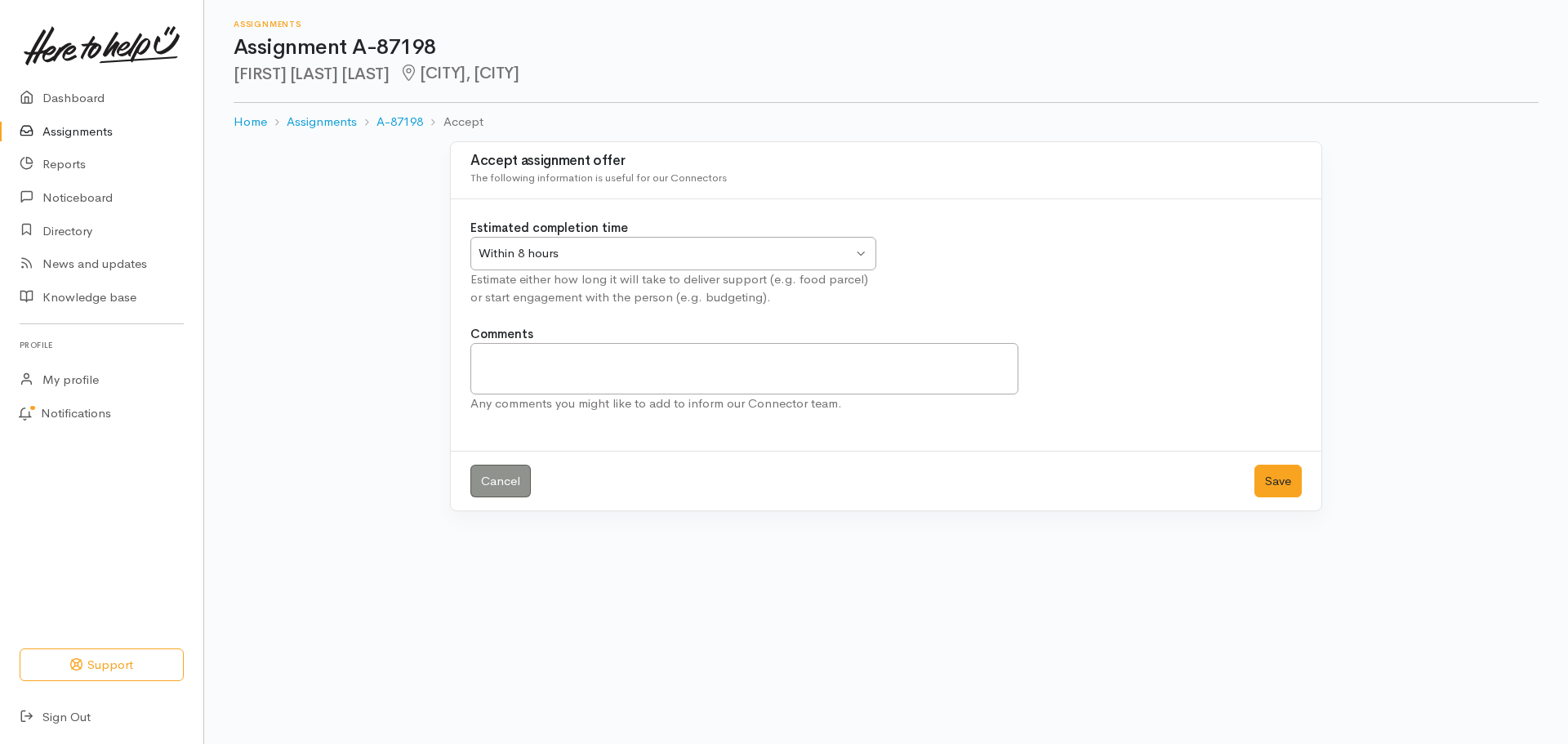 scroll, scrollTop: 0, scrollLeft: 0, axis: both 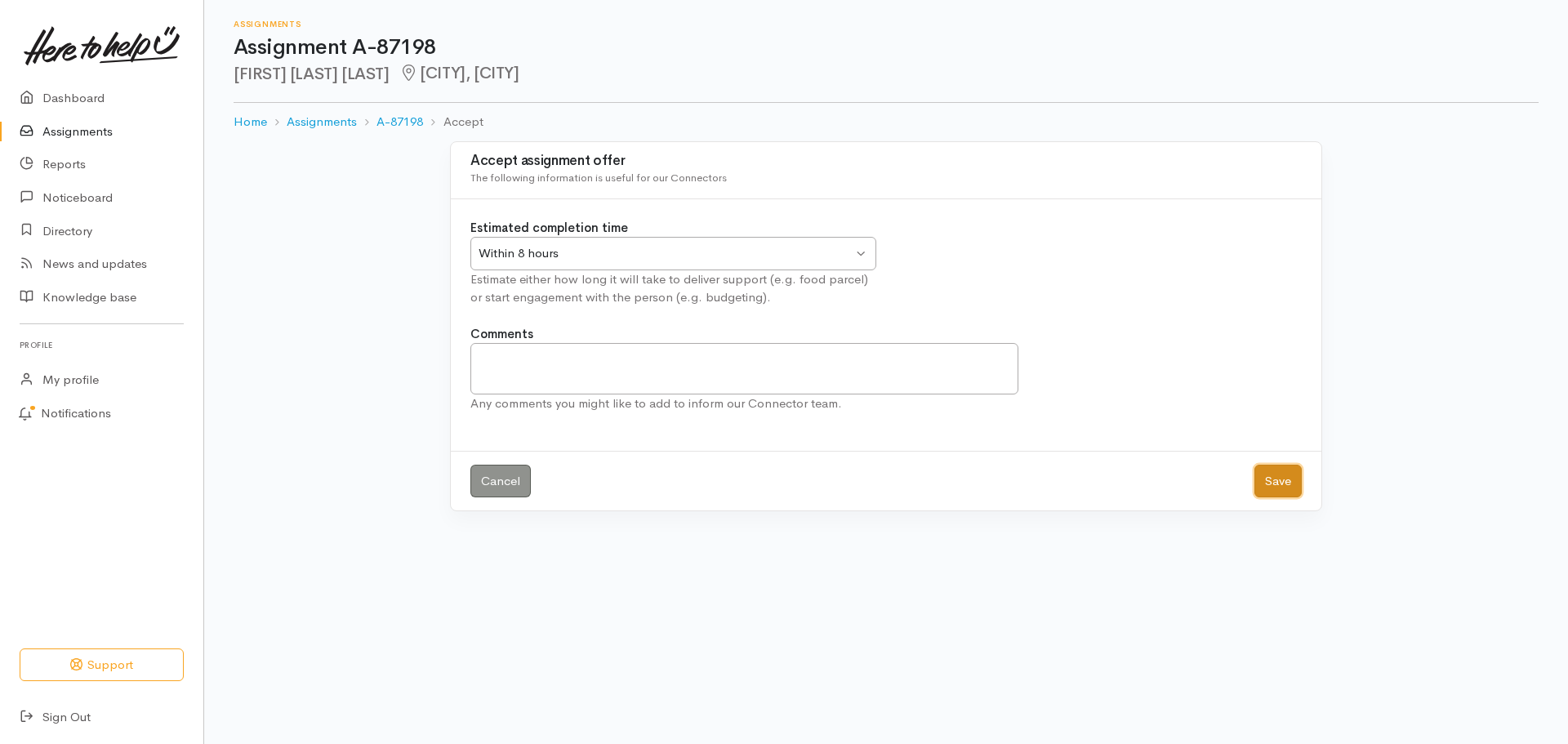 click on "Save" at bounding box center (1278, 481) 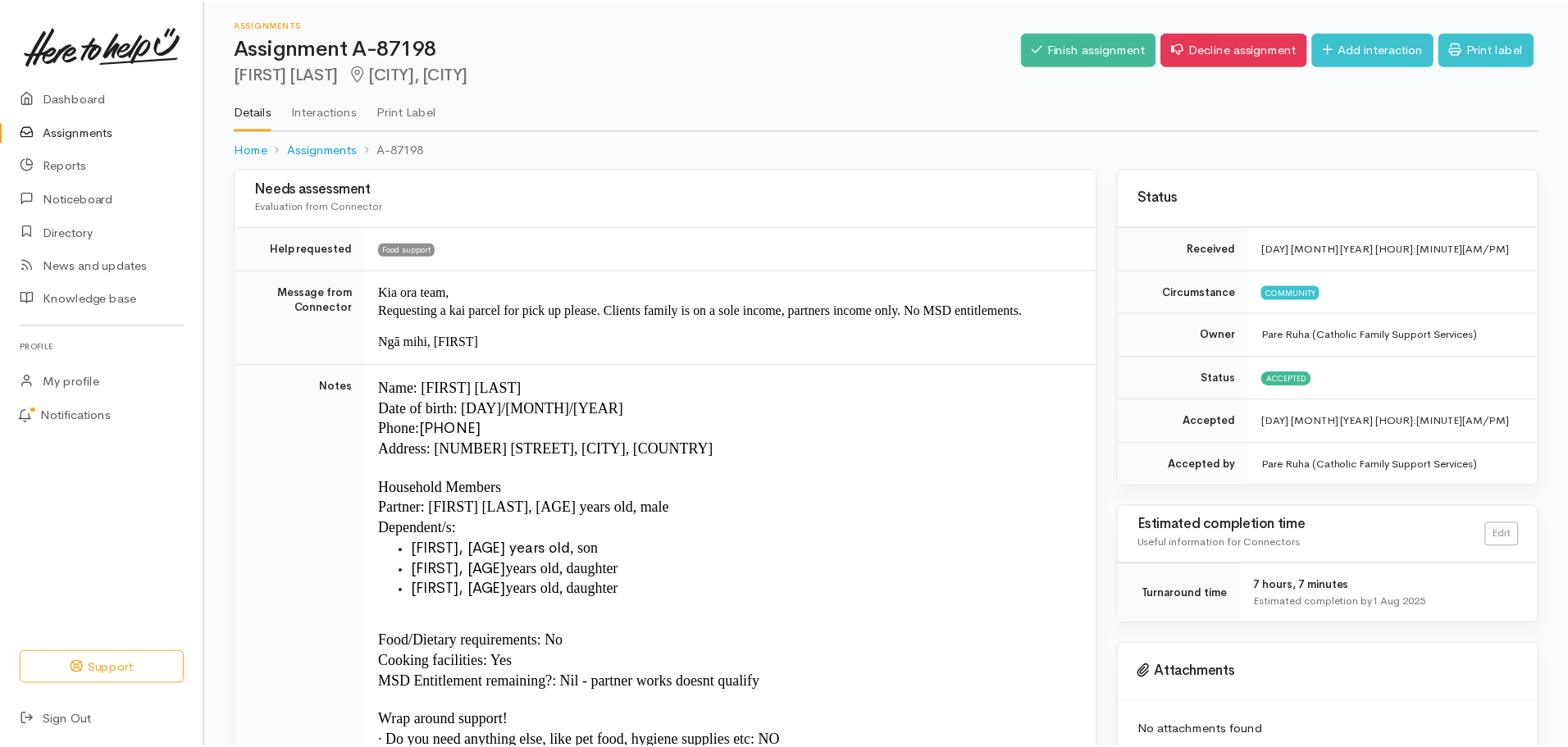 scroll, scrollTop: 0, scrollLeft: 0, axis: both 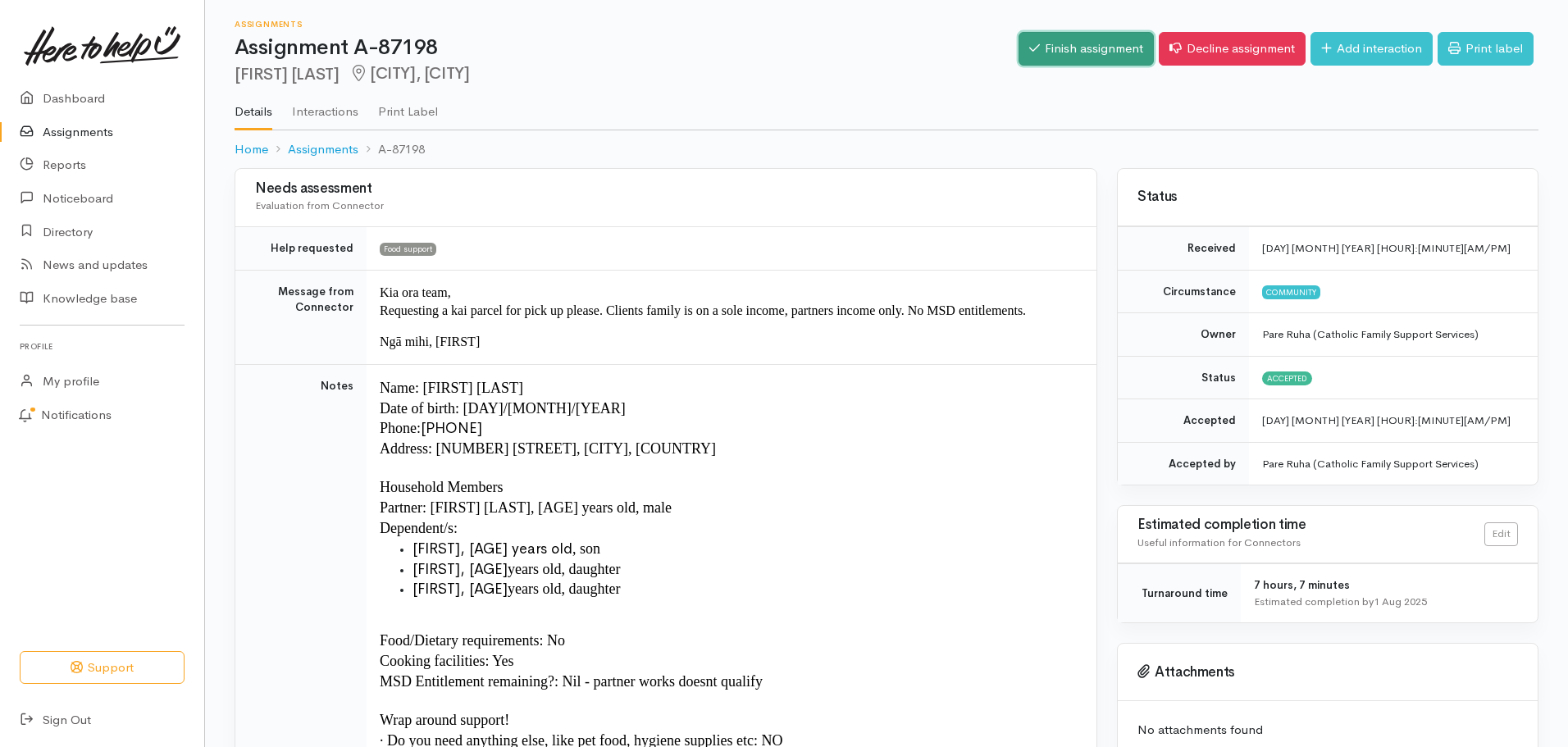 click on "Finish assignment" at bounding box center (1086, 48) 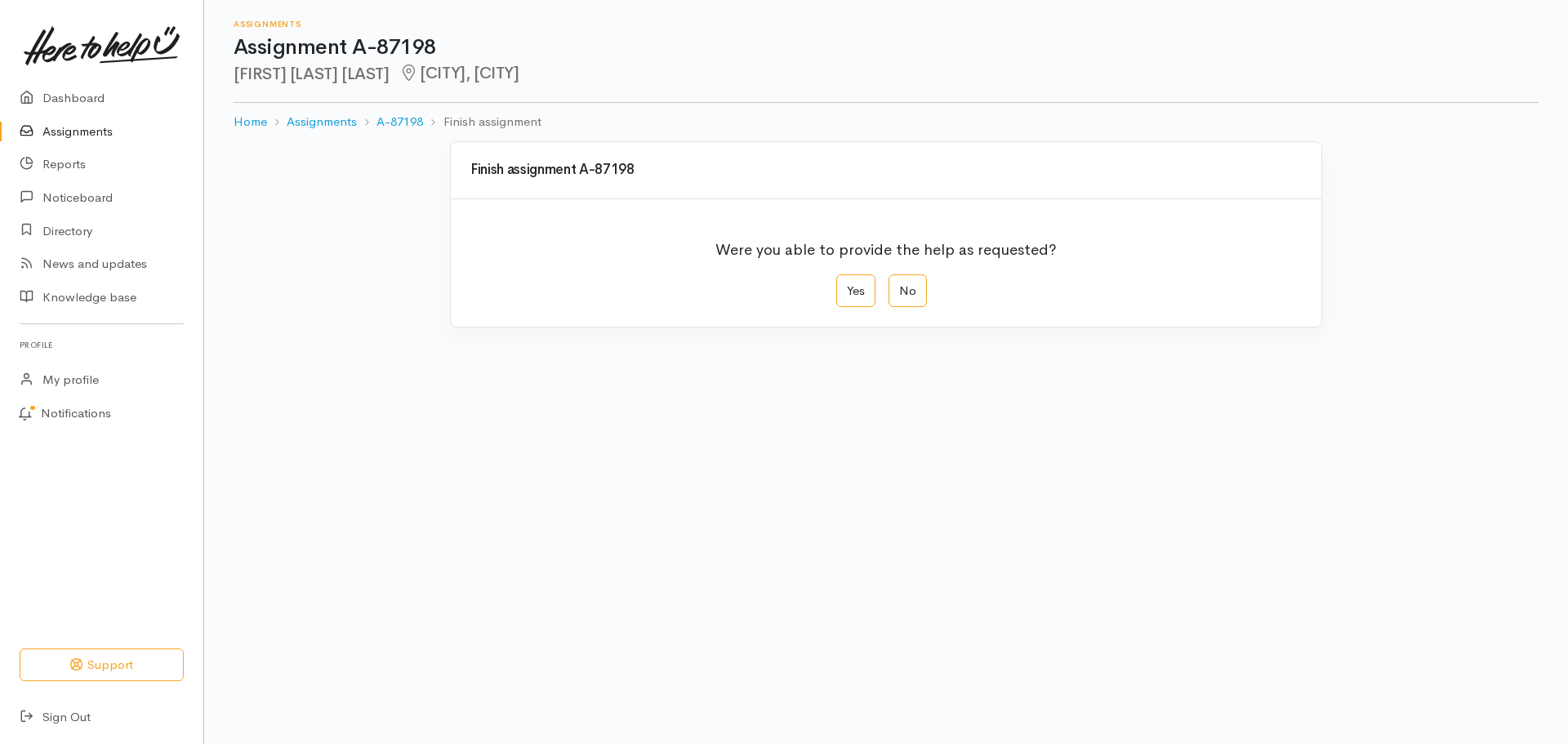 scroll, scrollTop: 0, scrollLeft: 0, axis: both 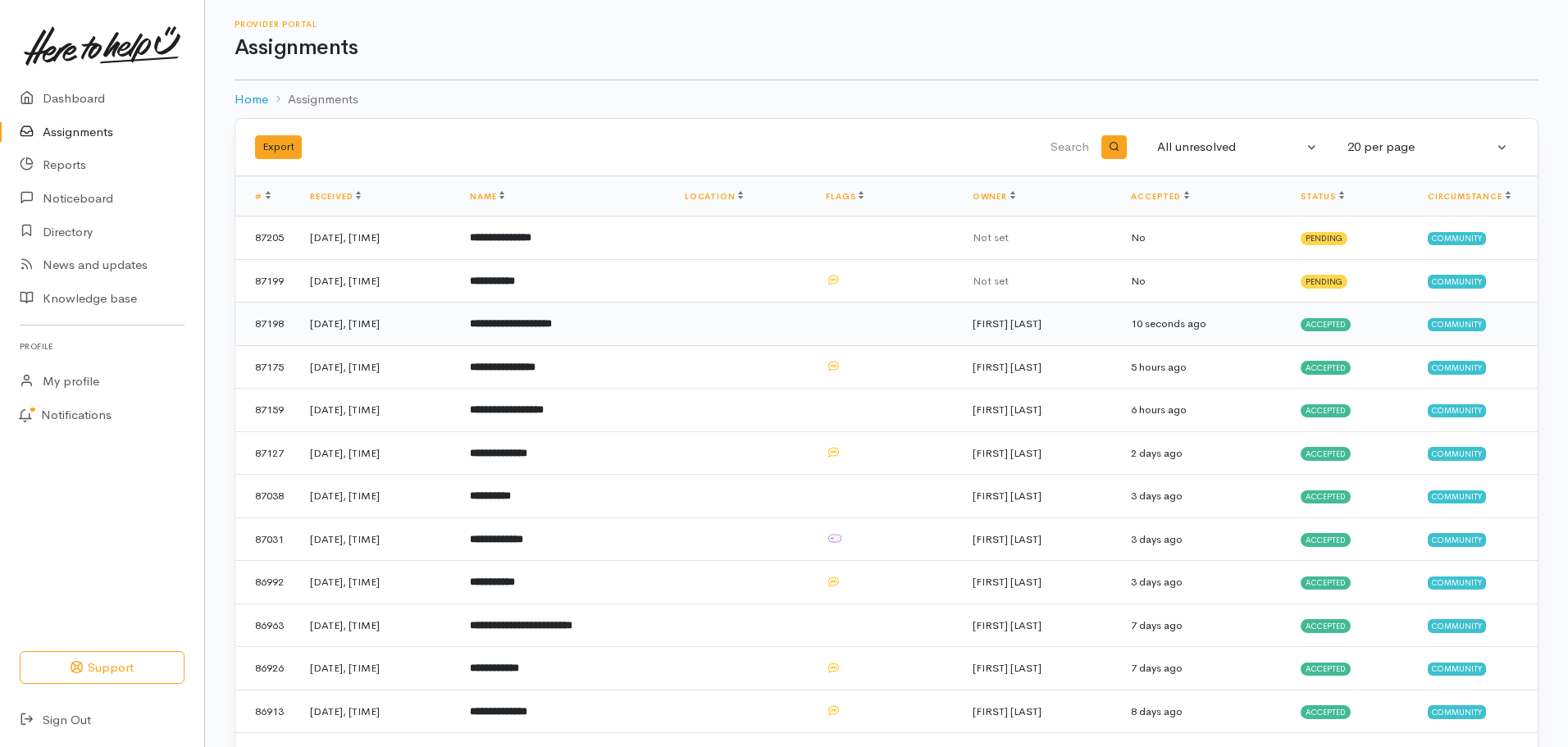click on "**********" at bounding box center (511, 323) 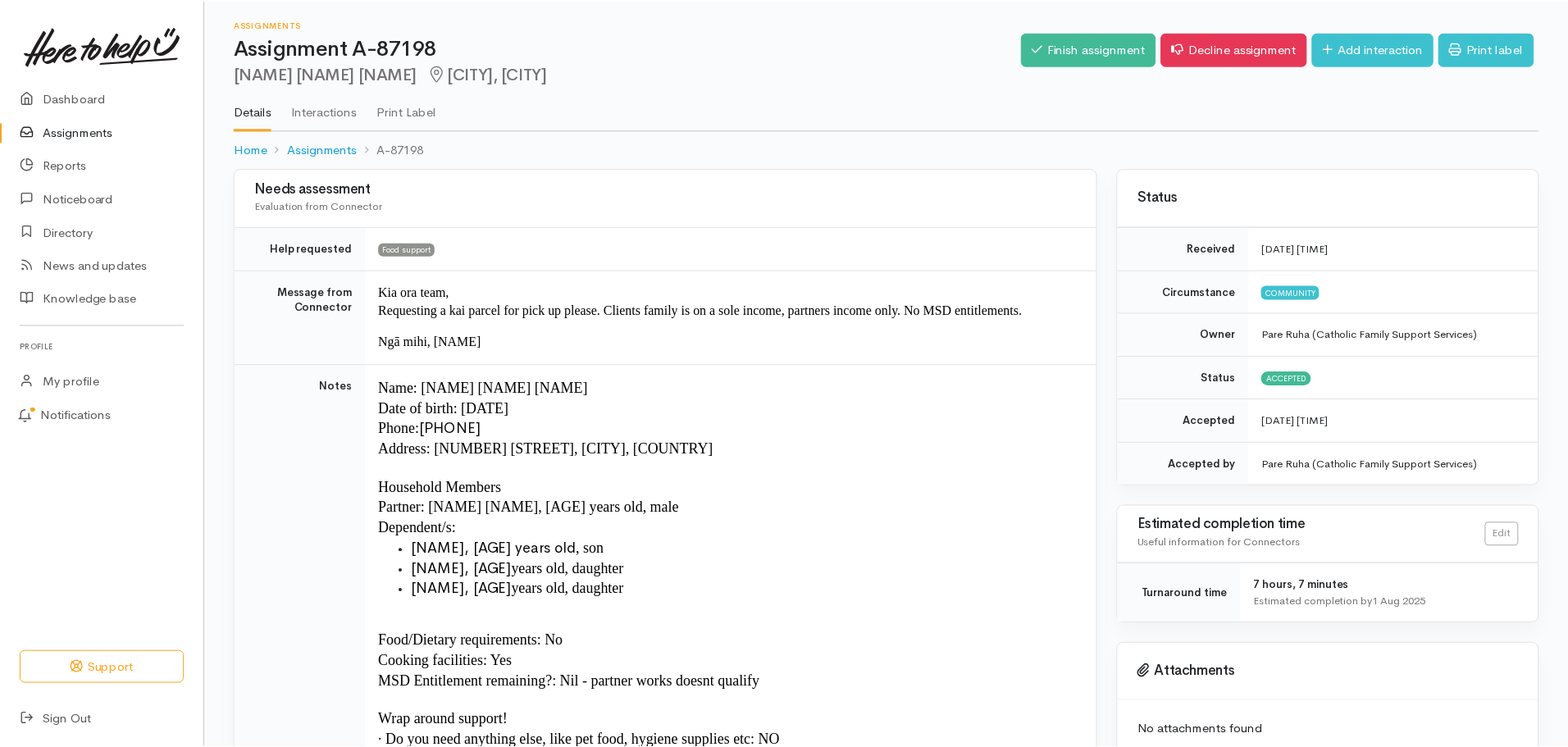 scroll, scrollTop: 0, scrollLeft: 0, axis: both 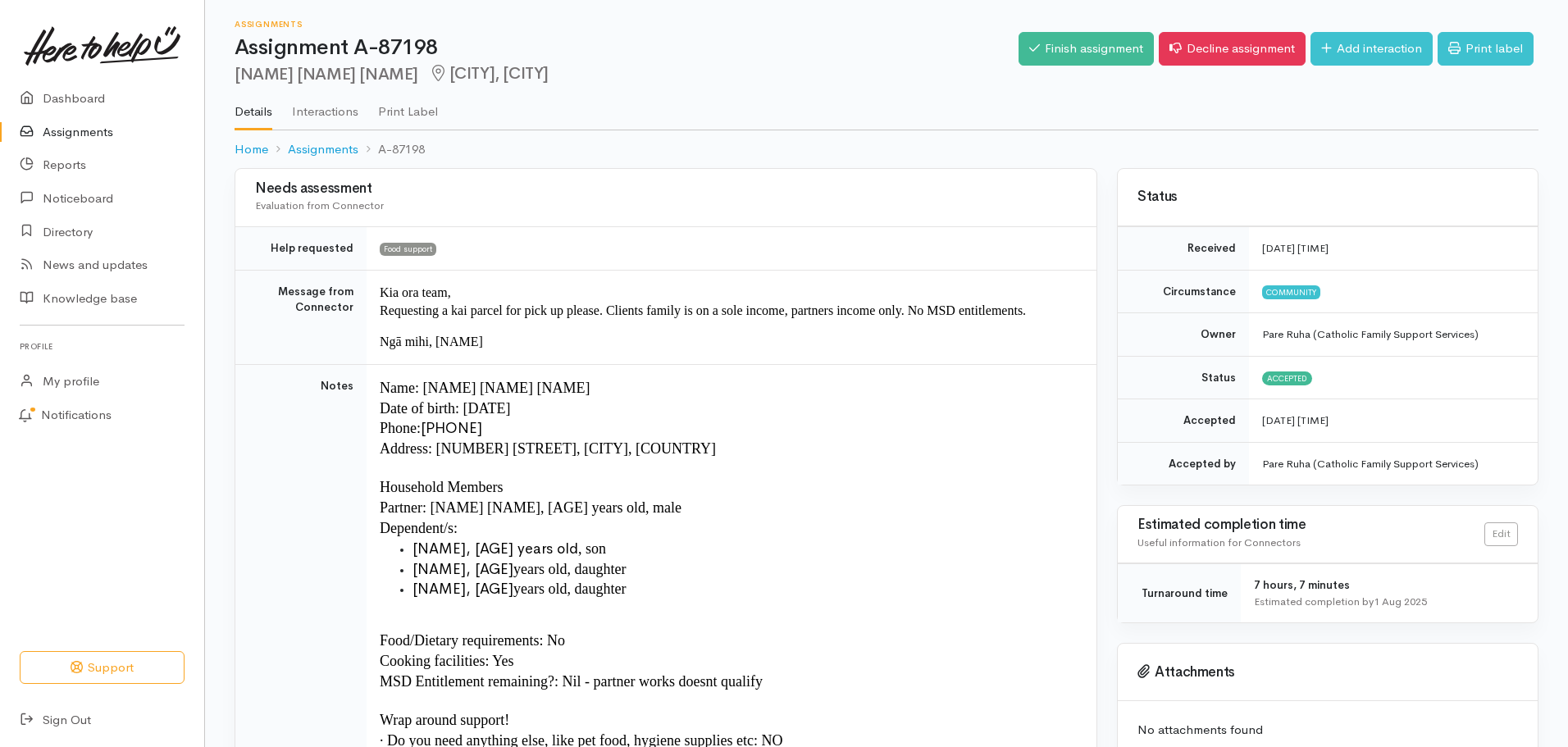 click on "Assignments" at bounding box center (102, 132) 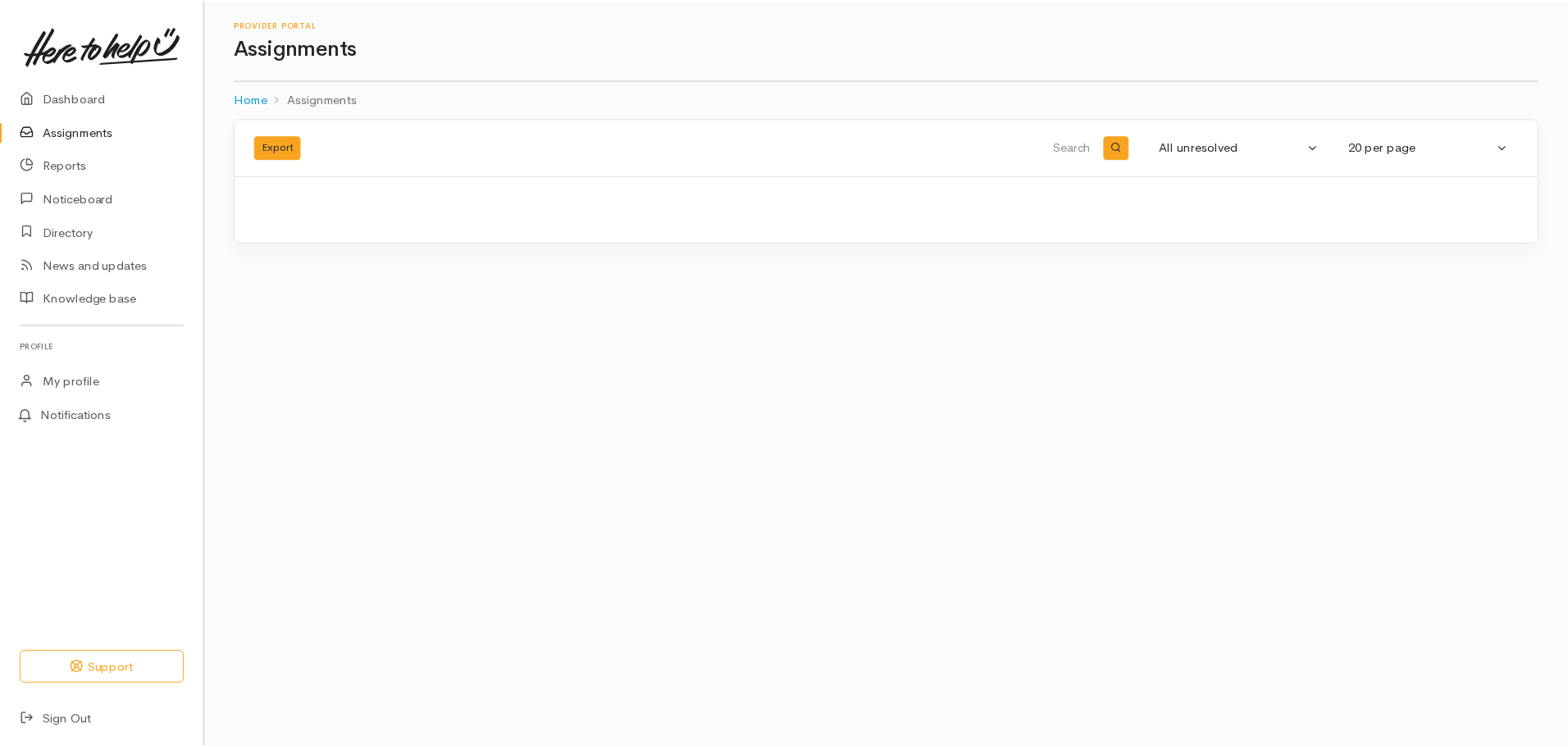 scroll, scrollTop: 0, scrollLeft: 0, axis: both 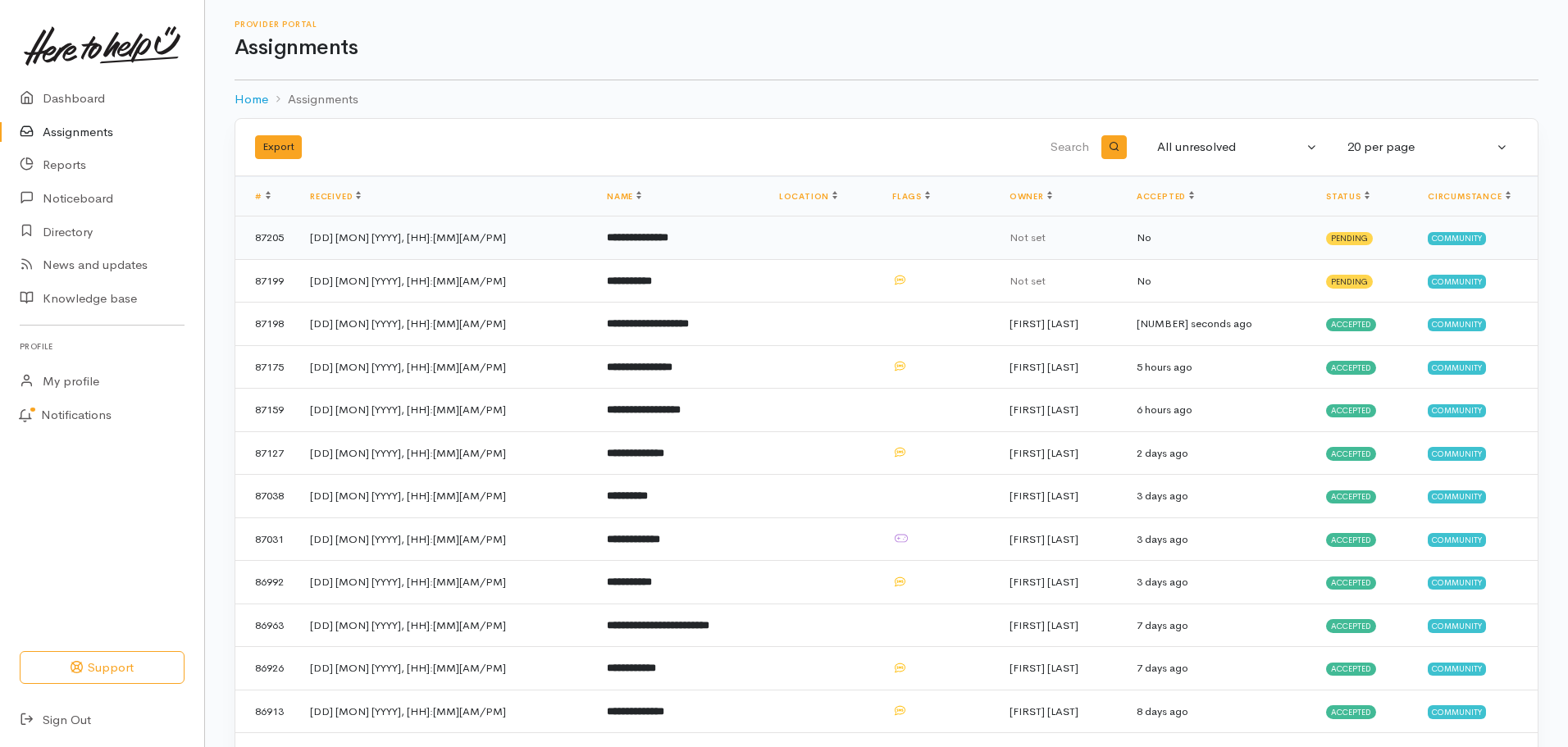 click on "**********" at bounding box center (637, 237) 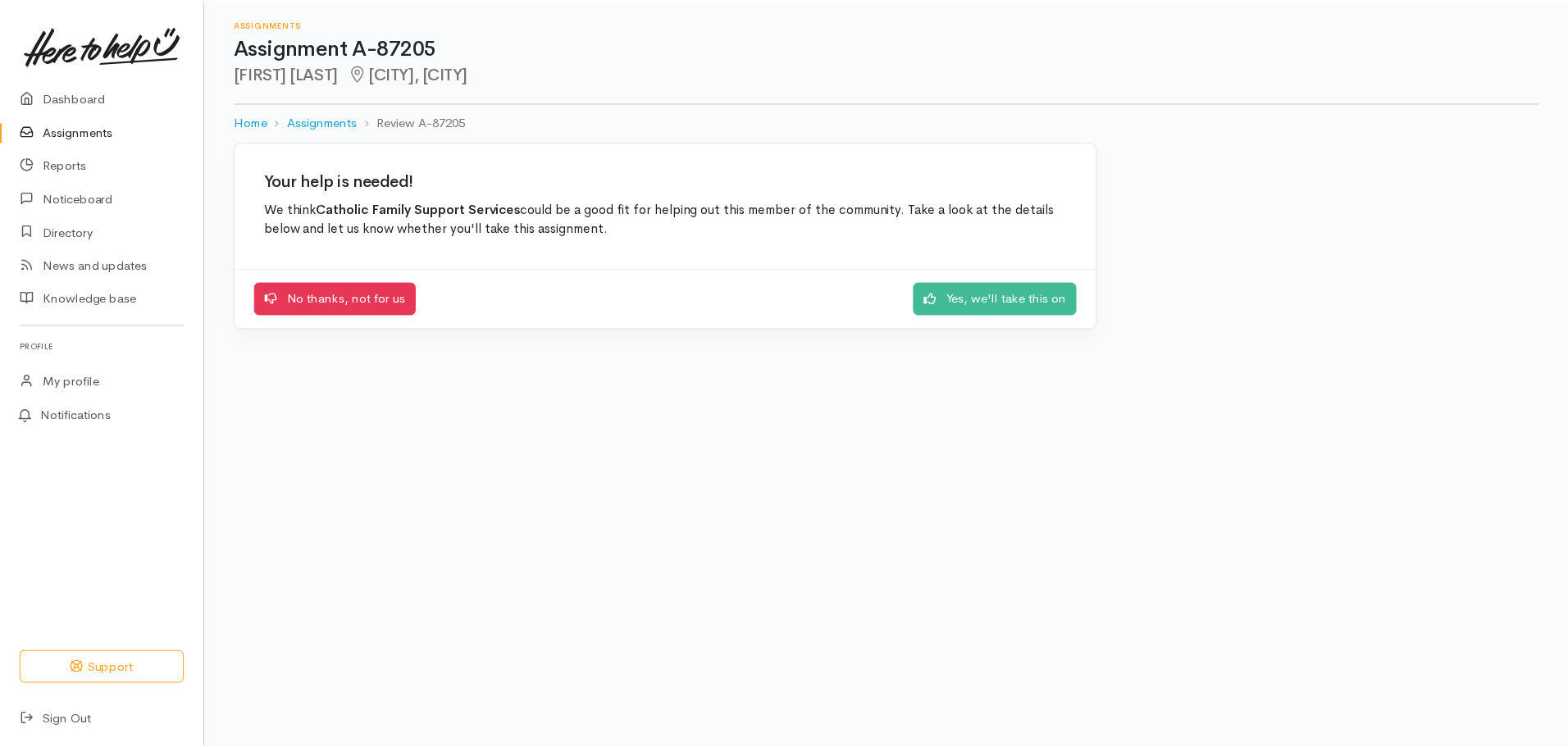 scroll, scrollTop: 0, scrollLeft: 0, axis: both 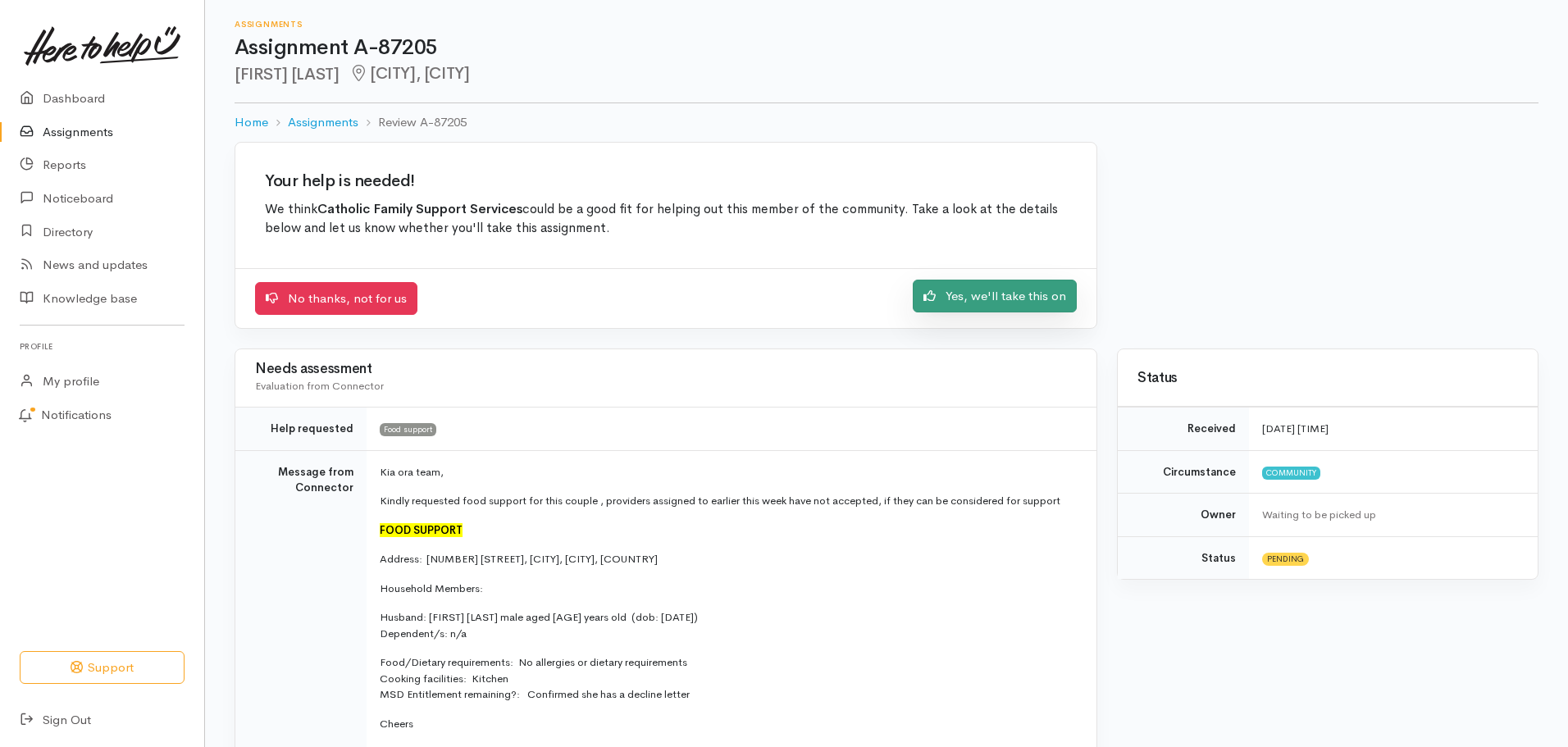 click on "Yes, we'll take this on" at bounding box center (995, 296) 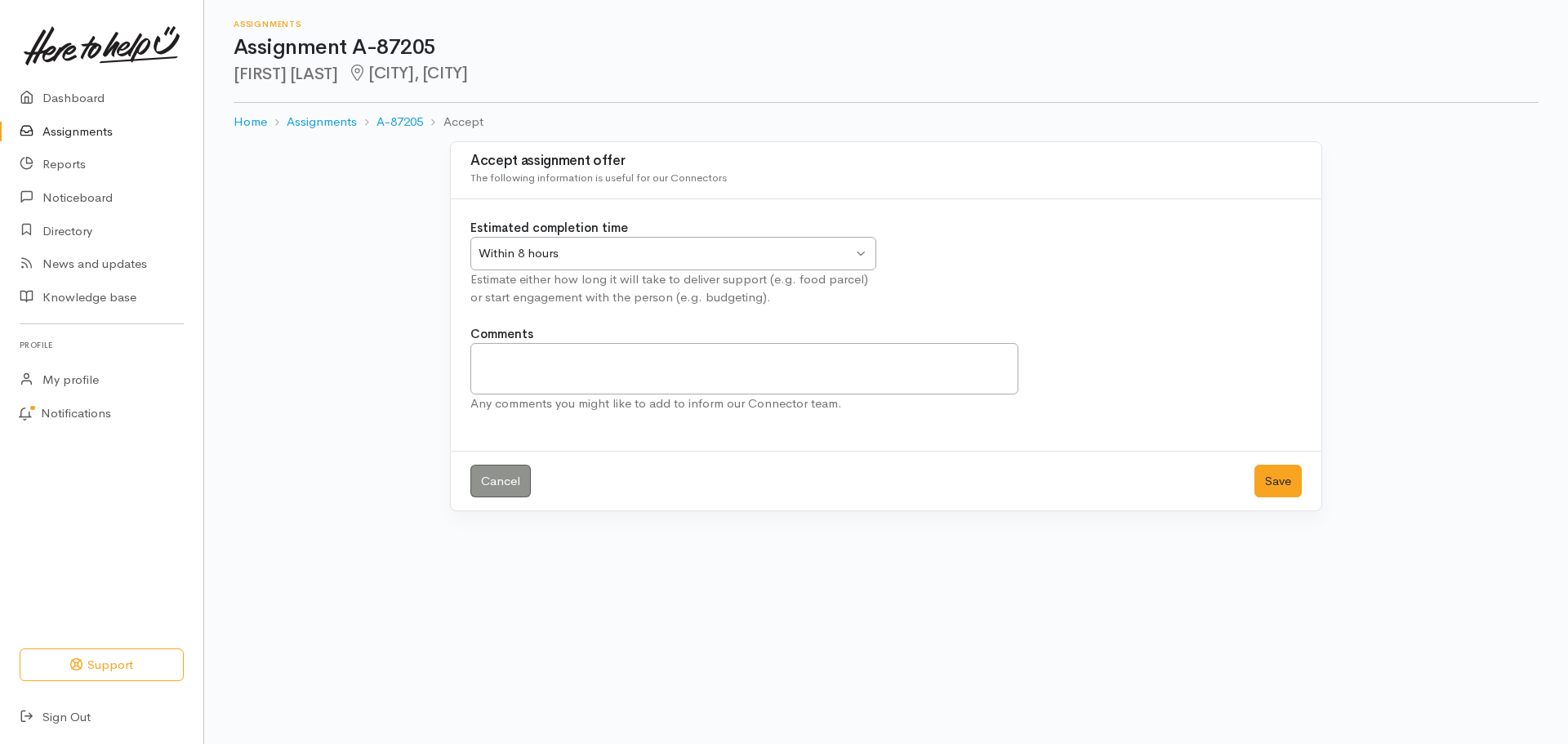 scroll, scrollTop: 0, scrollLeft: 0, axis: both 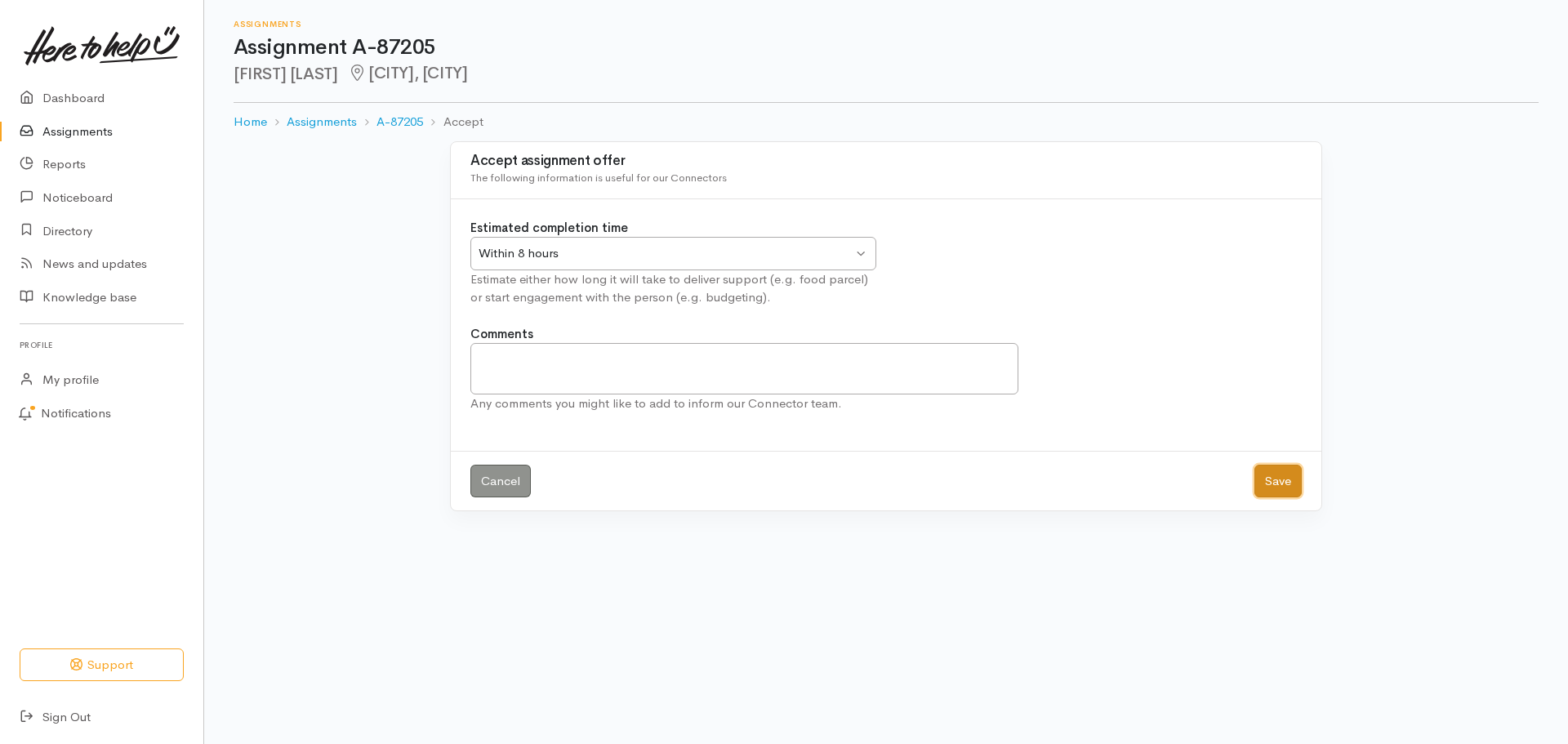 click on "Save" at bounding box center [1278, 481] 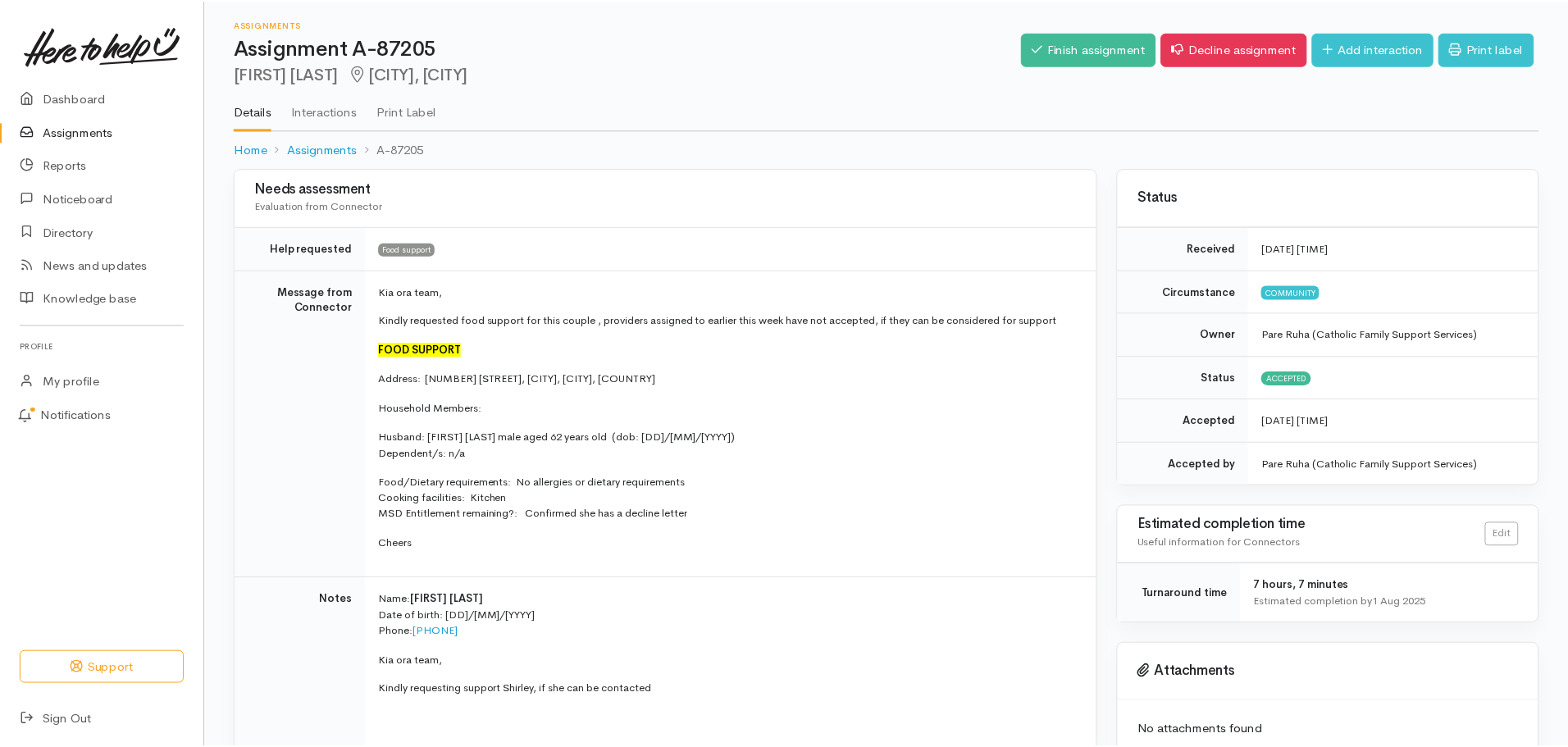 scroll, scrollTop: 0, scrollLeft: 0, axis: both 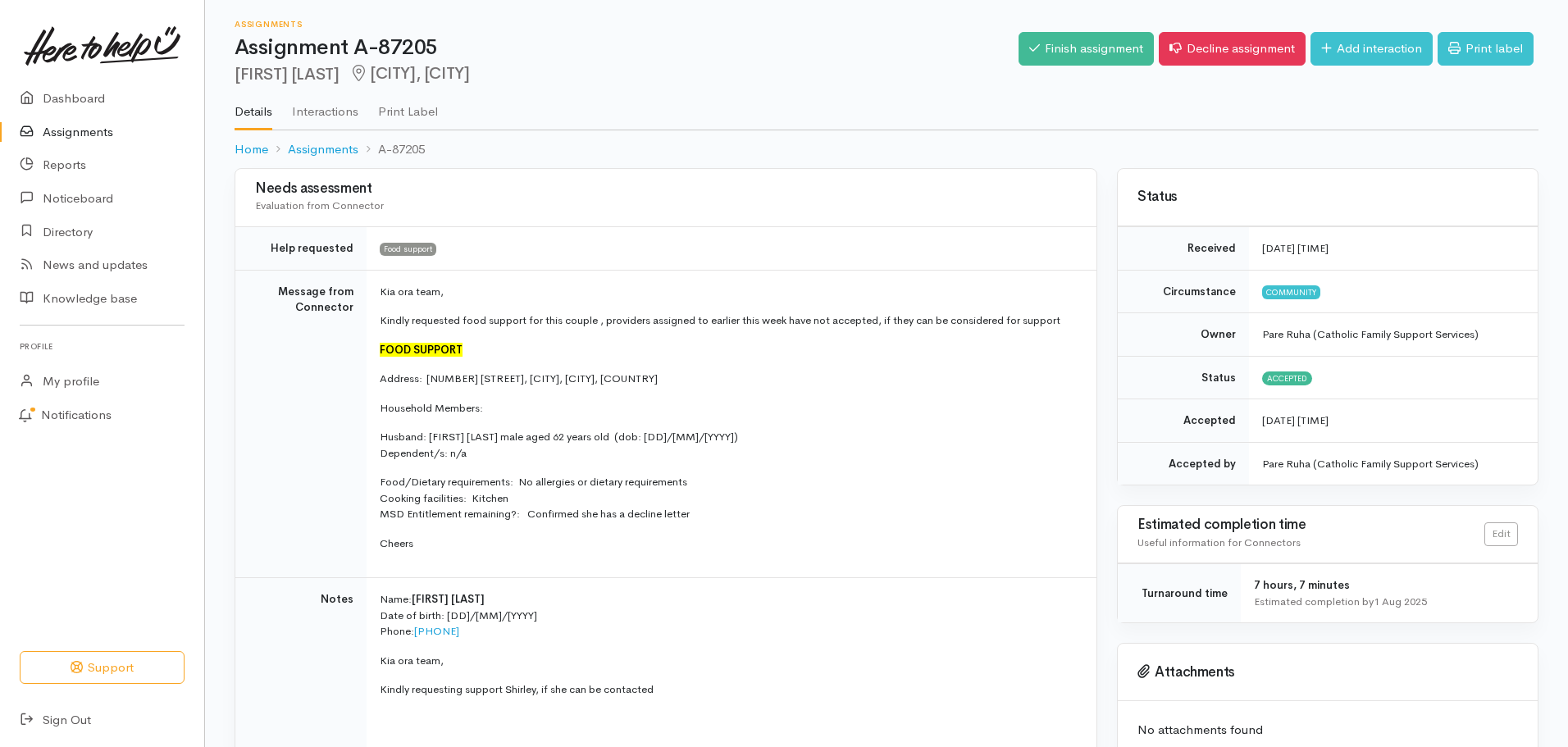 click on "Assignments" at bounding box center (102, 132) 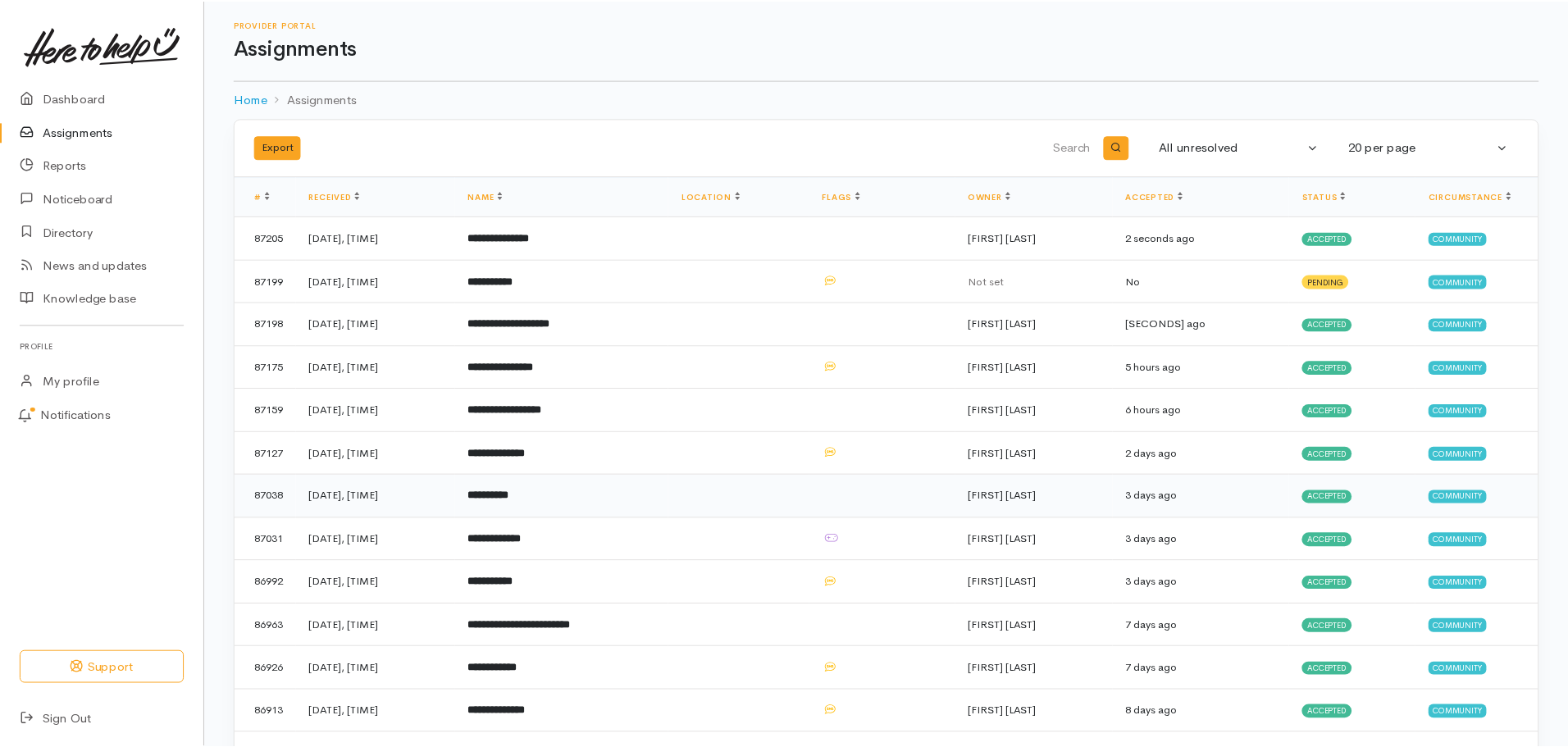 scroll, scrollTop: 0, scrollLeft: 0, axis: both 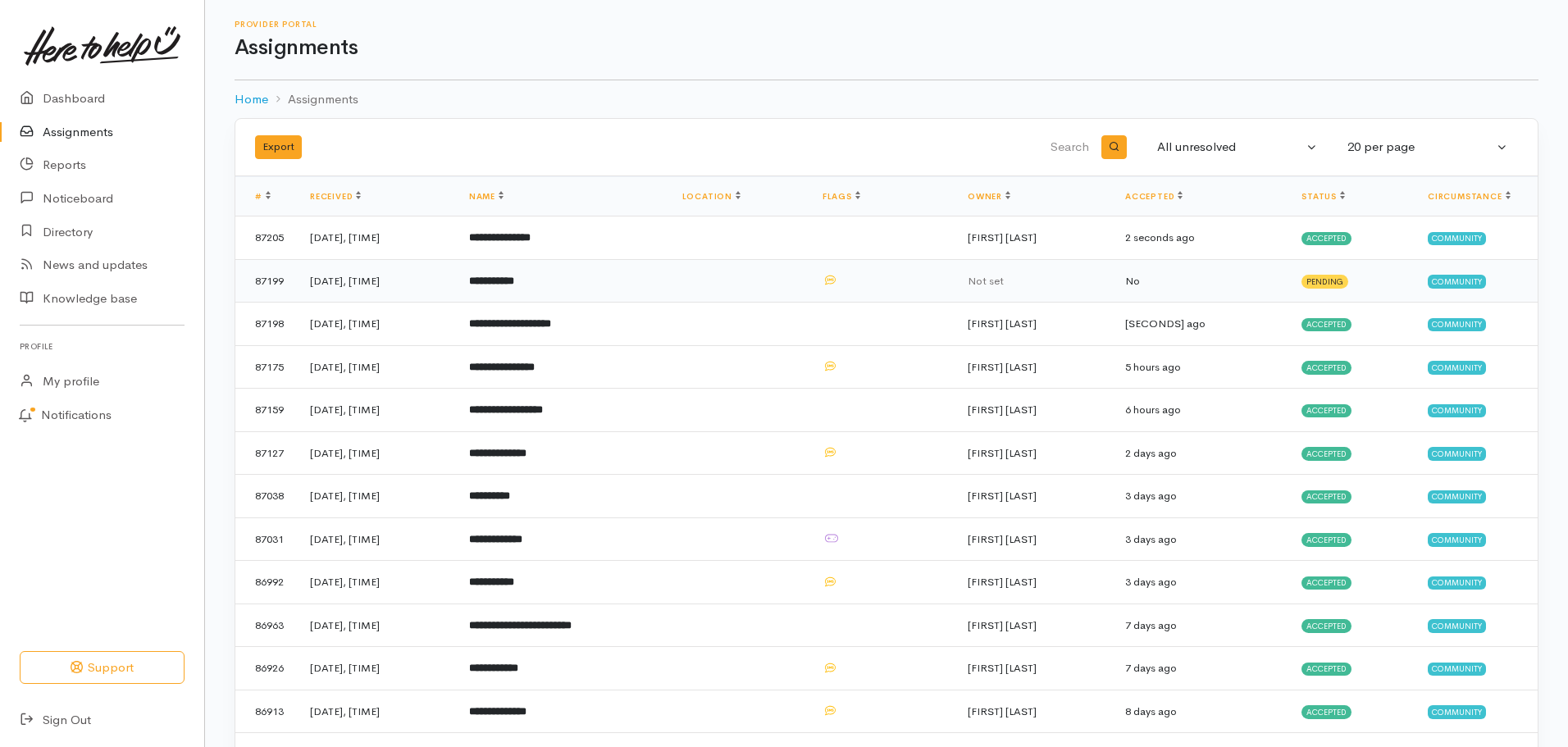 click on "**********" at bounding box center (491, 280) 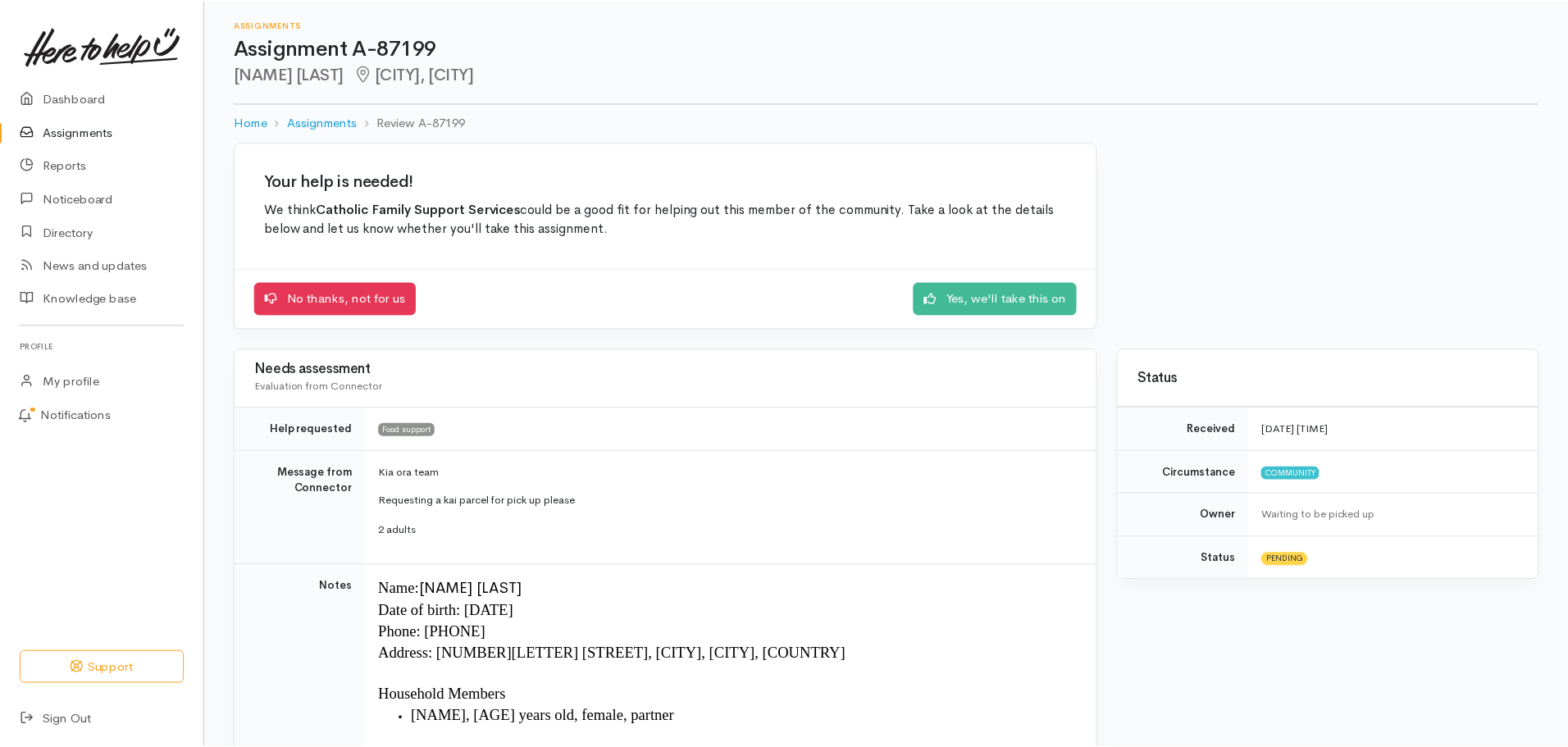 scroll, scrollTop: 0, scrollLeft: 0, axis: both 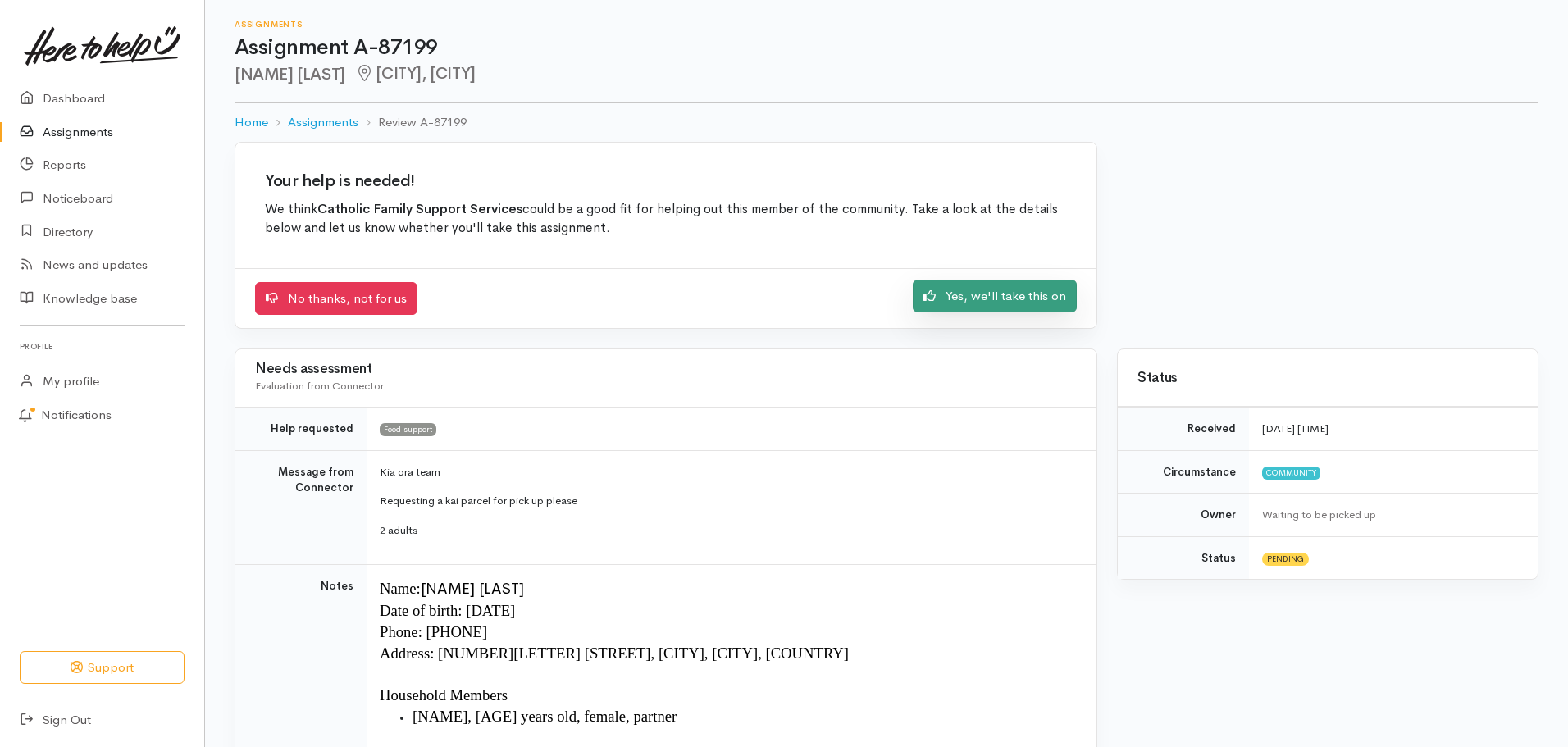 drag, startPoint x: 948, startPoint y: 492, endPoint x: 937, endPoint y: 301, distance: 191.31649 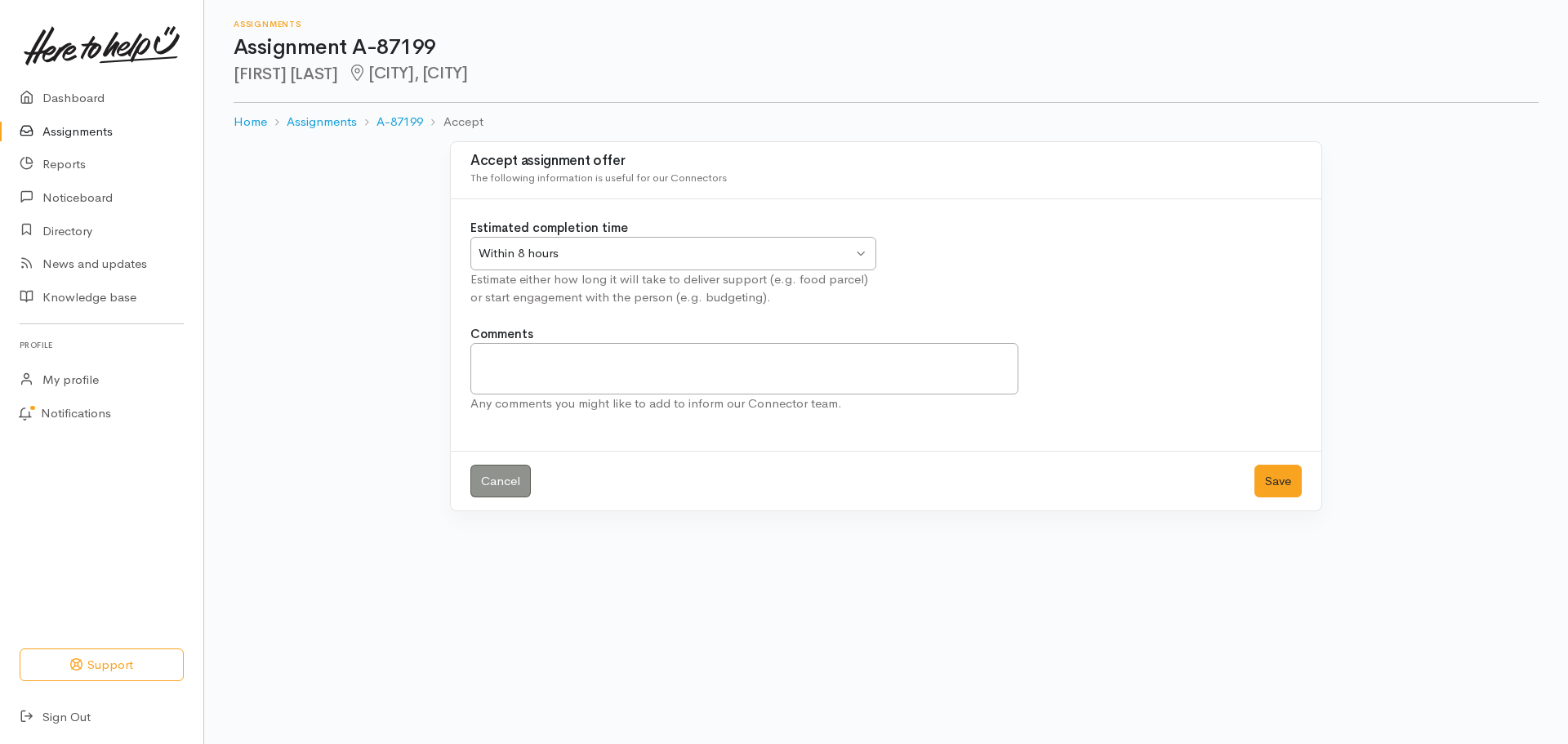 scroll, scrollTop: 0, scrollLeft: 0, axis: both 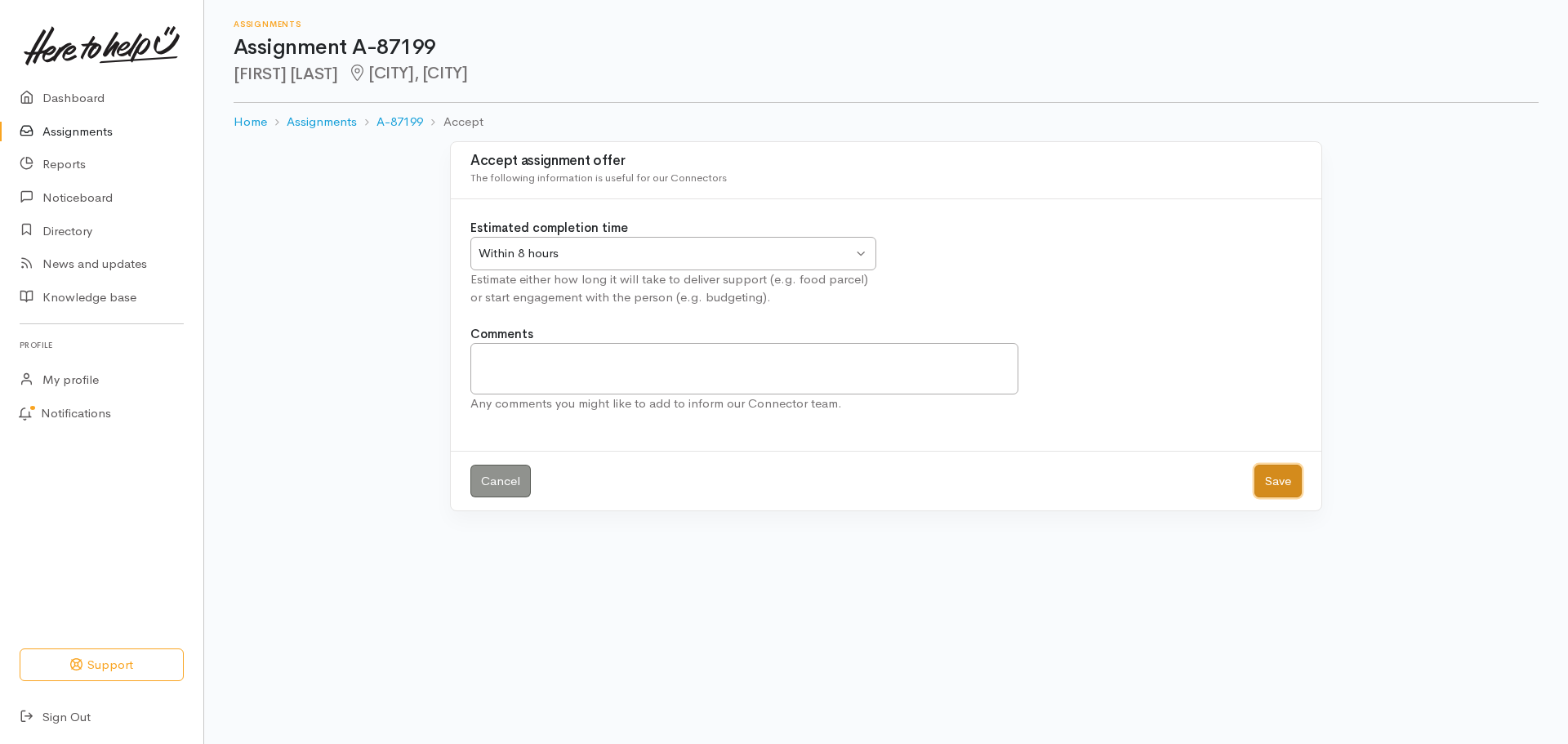 click on "Save" at bounding box center (1278, 481) 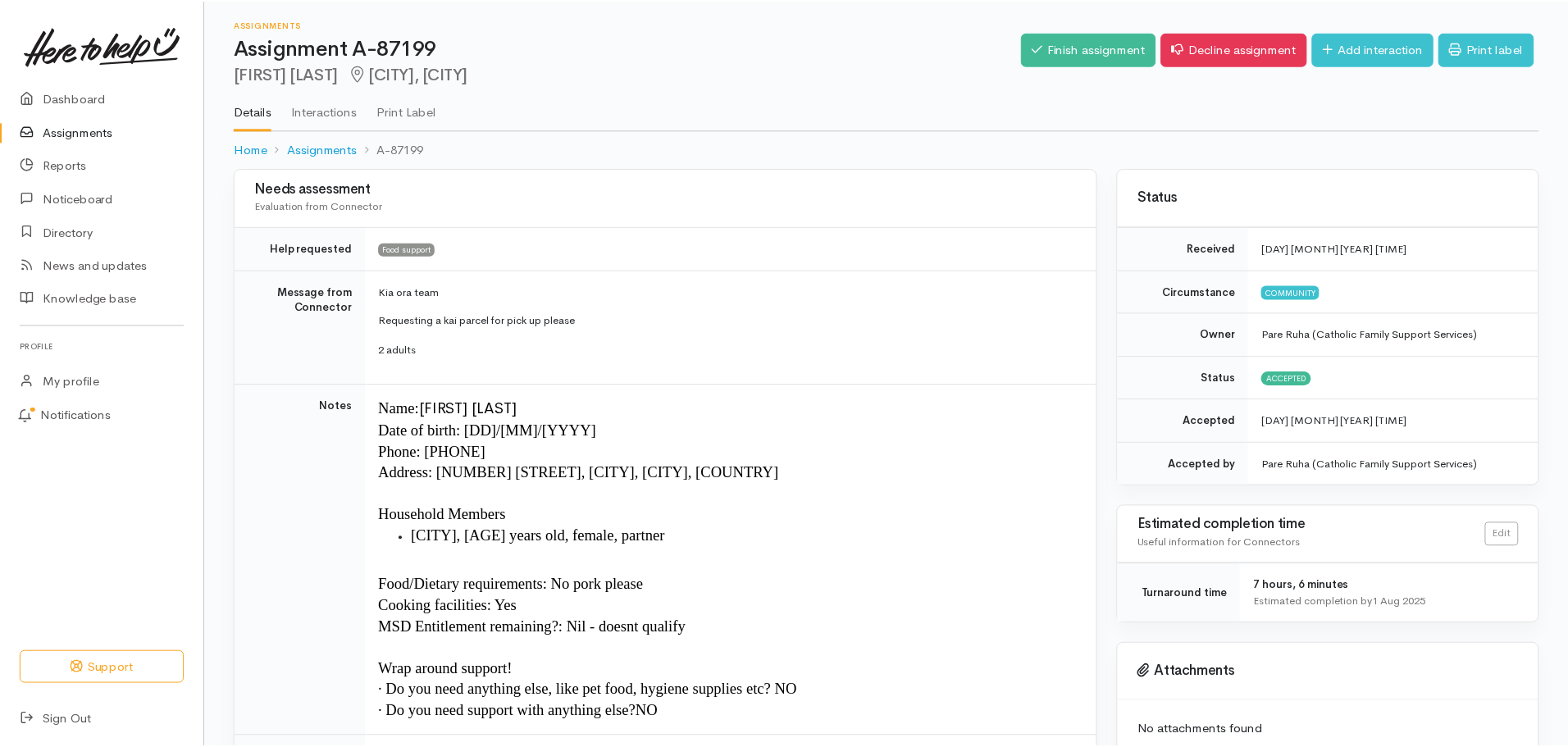 scroll, scrollTop: 0, scrollLeft: 0, axis: both 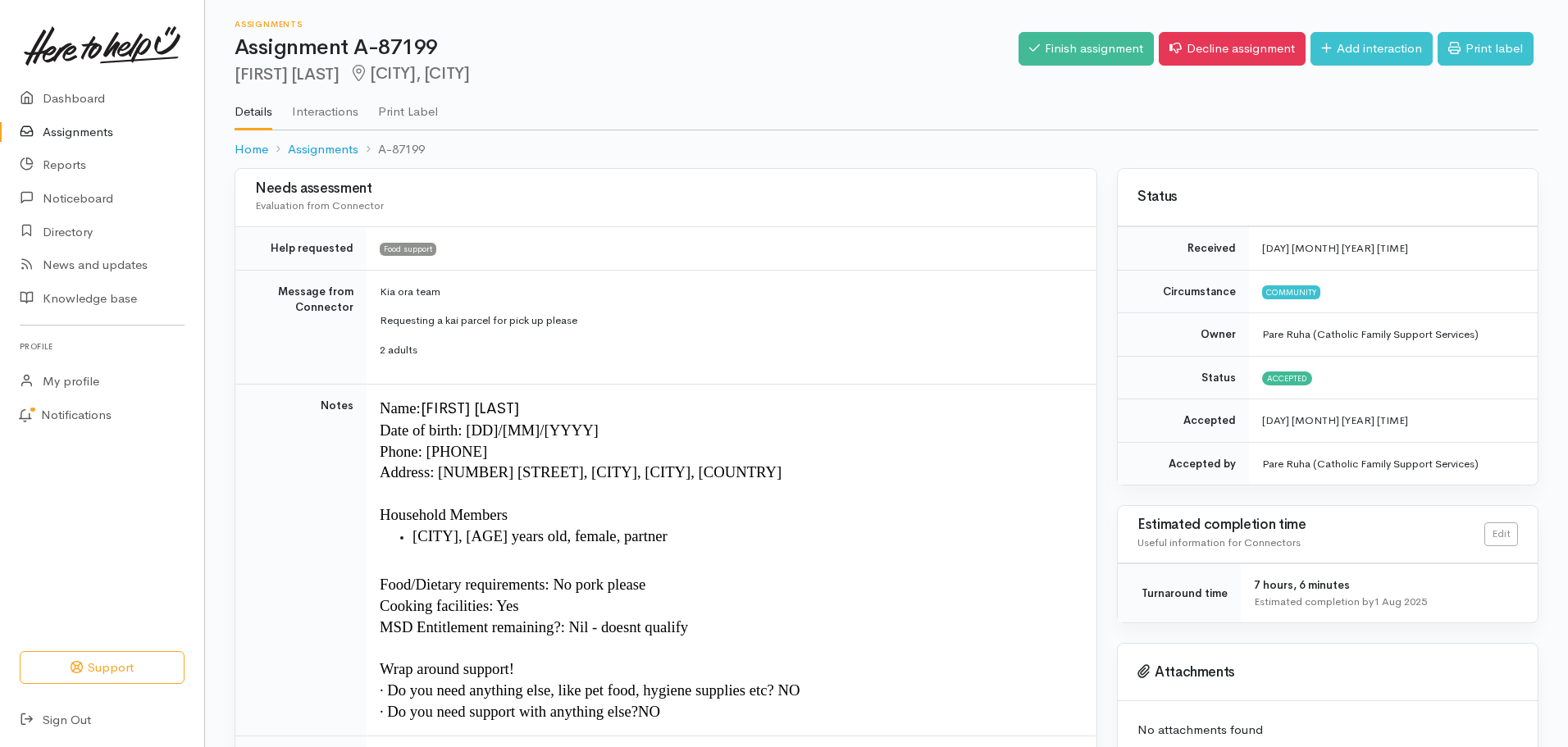 click on "Assignments" at bounding box center [102, 132] 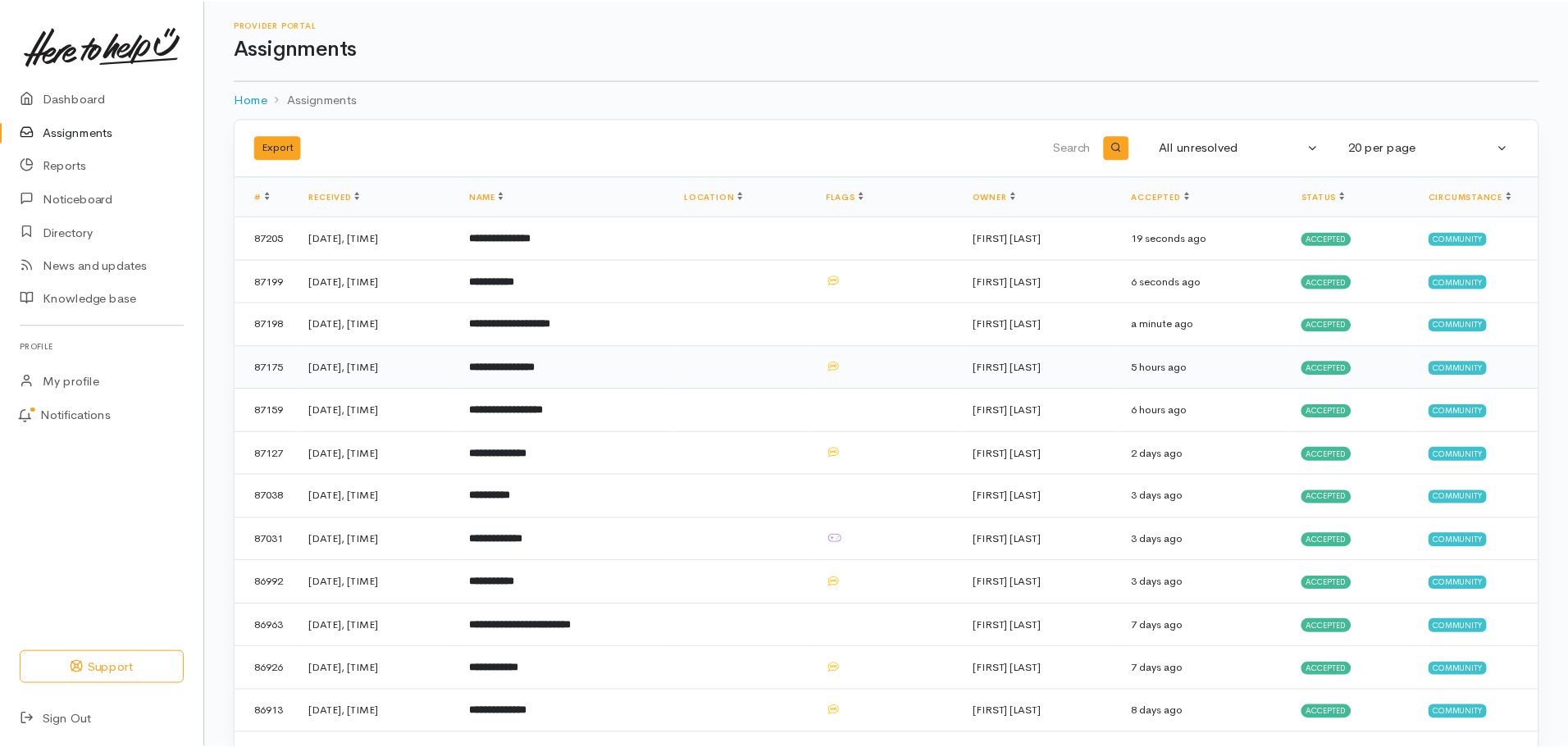 scroll, scrollTop: 0, scrollLeft: 0, axis: both 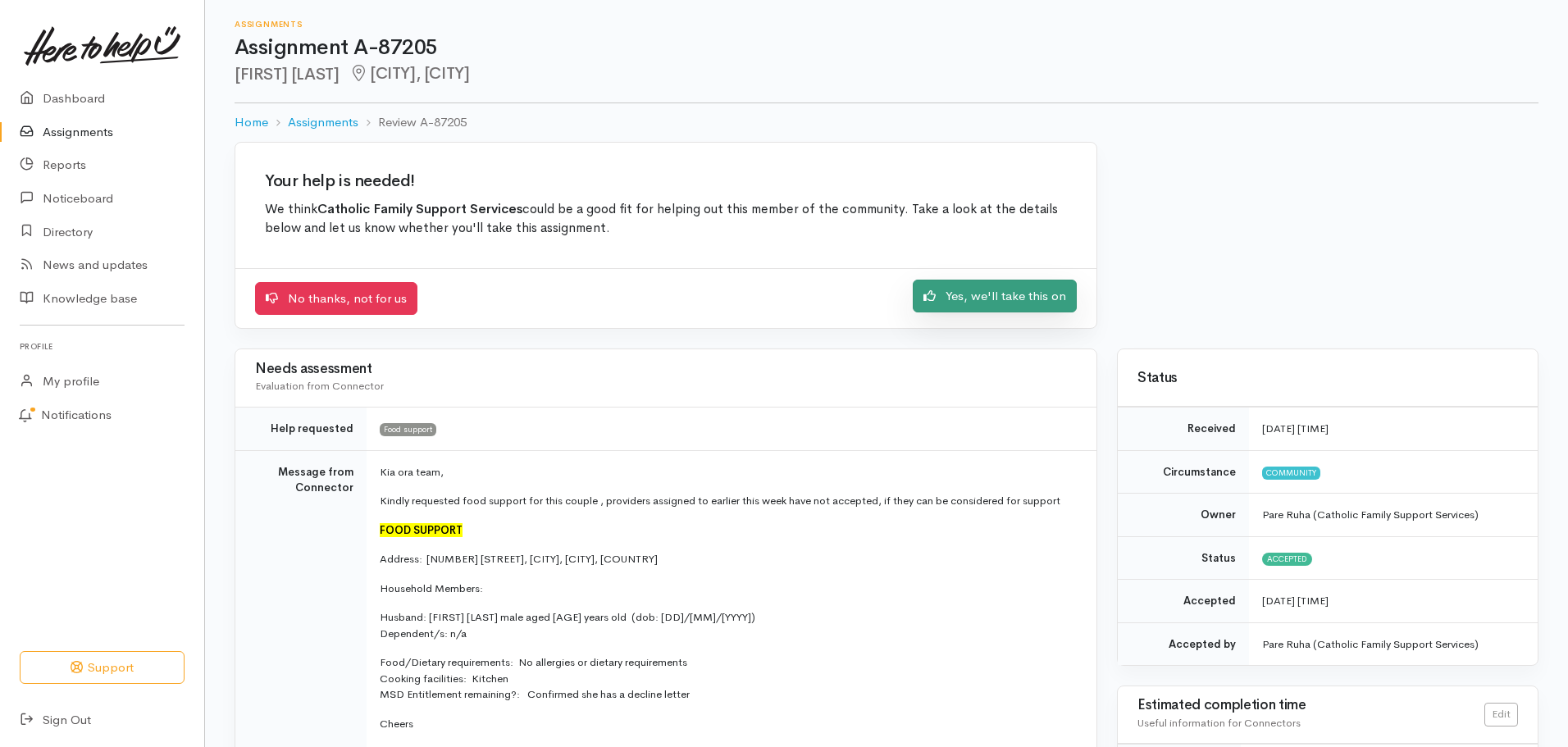 click on "Yes, we'll take this on" at bounding box center (995, 296) 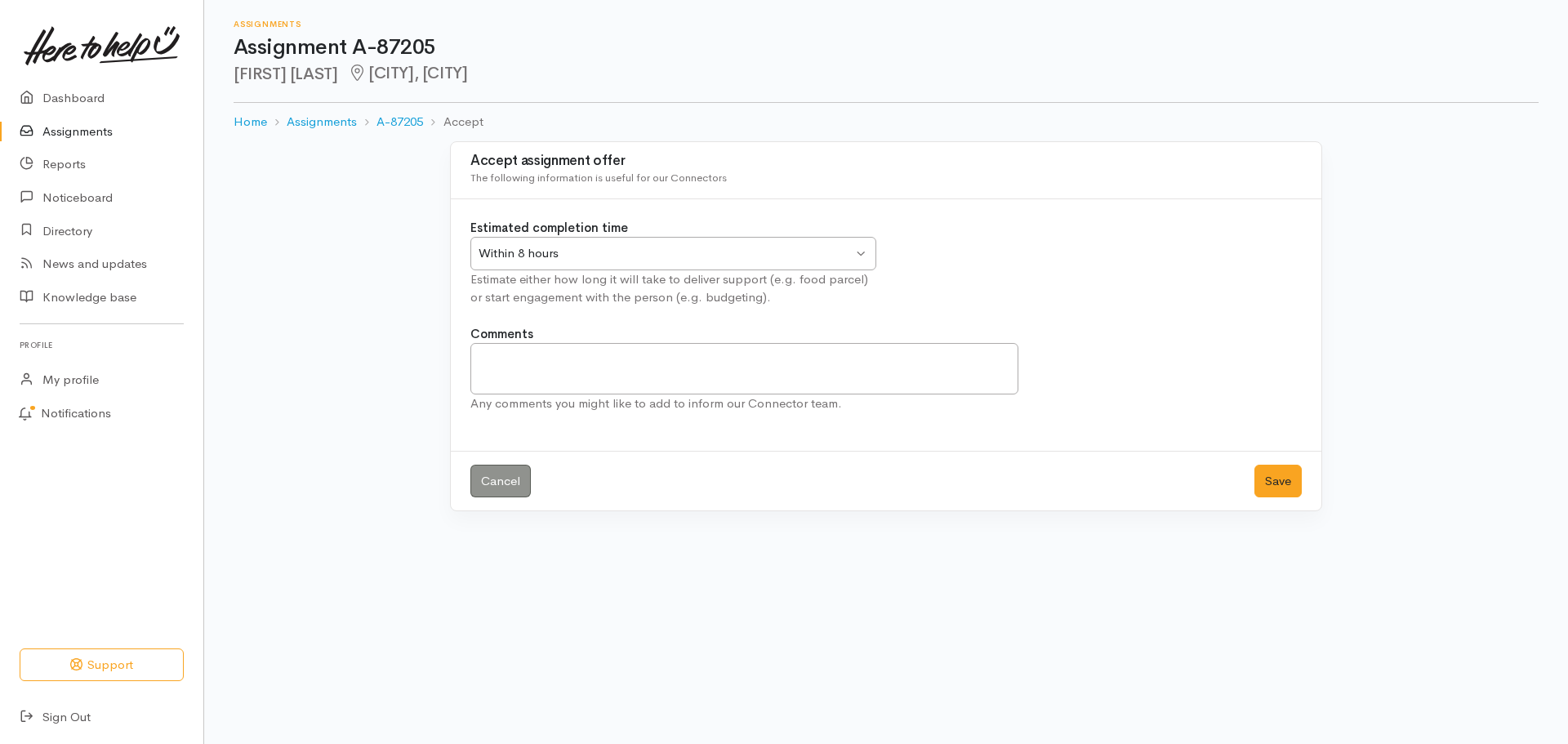 scroll, scrollTop: 0, scrollLeft: 0, axis: both 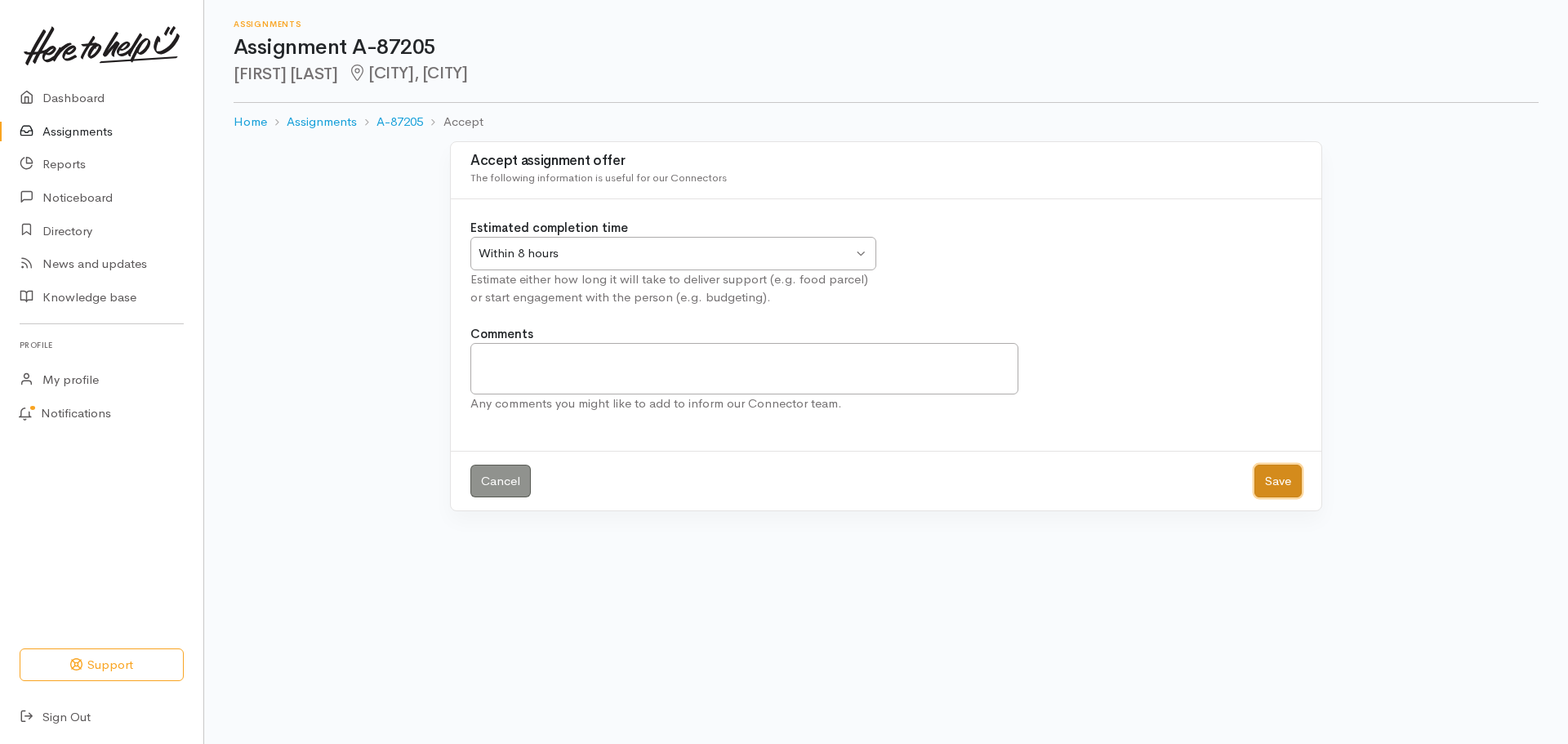 click on "Save" at bounding box center (1278, 481) 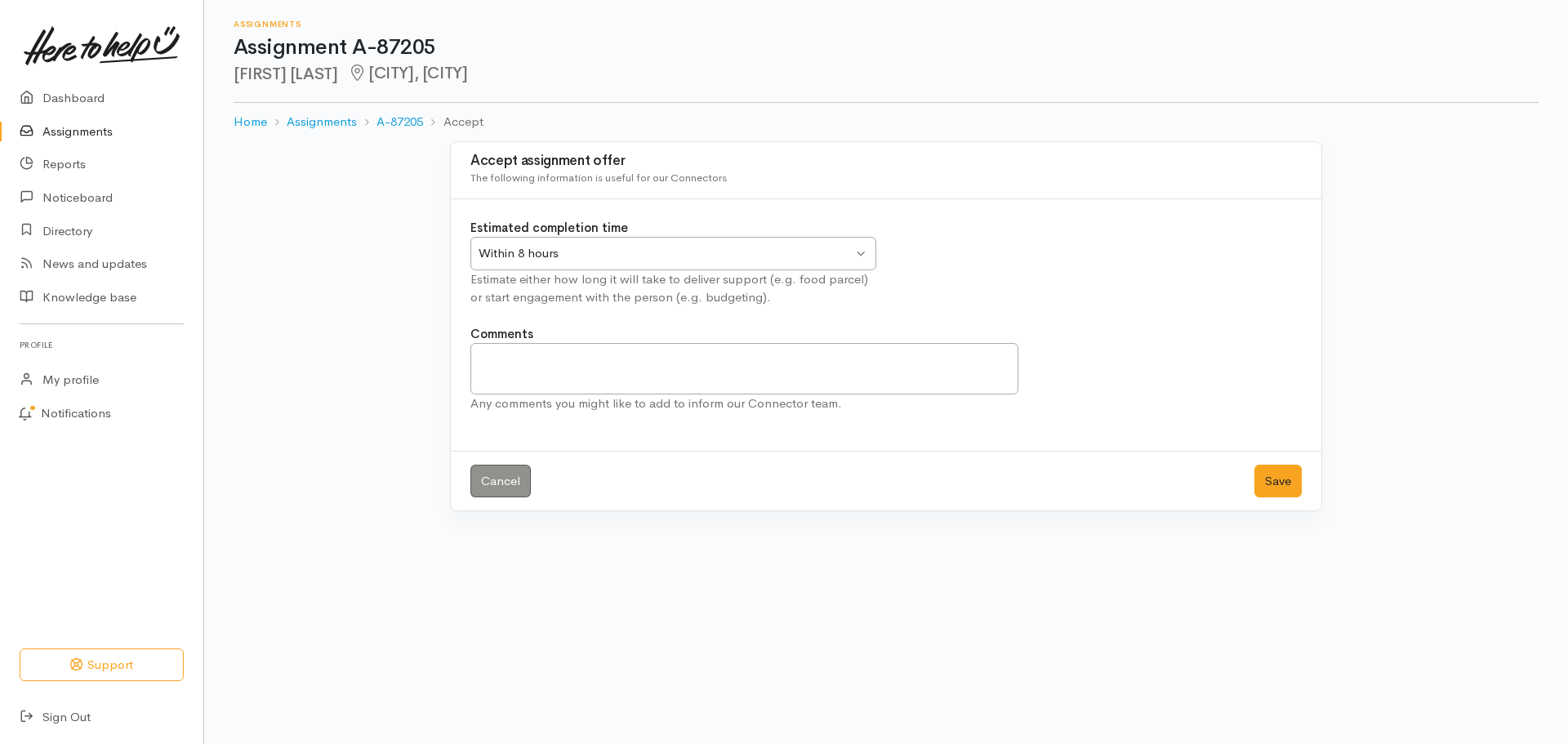 scroll, scrollTop: 0, scrollLeft: 0, axis: both 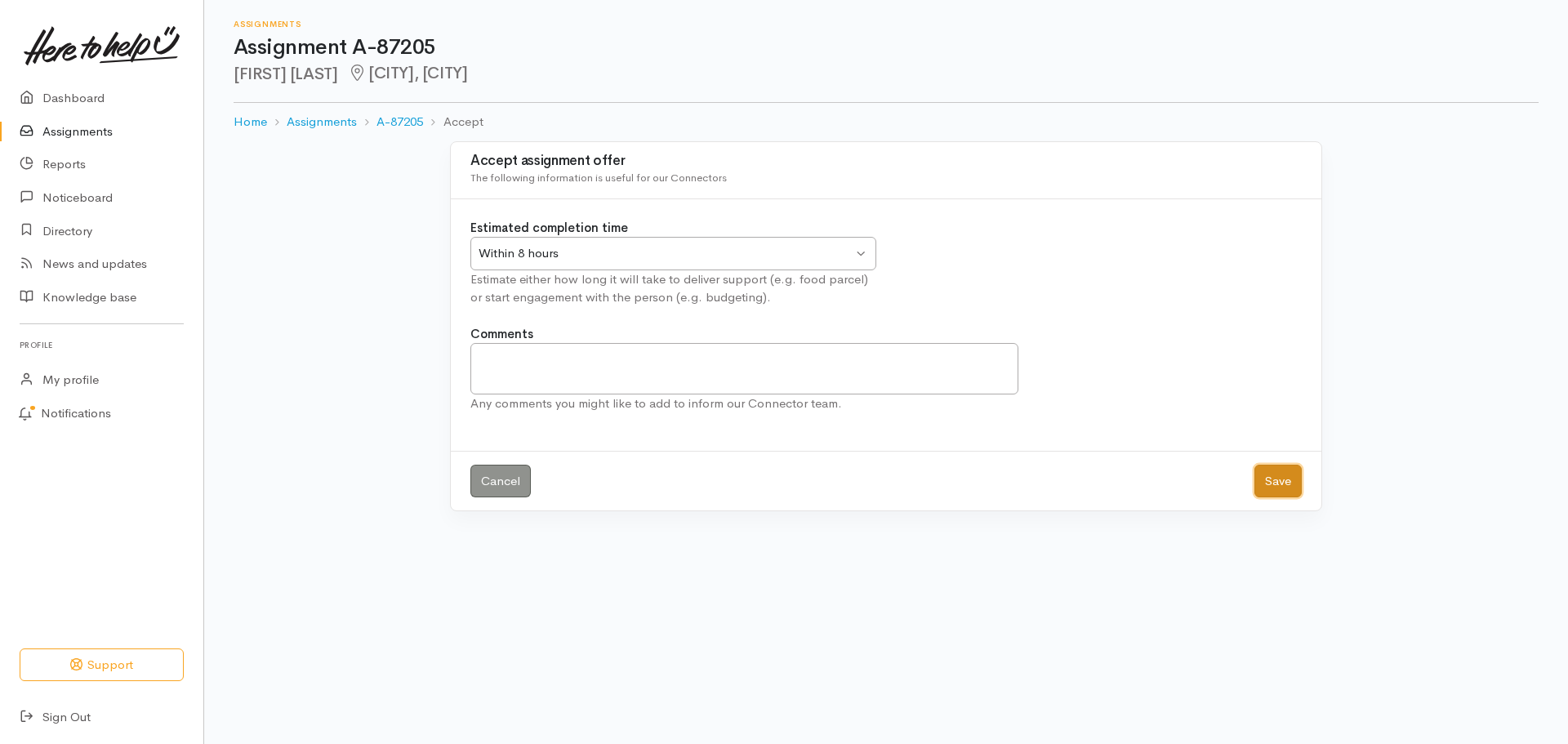 click on "Save" at bounding box center [1278, 481] 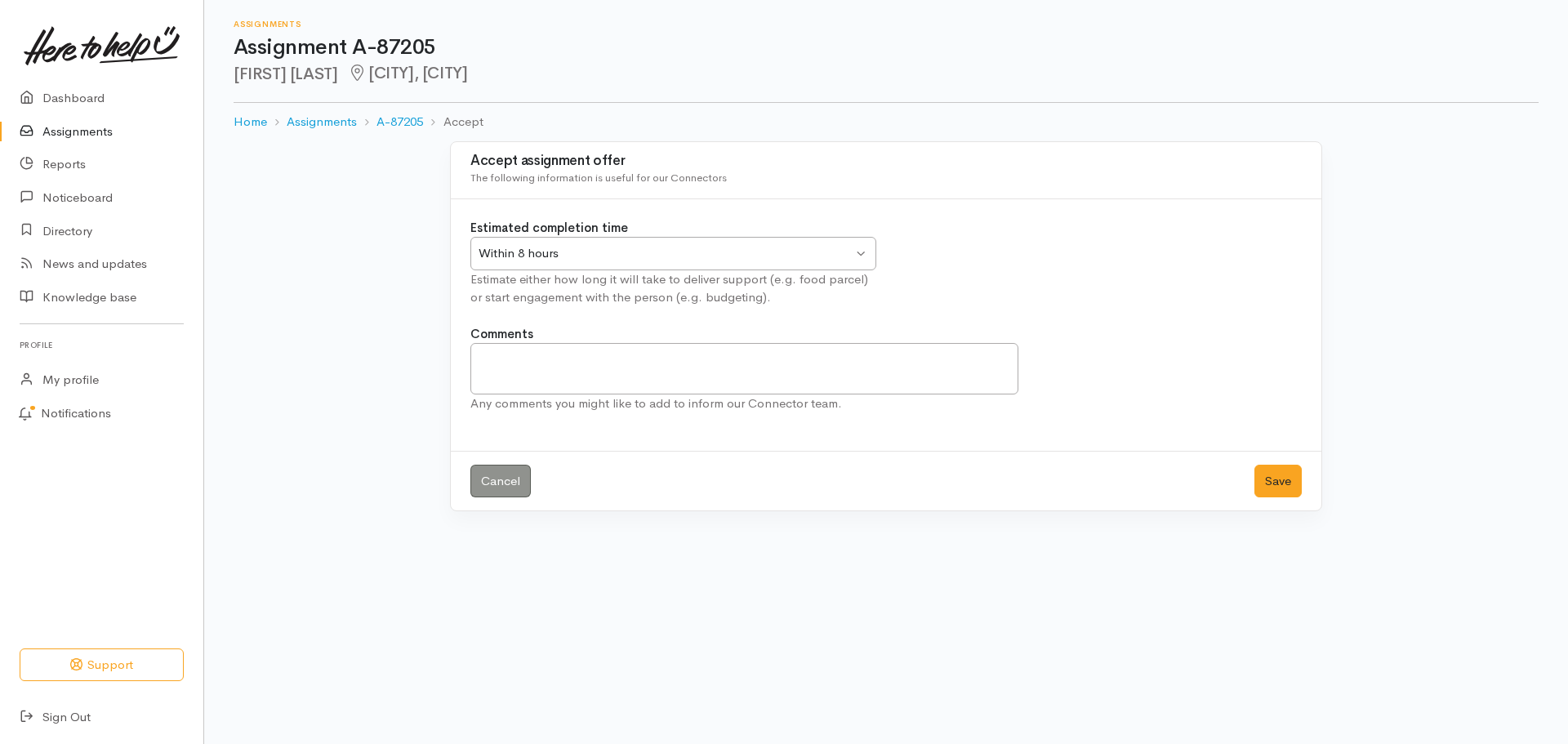 scroll, scrollTop: 0, scrollLeft: 0, axis: both 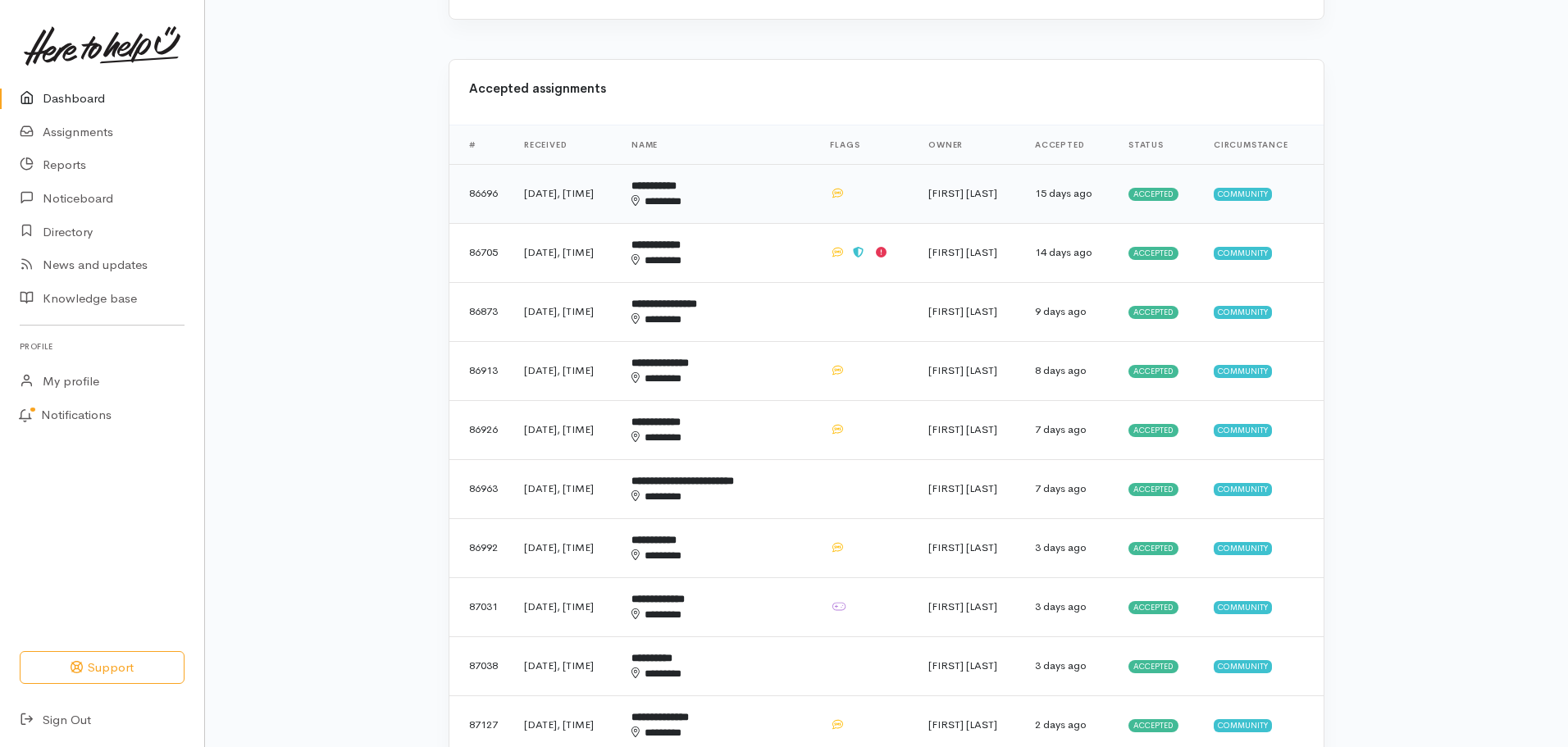 click on "Accepted" at bounding box center [1153, 194] 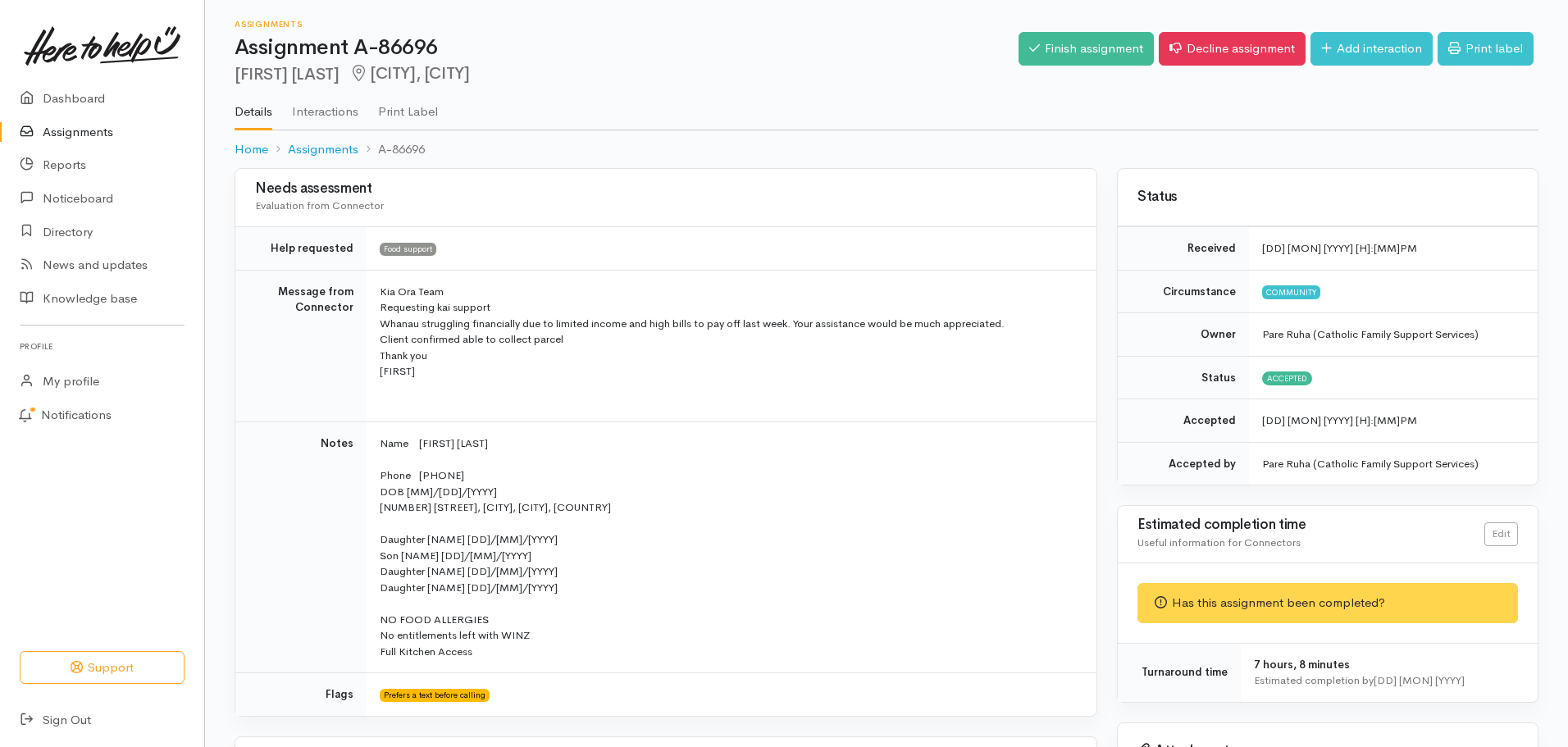 scroll, scrollTop: 0, scrollLeft: 0, axis: both 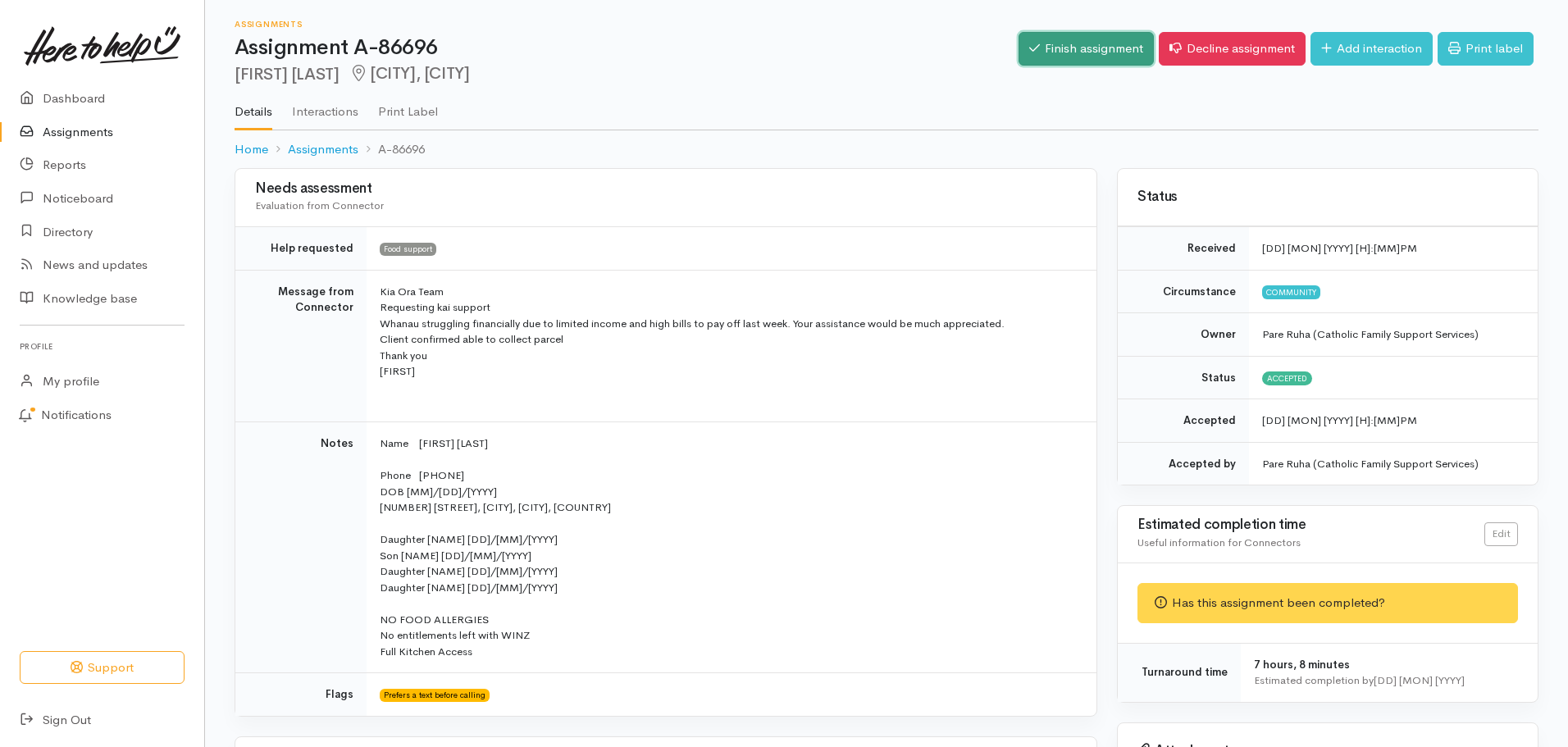 click on "Finish assignment" at bounding box center (1086, 48) 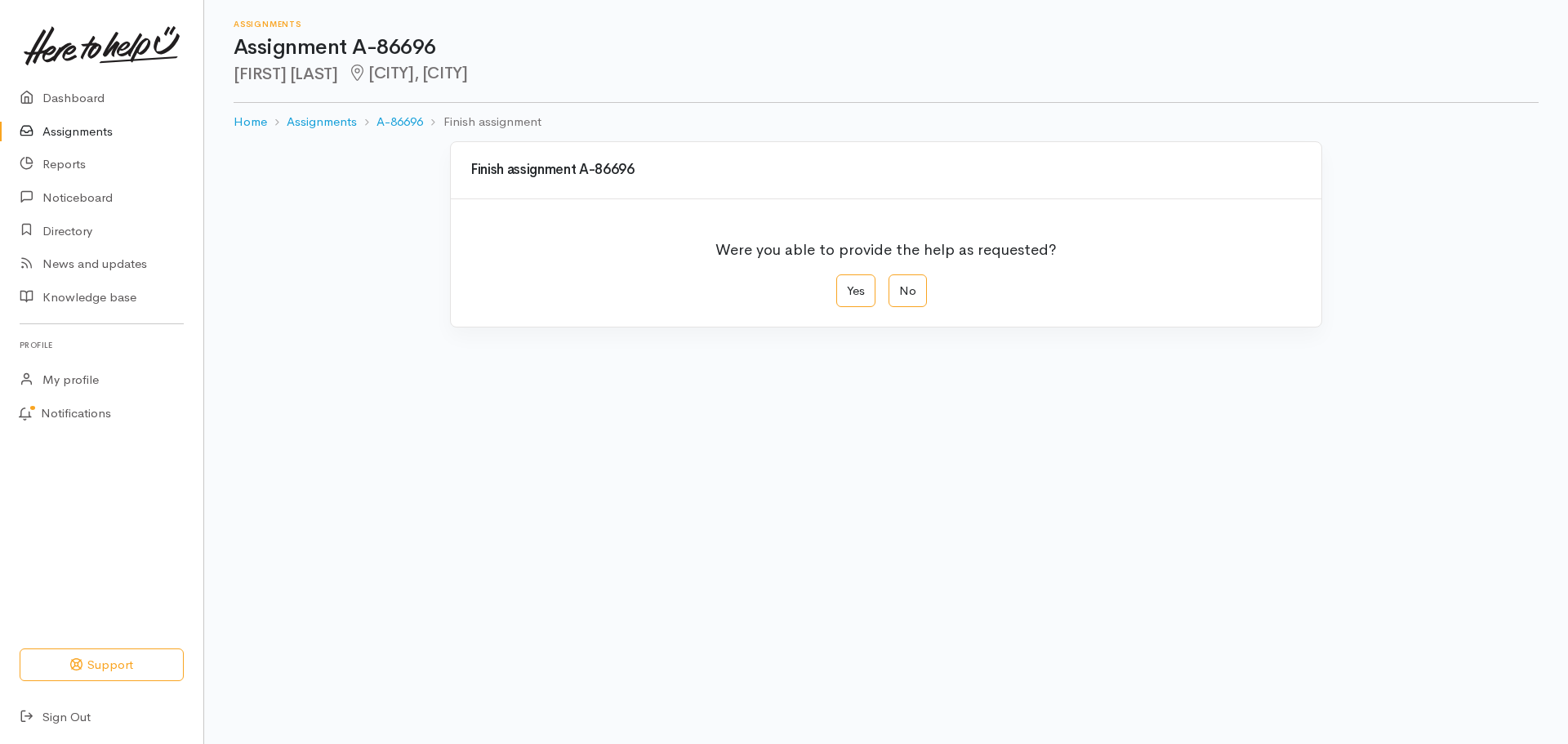 scroll, scrollTop: 0, scrollLeft: 0, axis: both 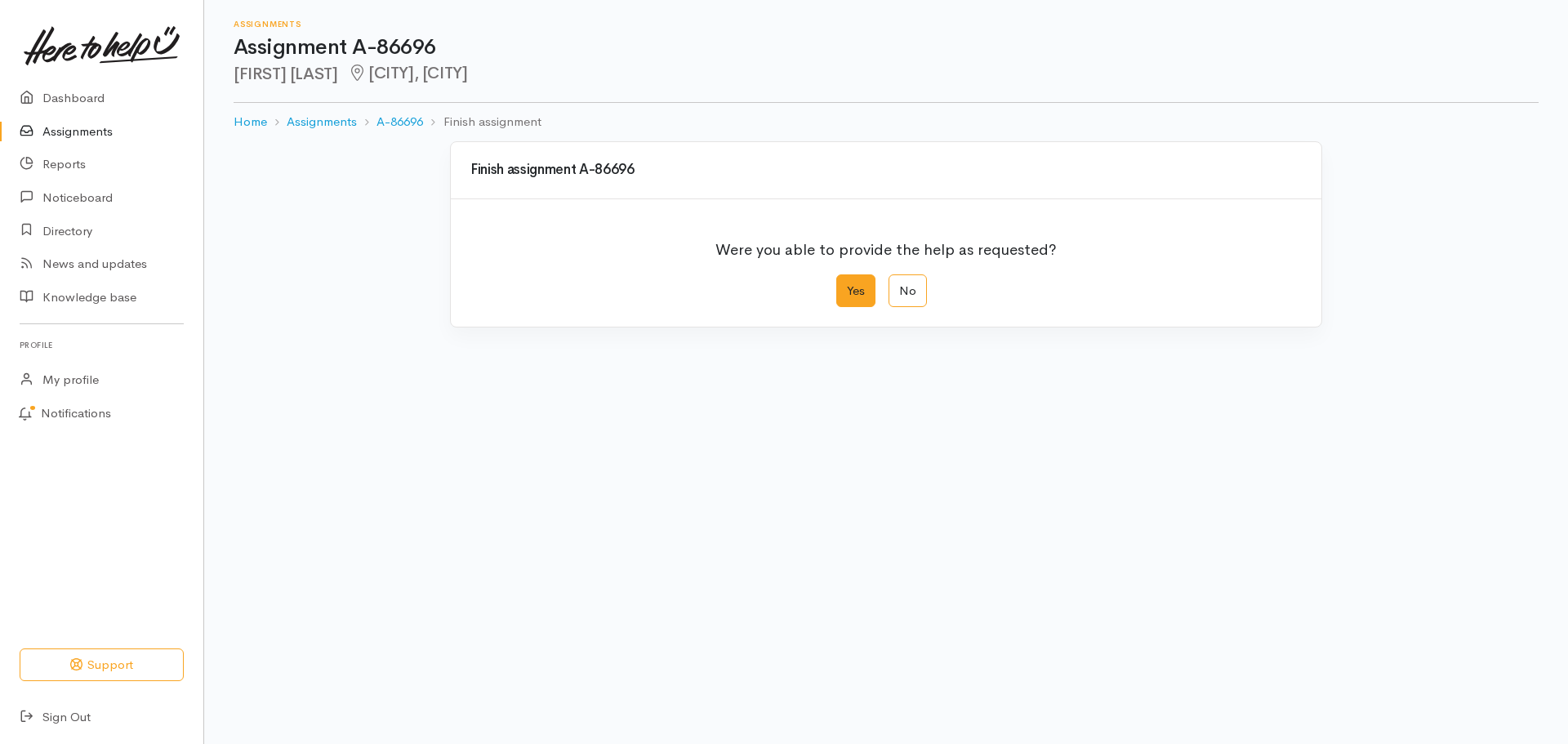 click on "Yes" at bounding box center (856, 291) 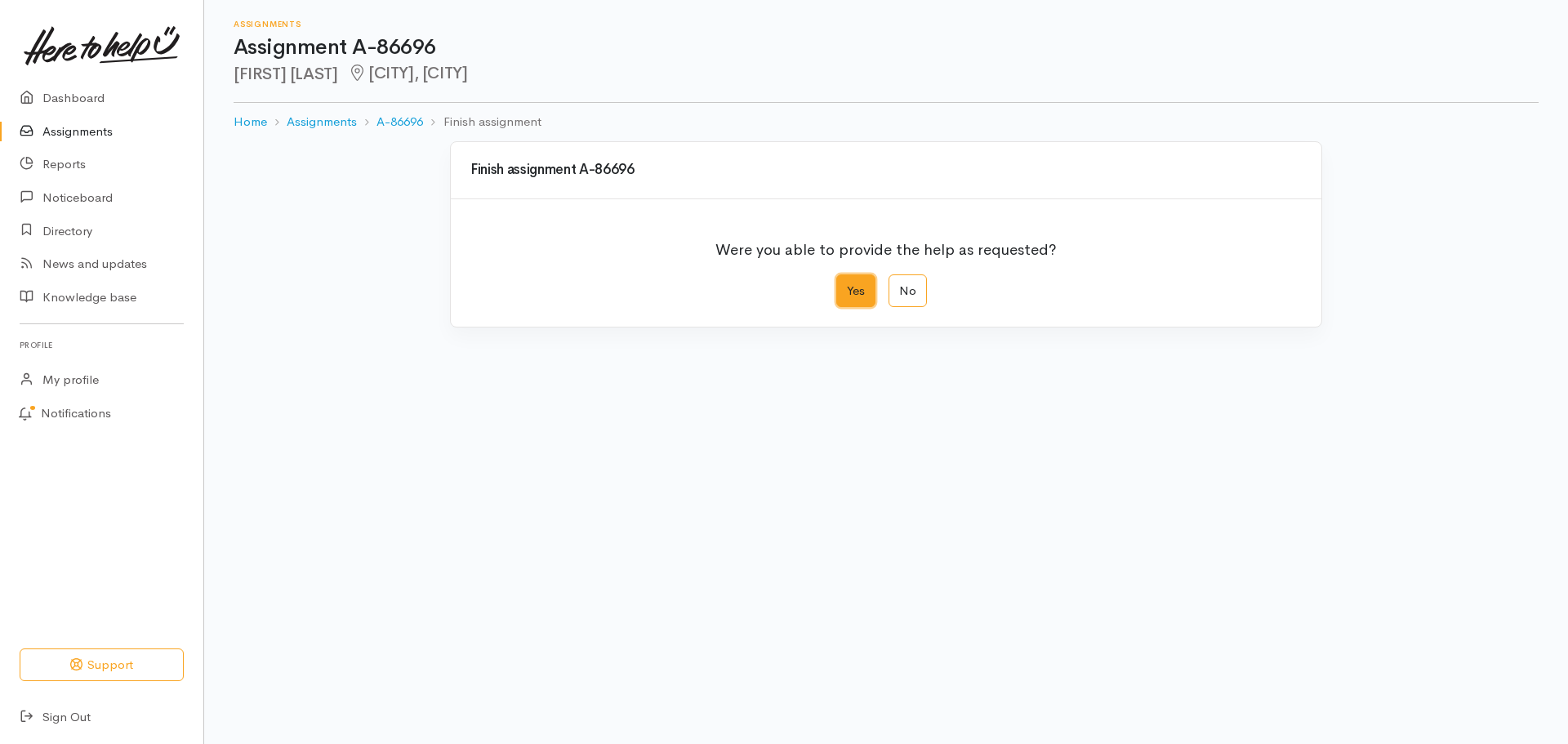 click on "Yes" at bounding box center (841, 279) 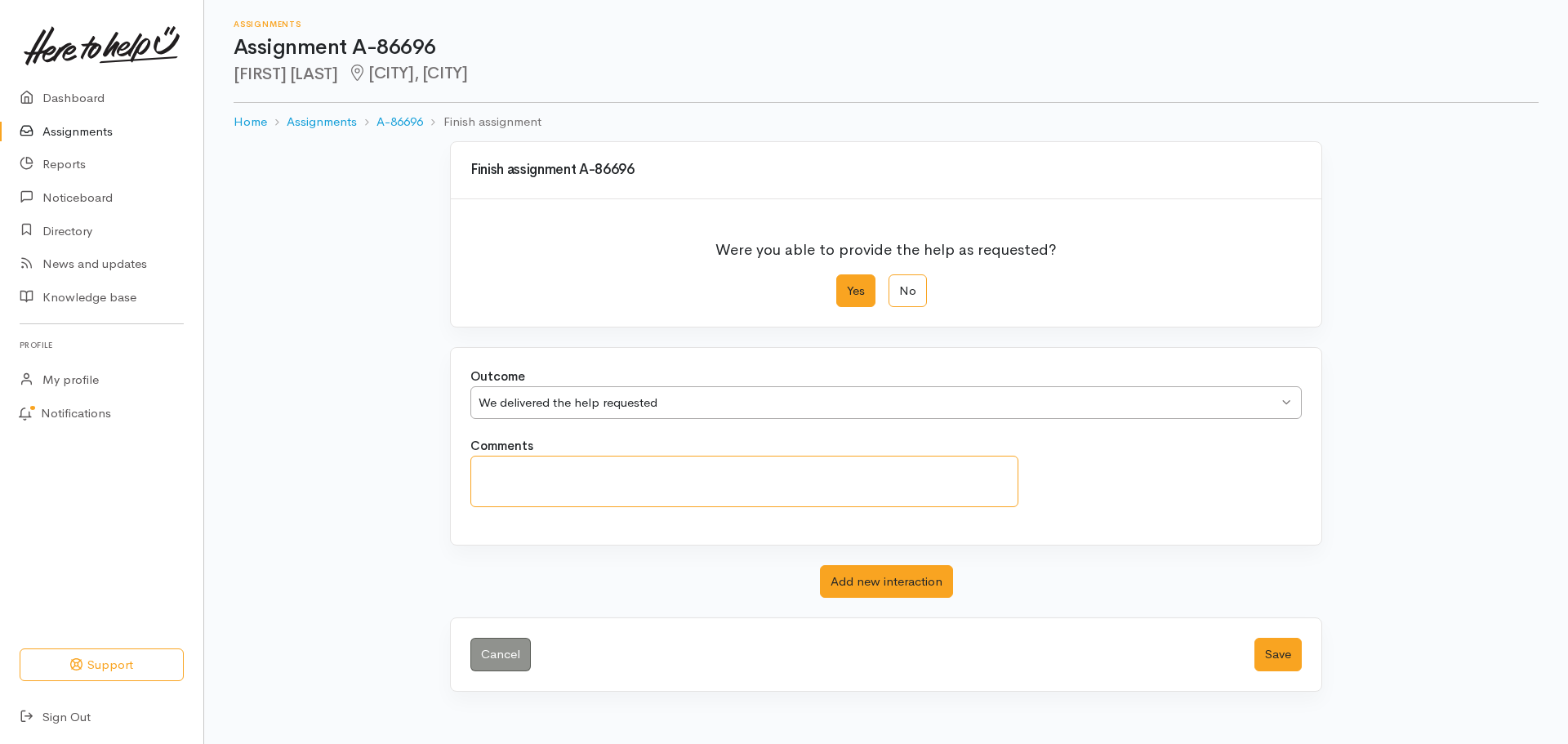 click on "Comments" at bounding box center [744, 481] 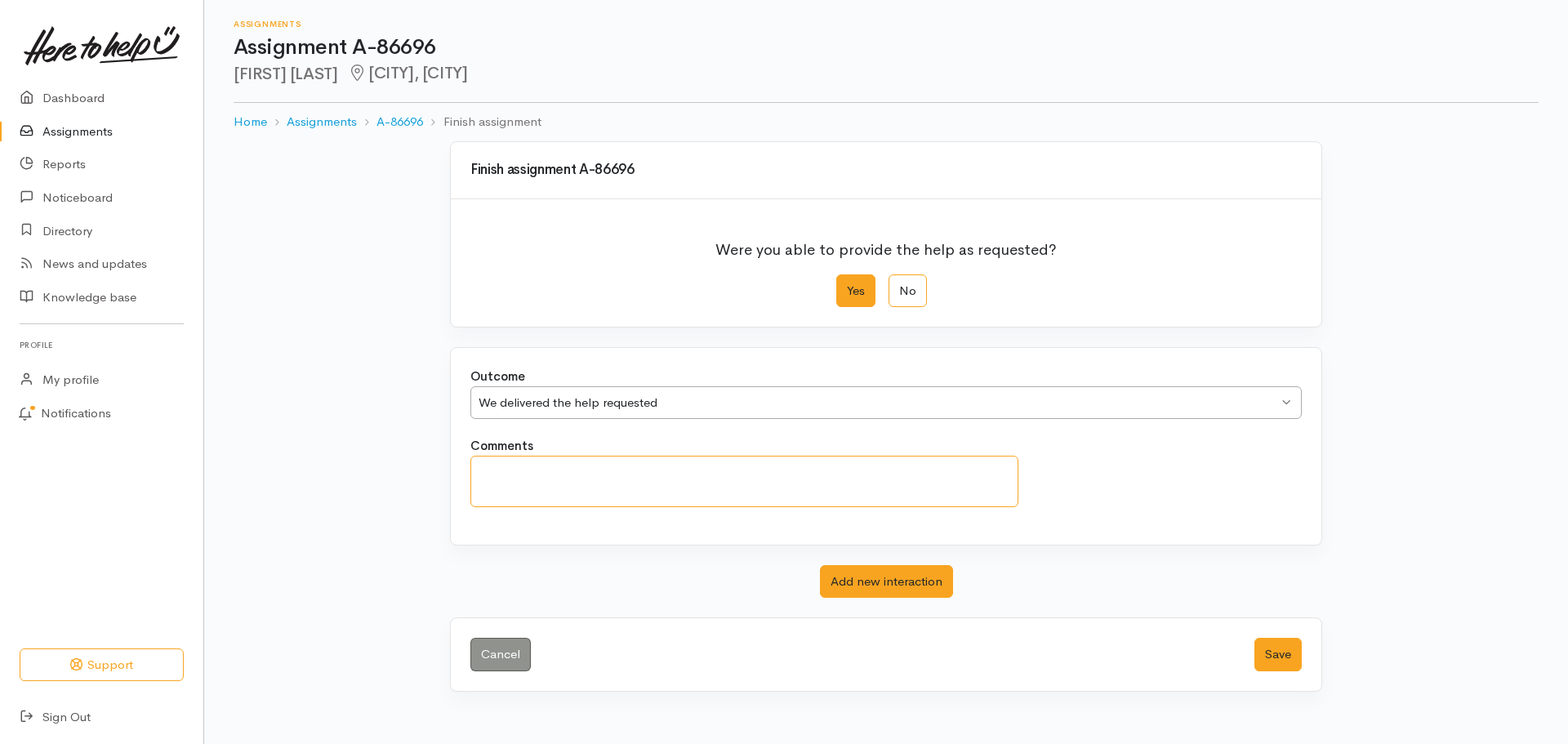 type on "A" 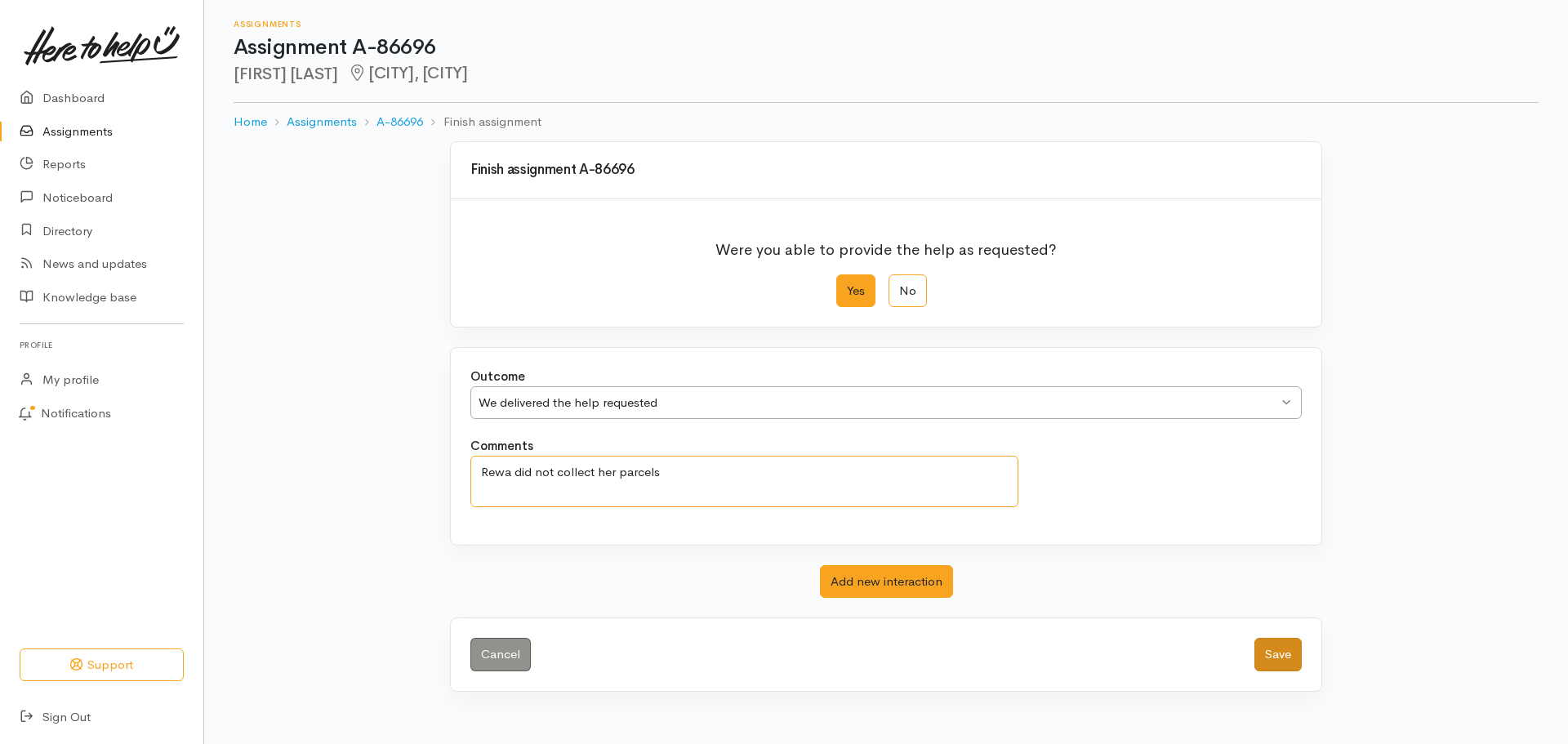 type on "[FIRST] did not collect her parcels" 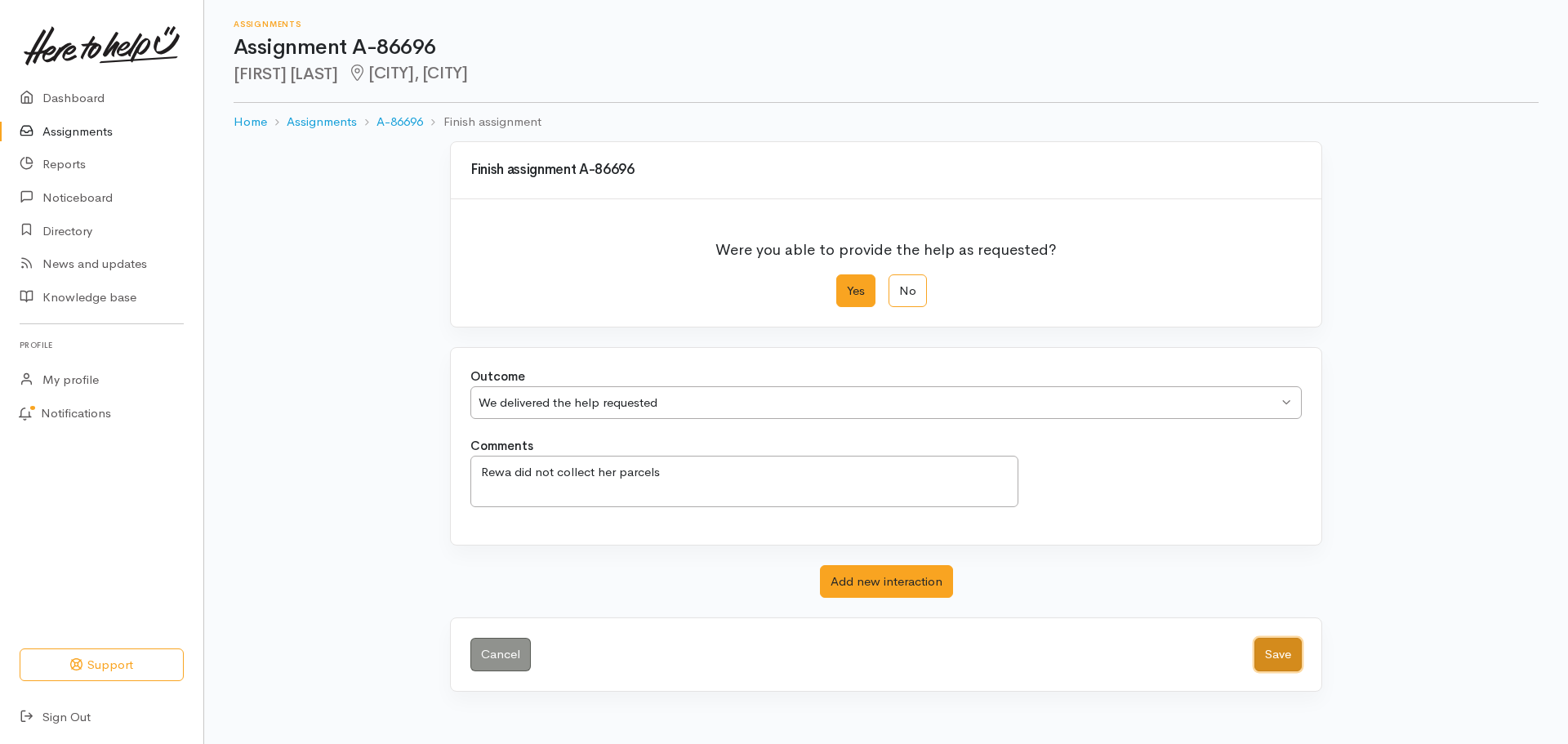 click on "Save" at bounding box center [1278, 654] 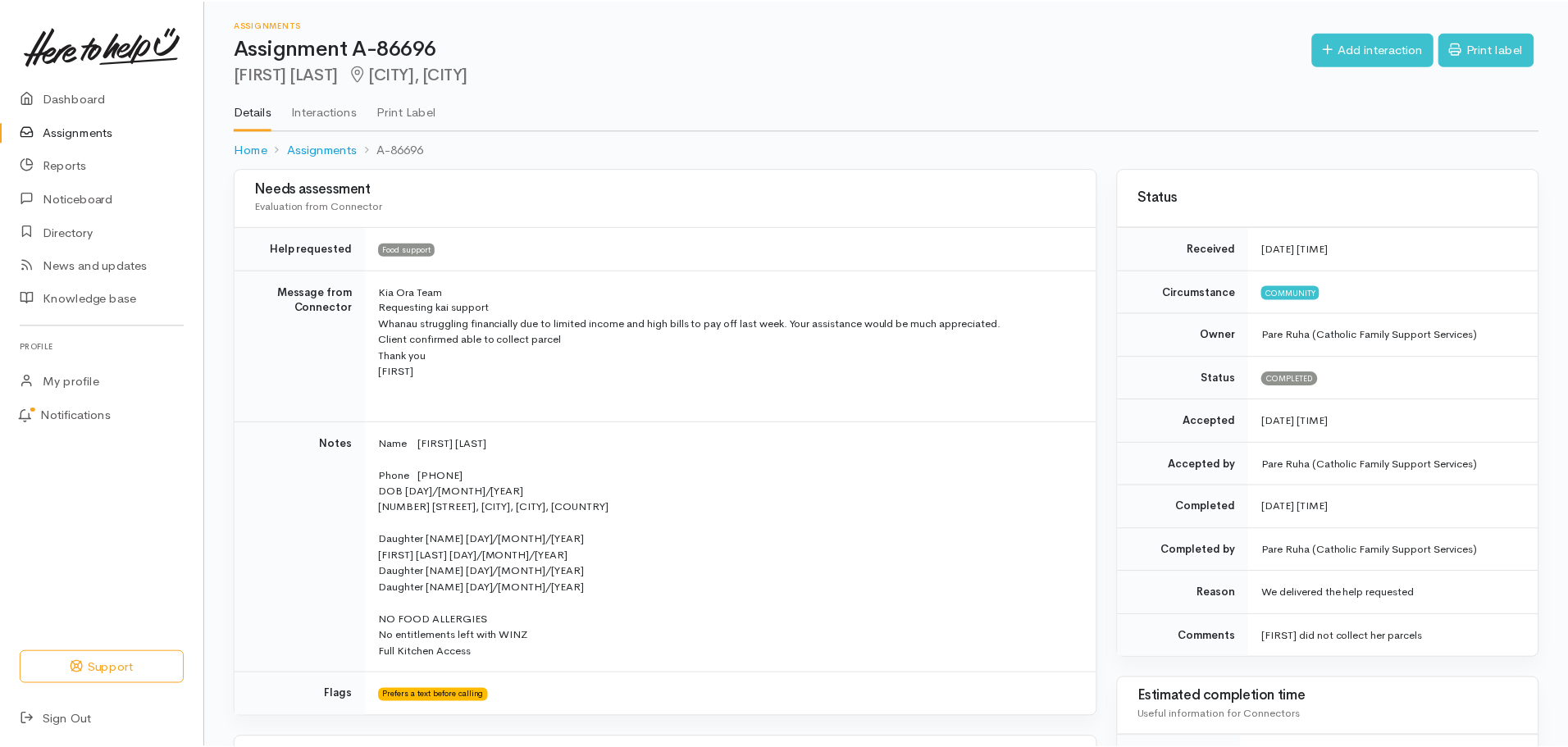 scroll, scrollTop: 0, scrollLeft: 0, axis: both 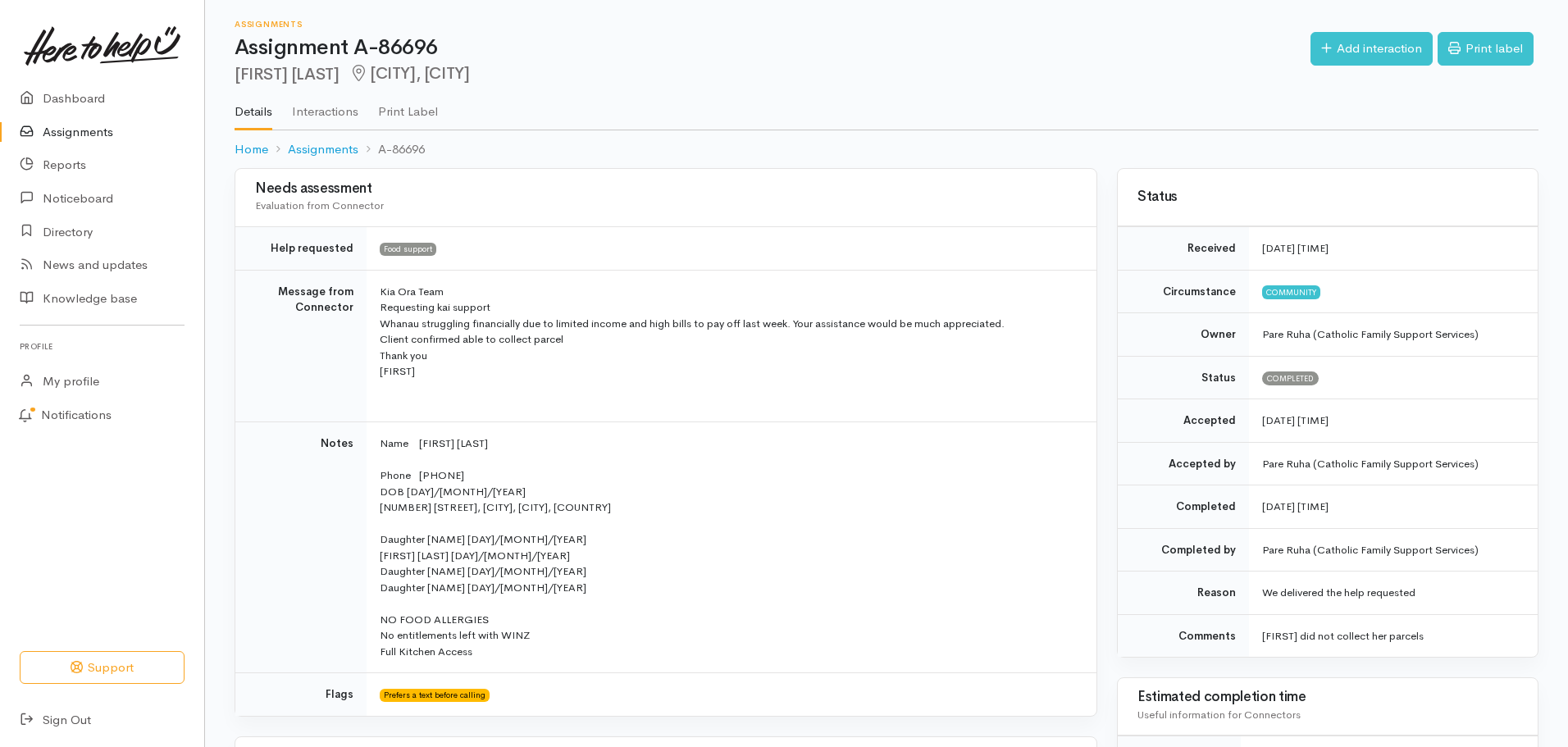 click on "Assignments" at bounding box center [102, 132] 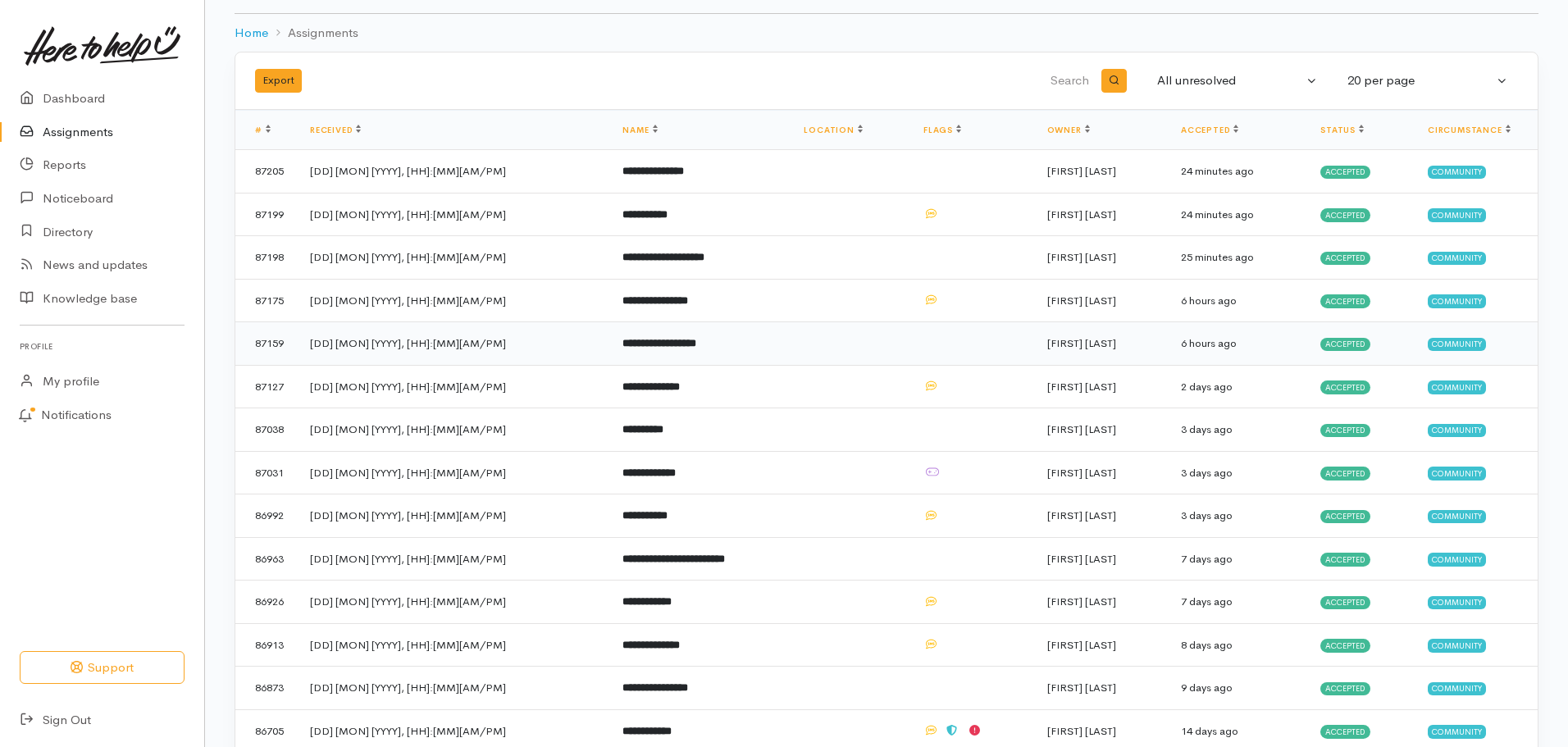 scroll, scrollTop: 134, scrollLeft: 0, axis: vertical 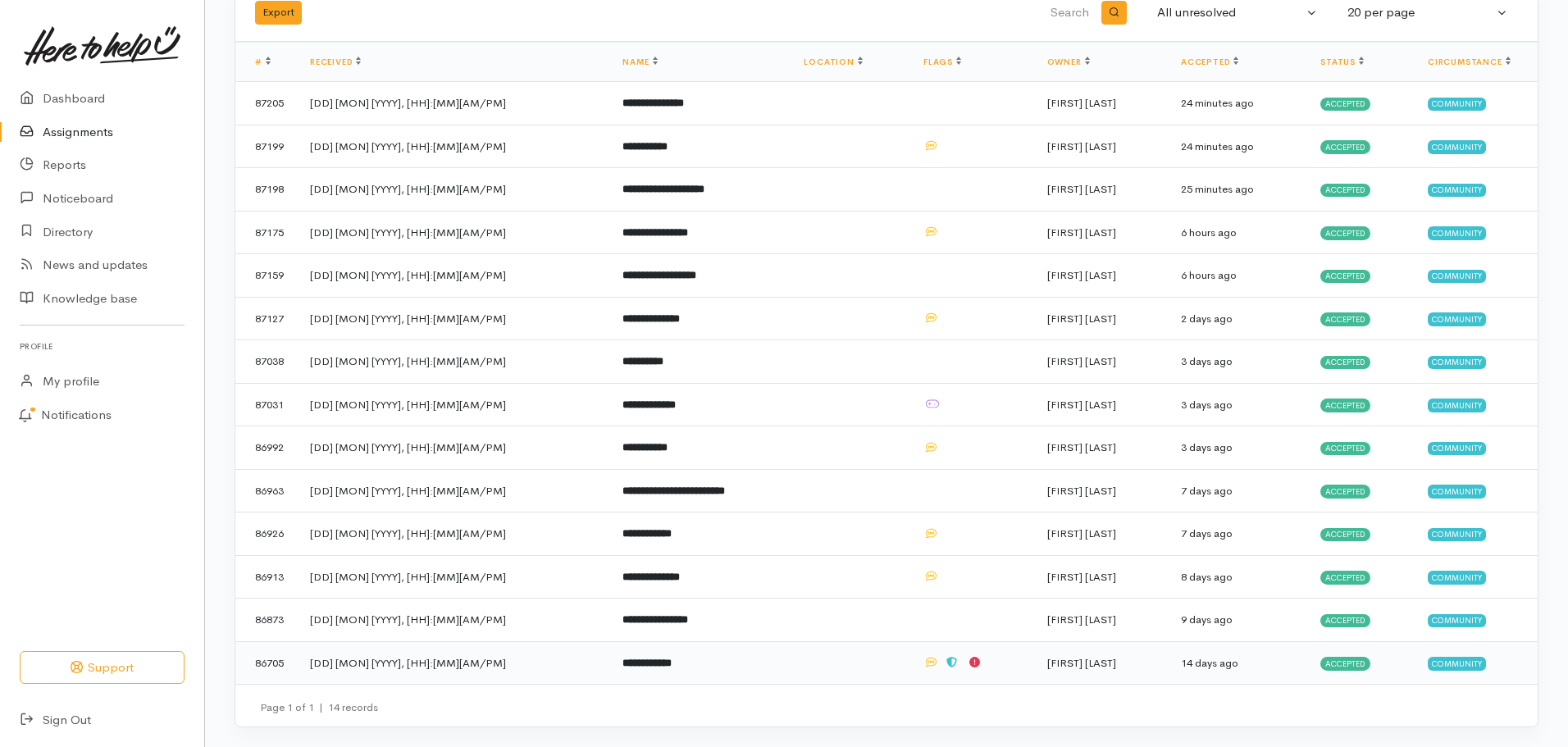 click on "Accepted" at bounding box center [1345, 663] 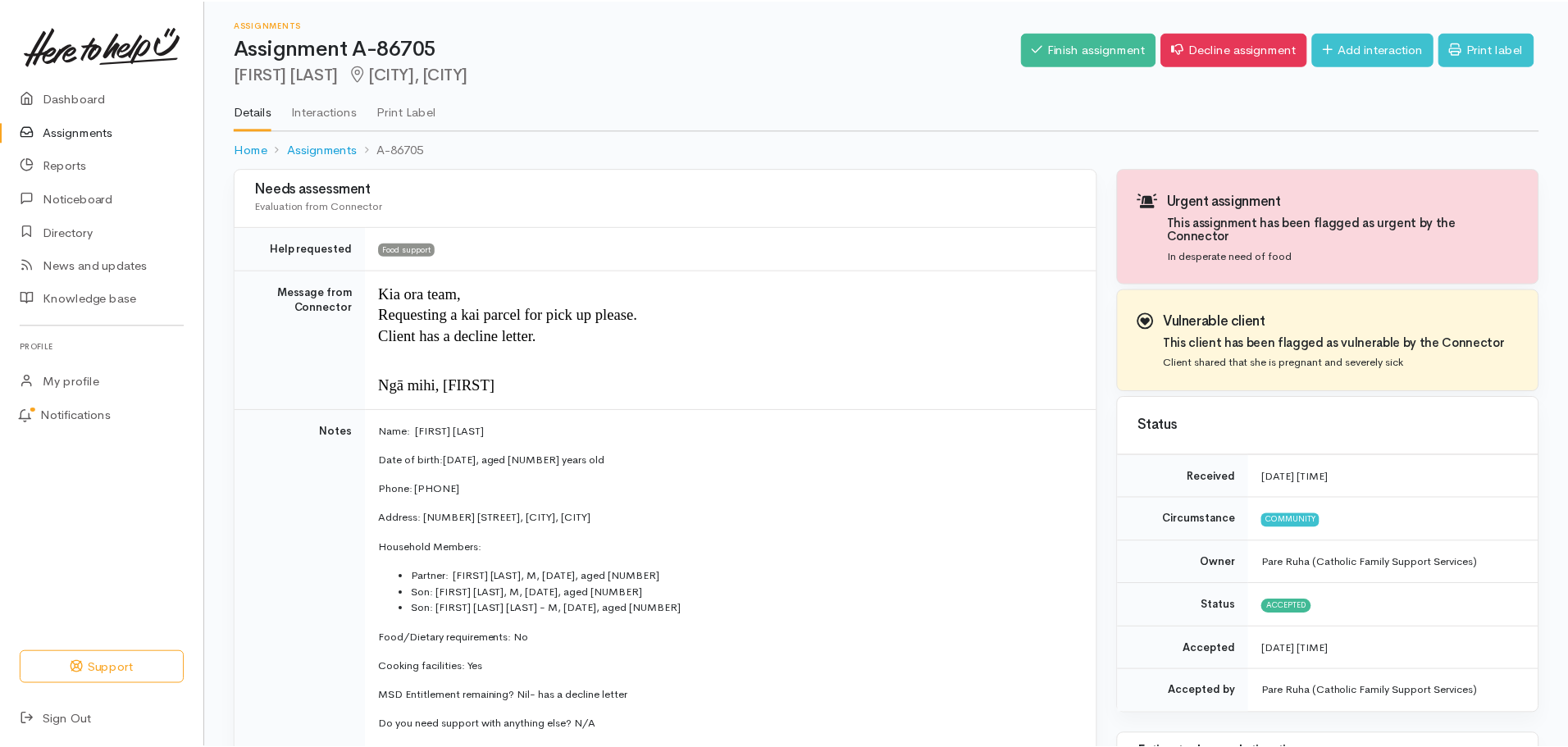 scroll, scrollTop: 0, scrollLeft: 0, axis: both 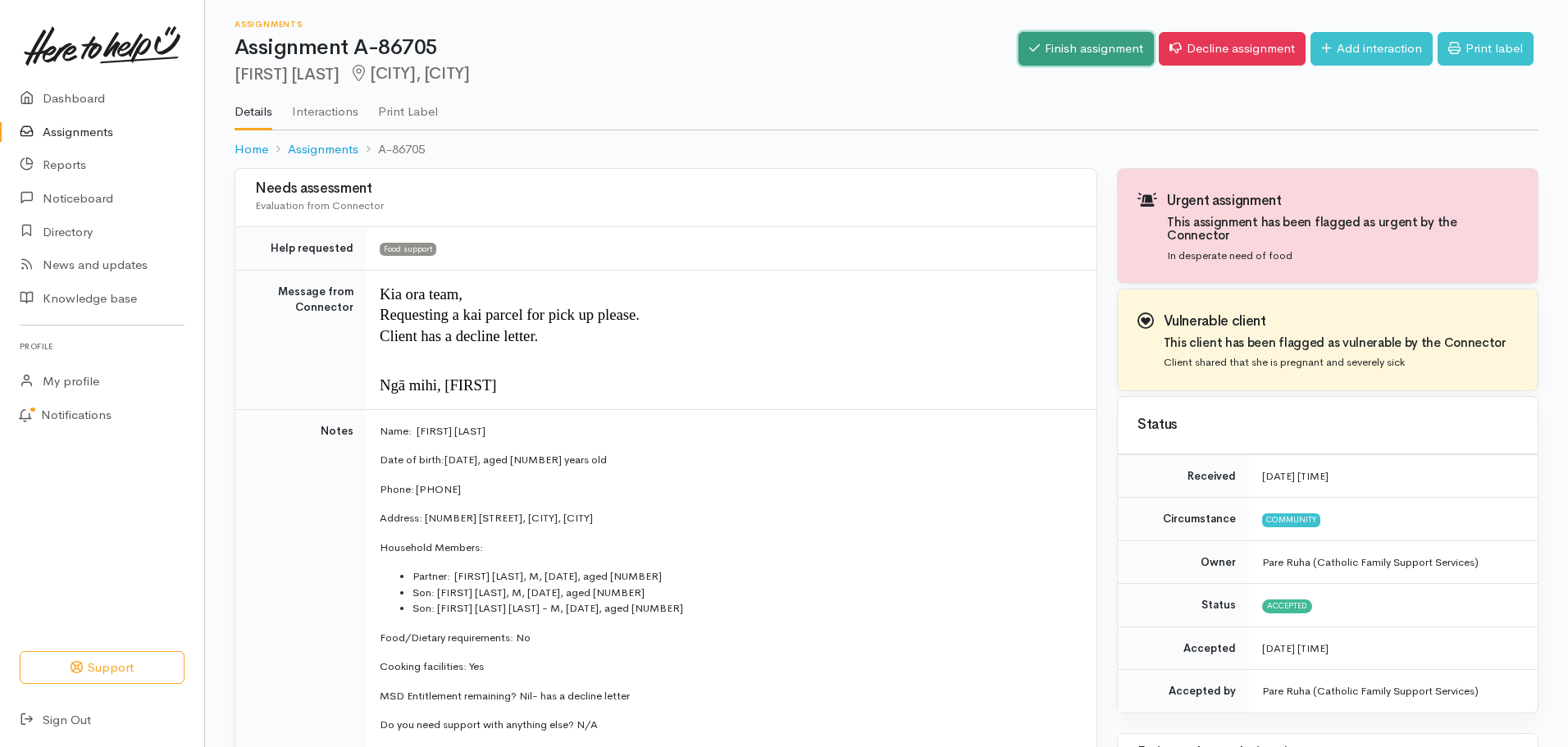 click on "Finish assignment" at bounding box center [1086, 48] 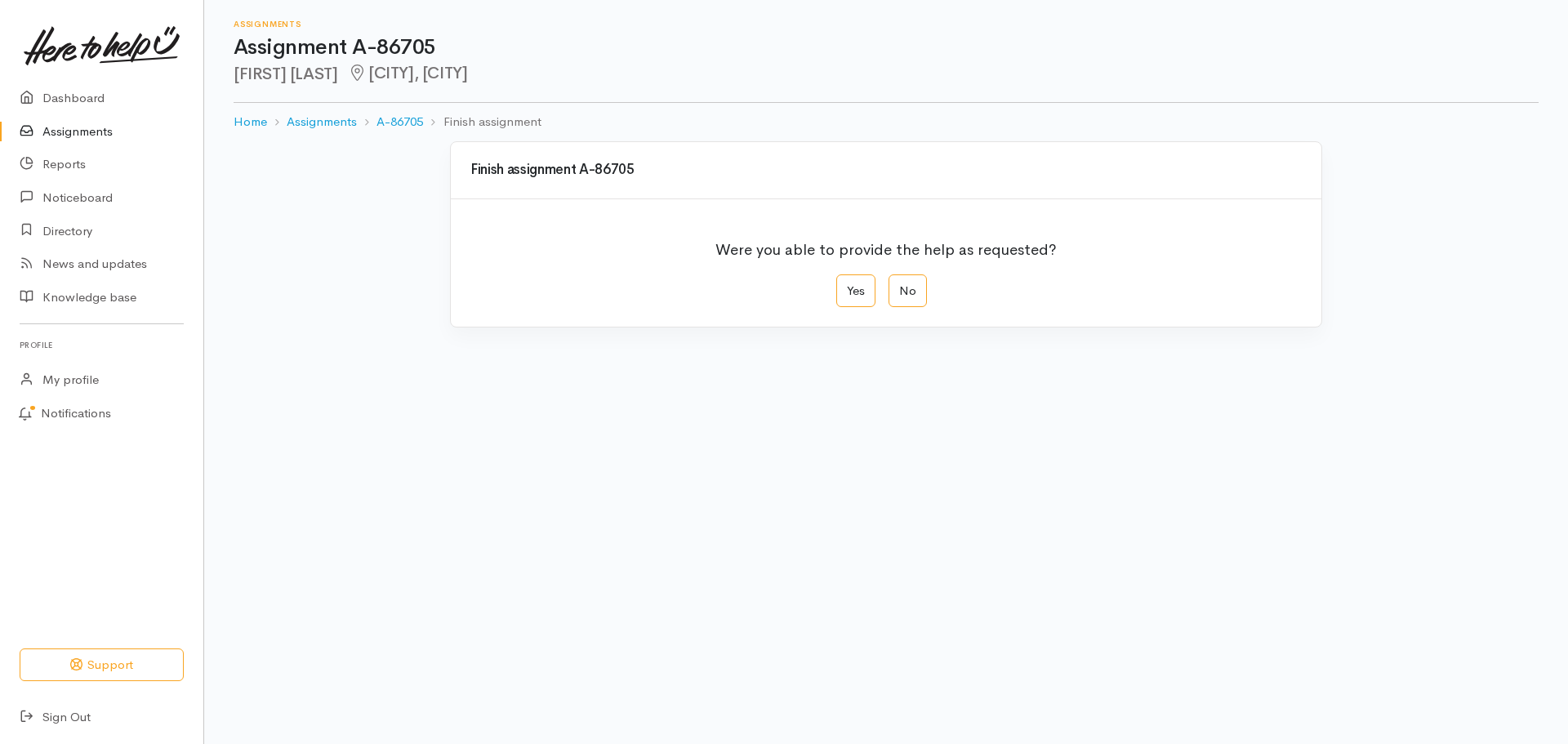 scroll, scrollTop: 0, scrollLeft: 0, axis: both 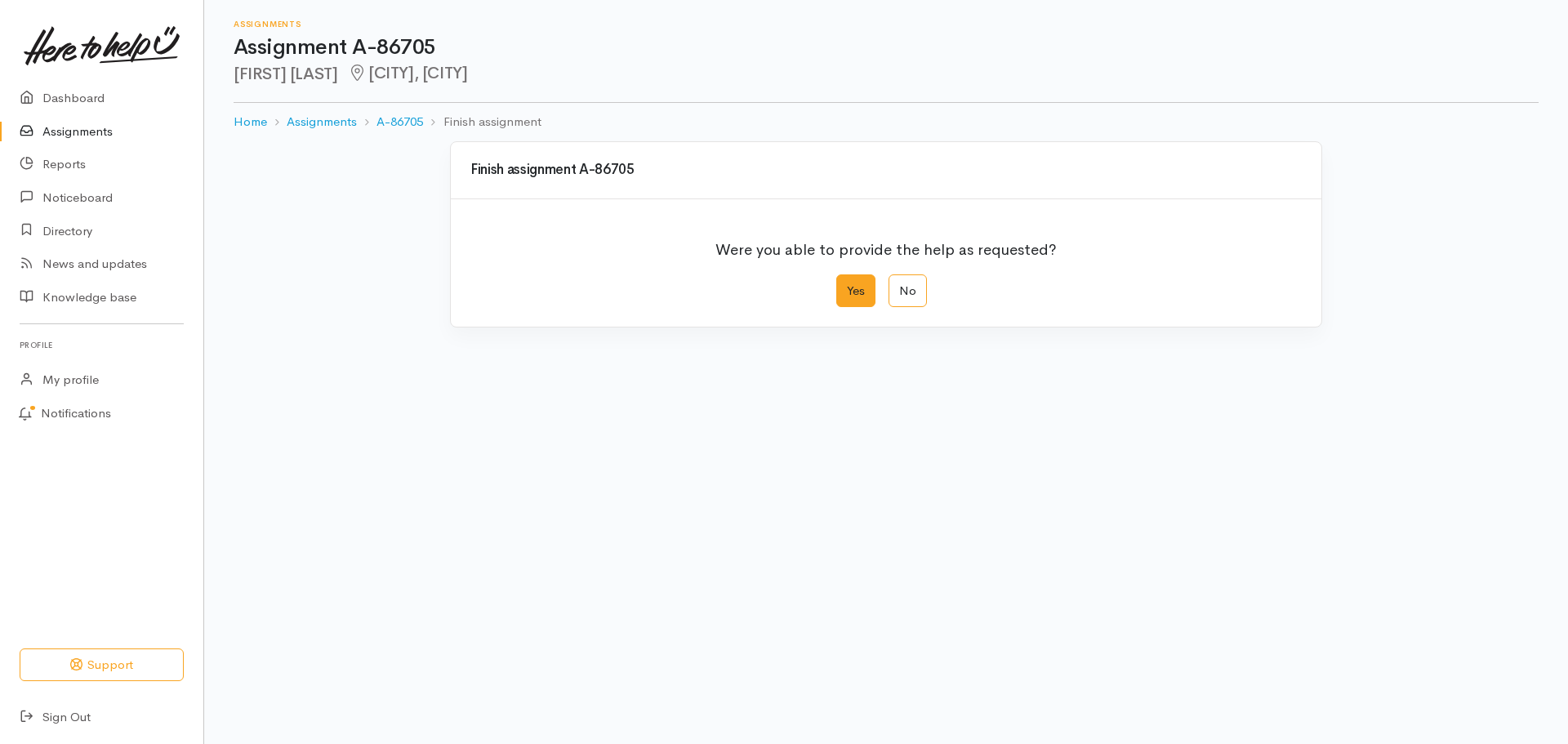 click on "Yes" at bounding box center (856, 291) 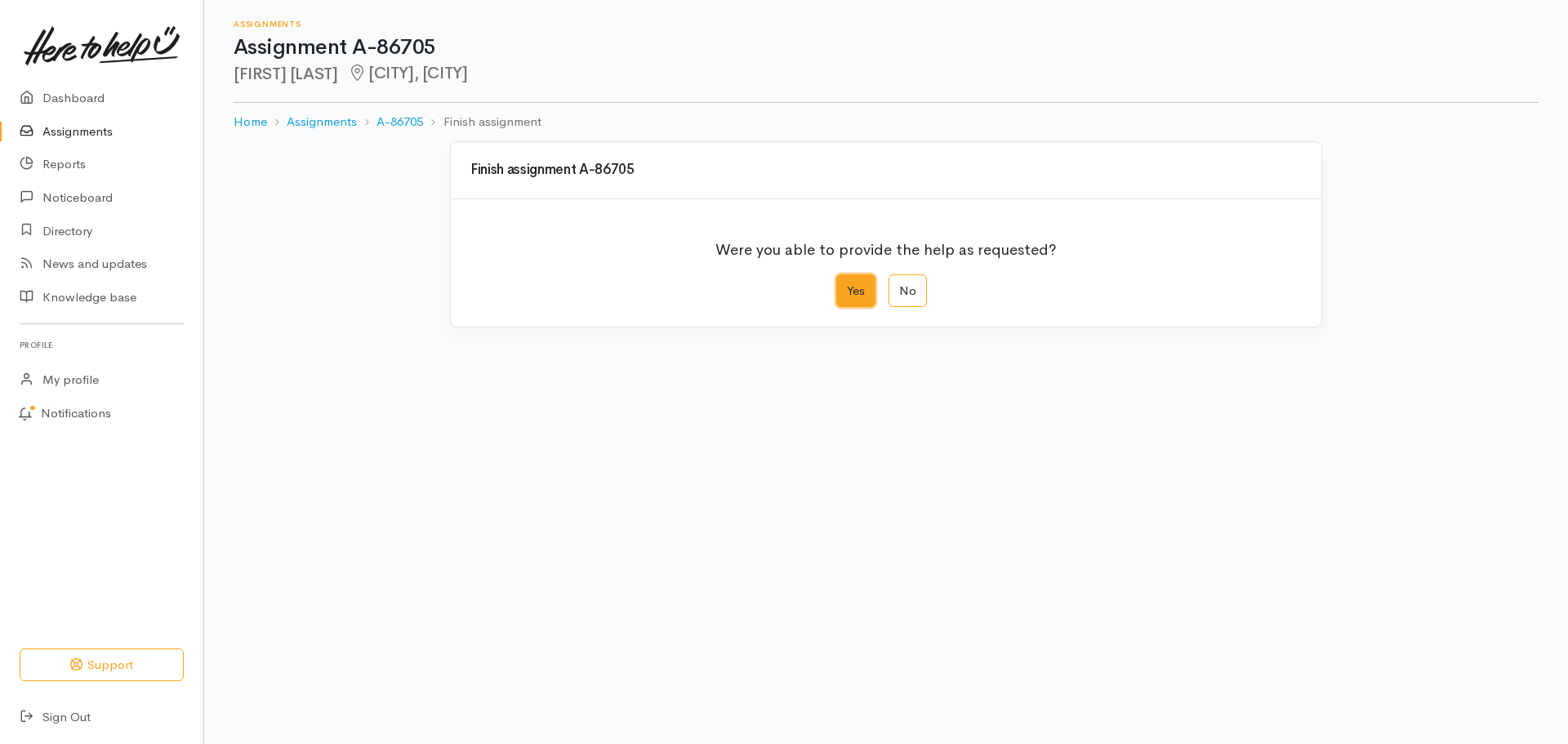 click on "Yes" at bounding box center (841, 279) 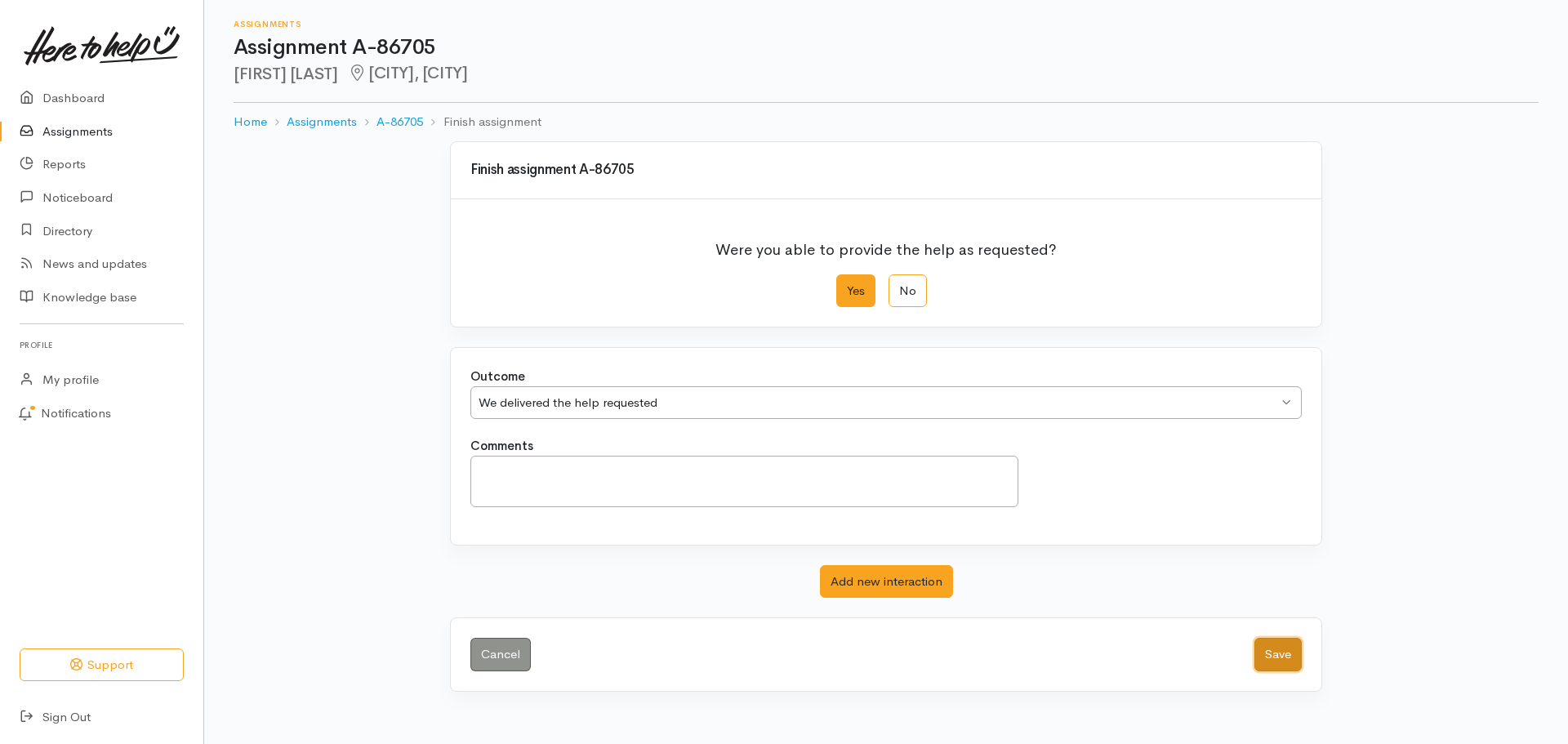 click on "Save" at bounding box center [1278, 654] 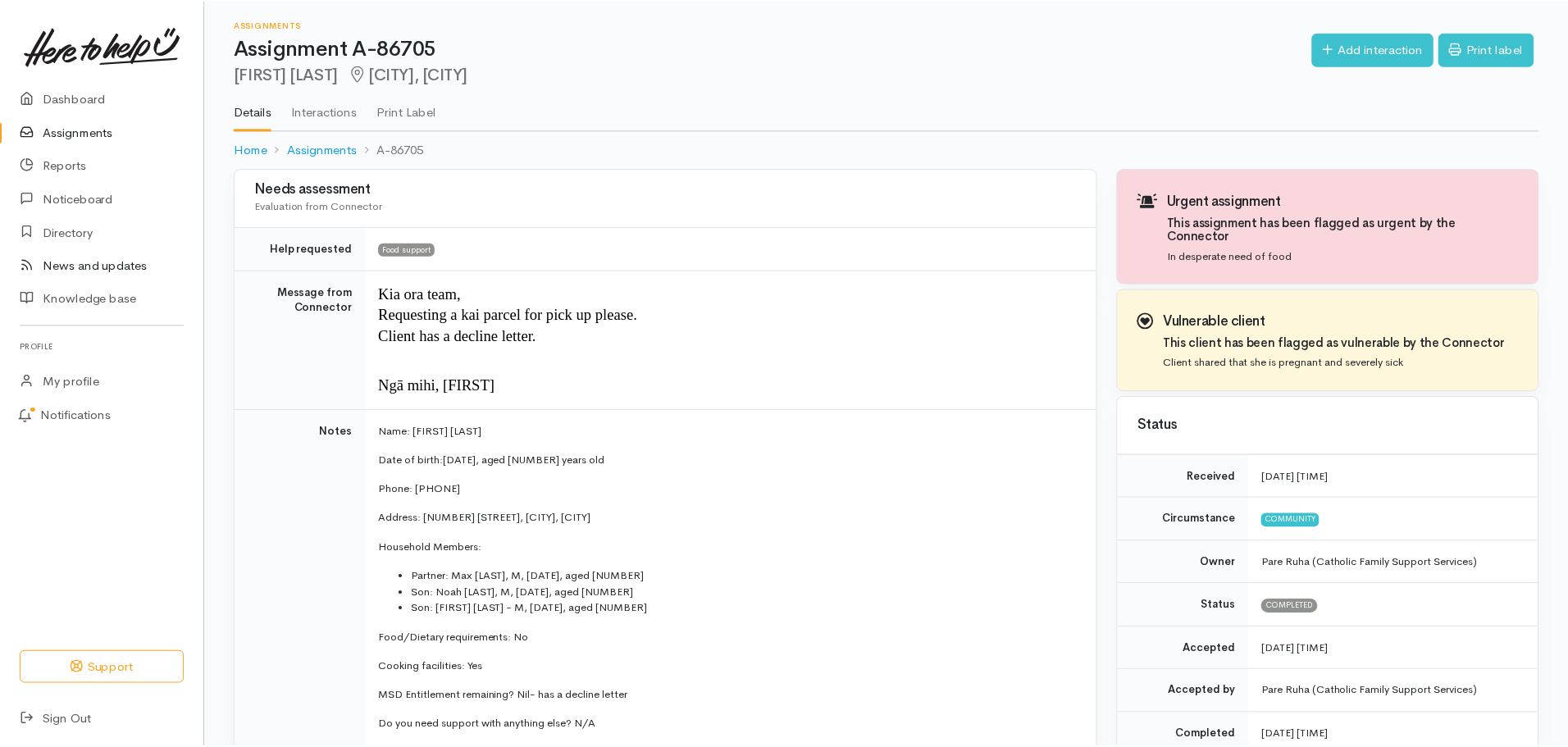 scroll, scrollTop: 0, scrollLeft: 0, axis: both 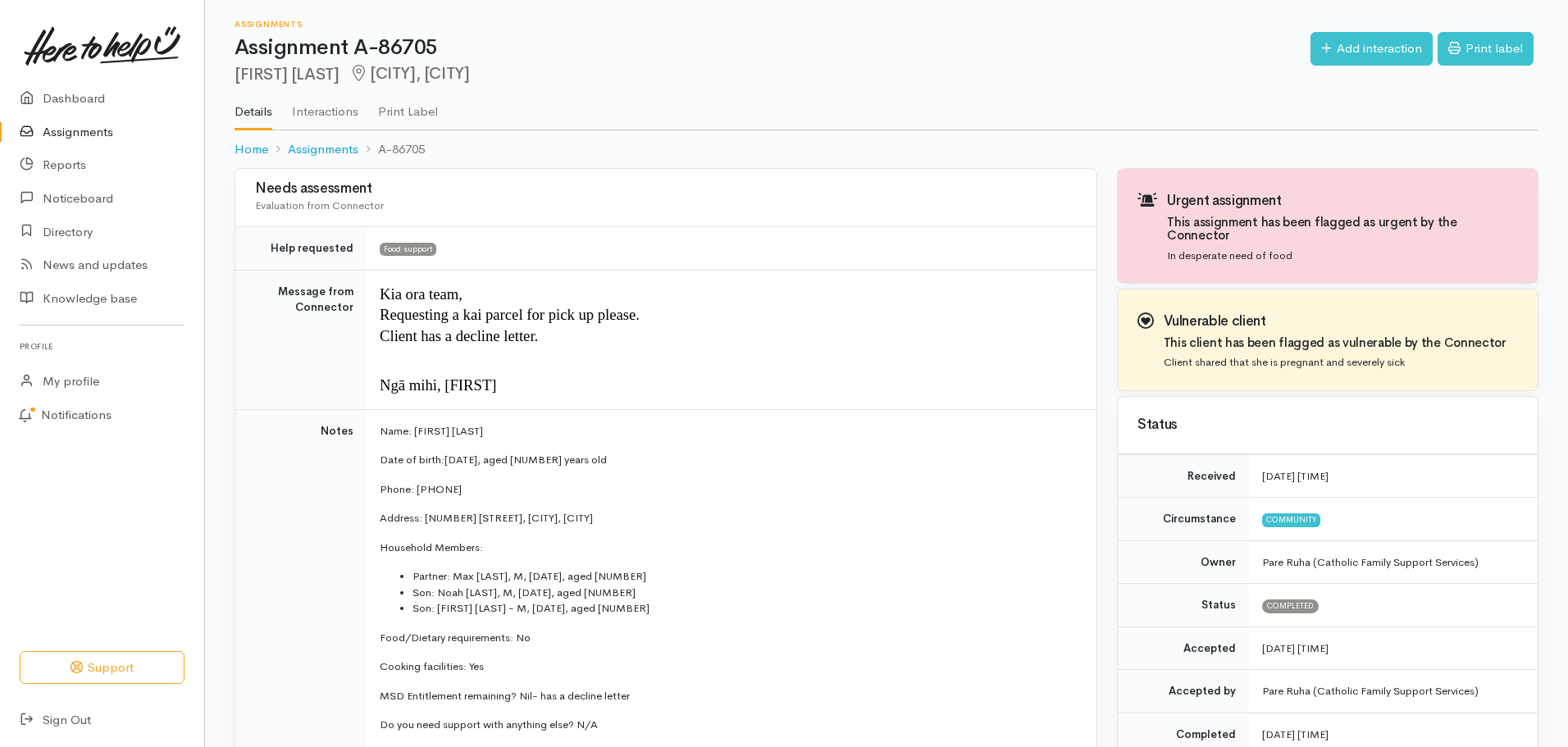 click on "Assignments" at bounding box center [102, 132] 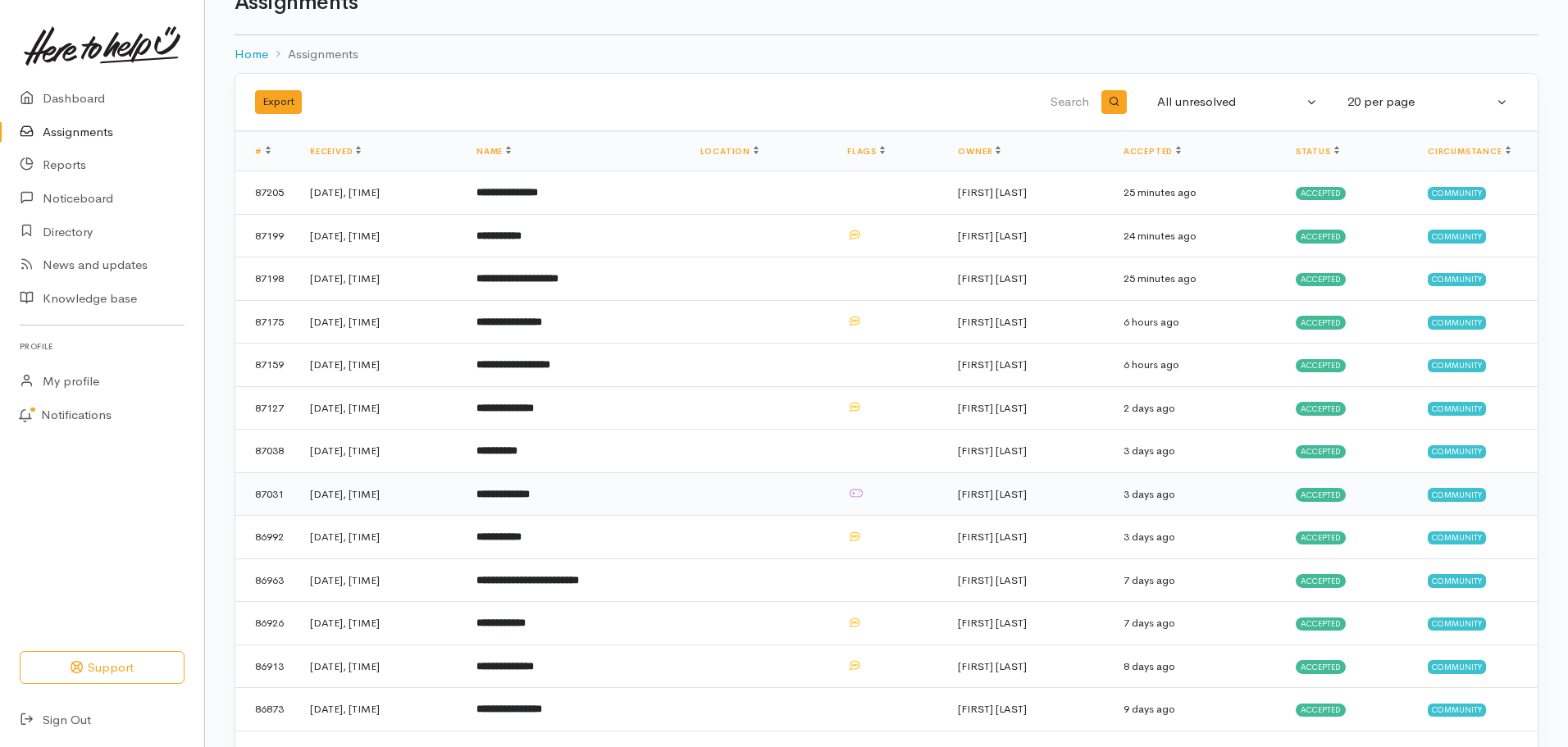 scroll, scrollTop: 91, scrollLeft: 0, axis: vertical 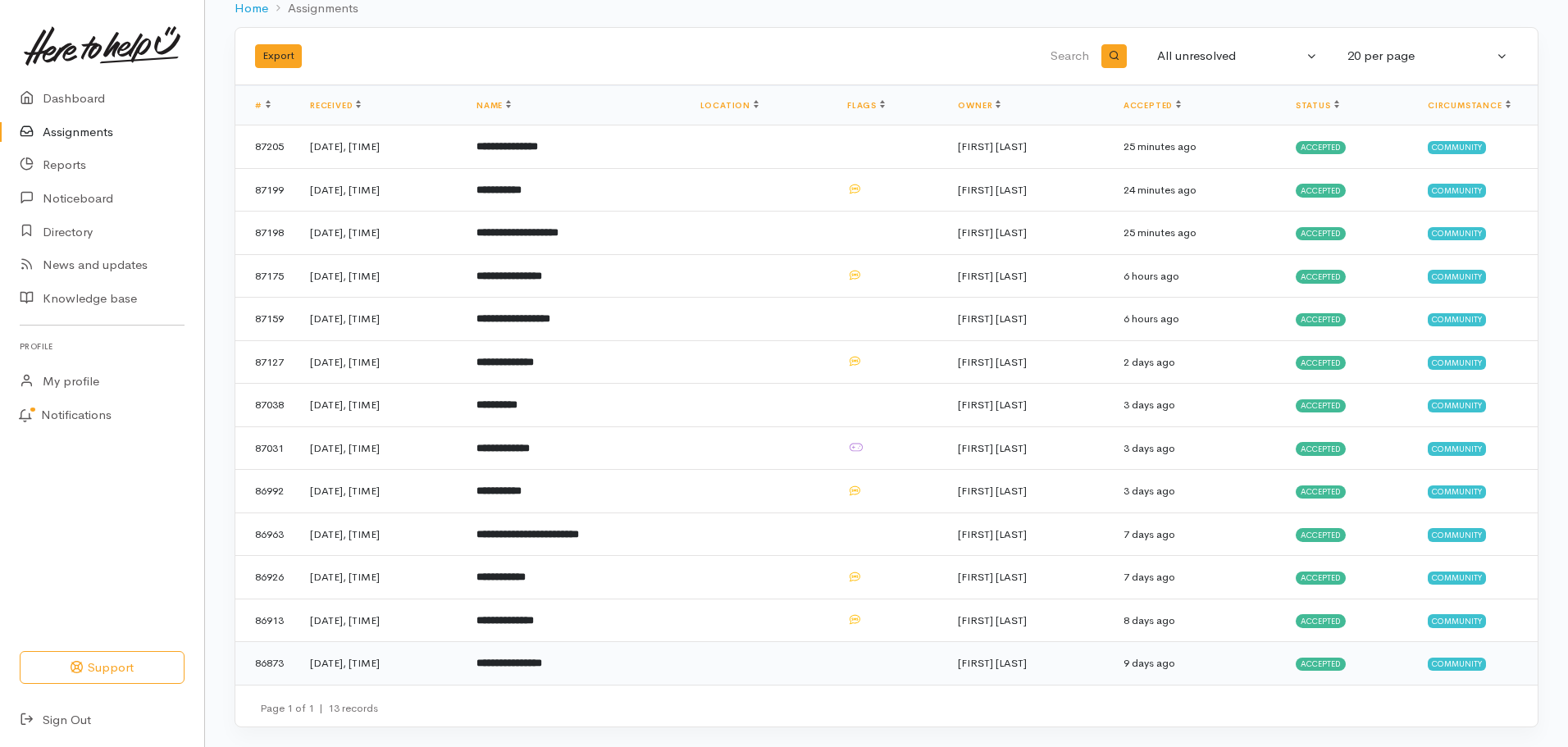 click on "**********" at bounding box center (509, 663) 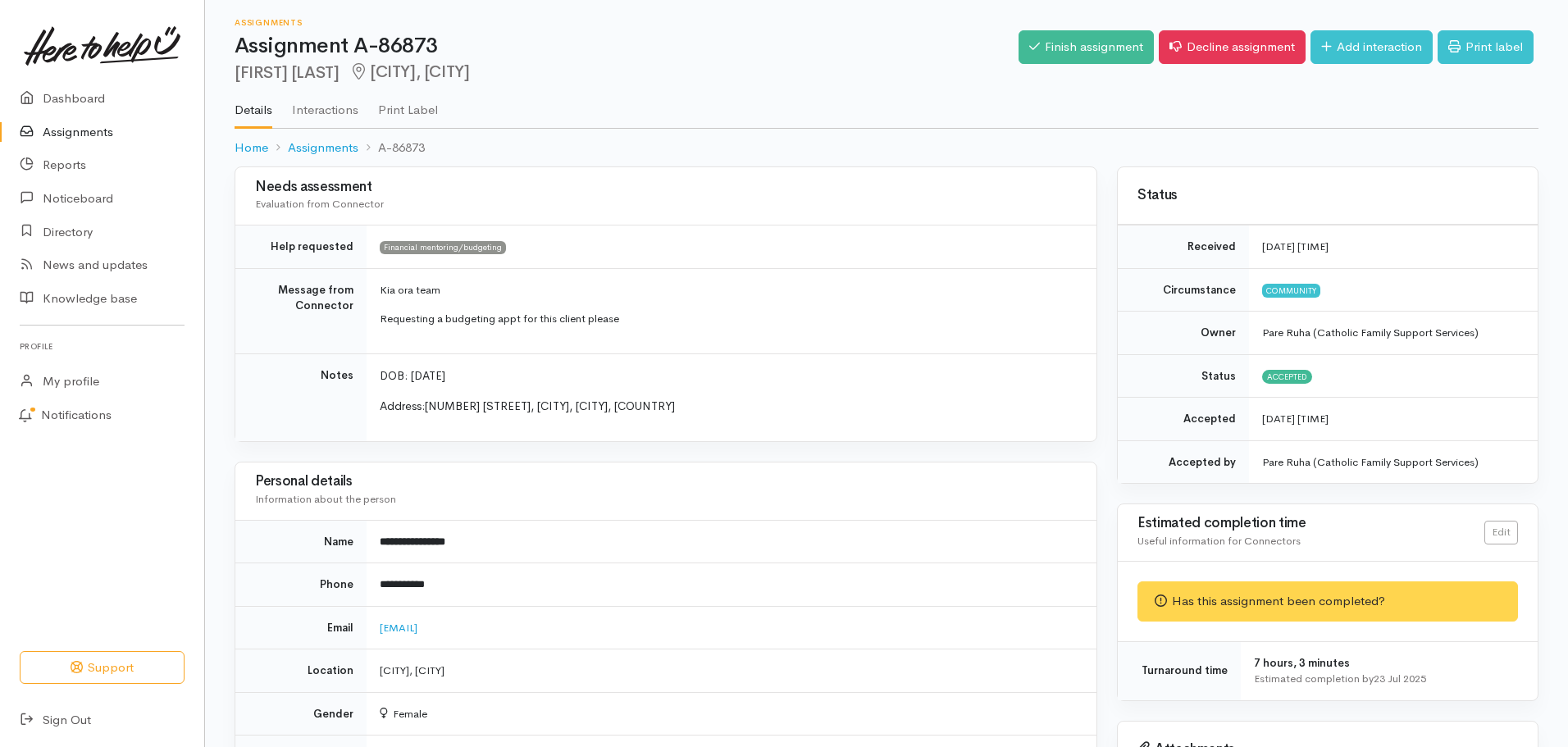 scroll, scrollTop: 0, scrollLeft: 0, axis: both 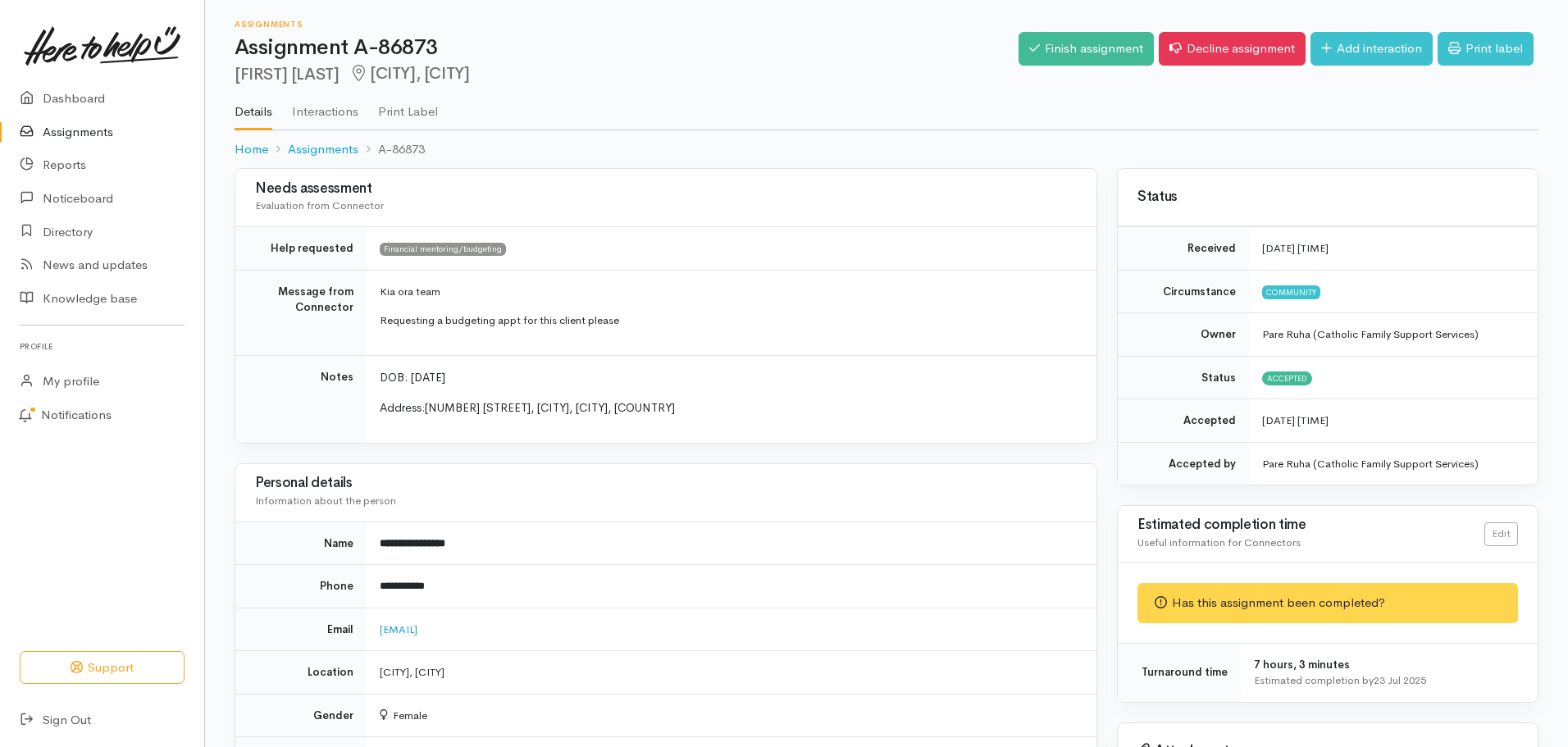 click on "Assignments" at bounding box center (102, 132) 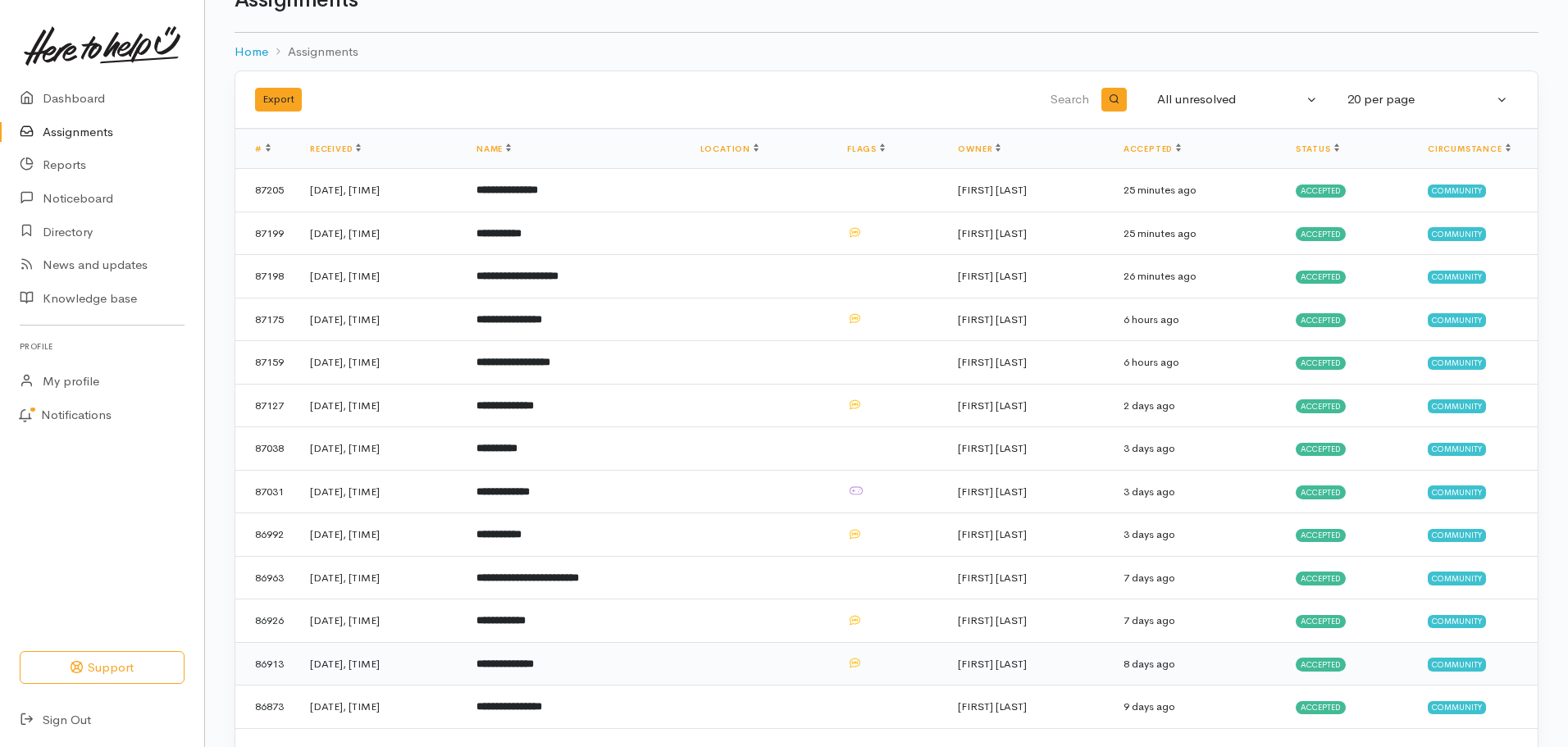 scroll, scrollTop: 91, scrollLeft: 0, axis: vertical 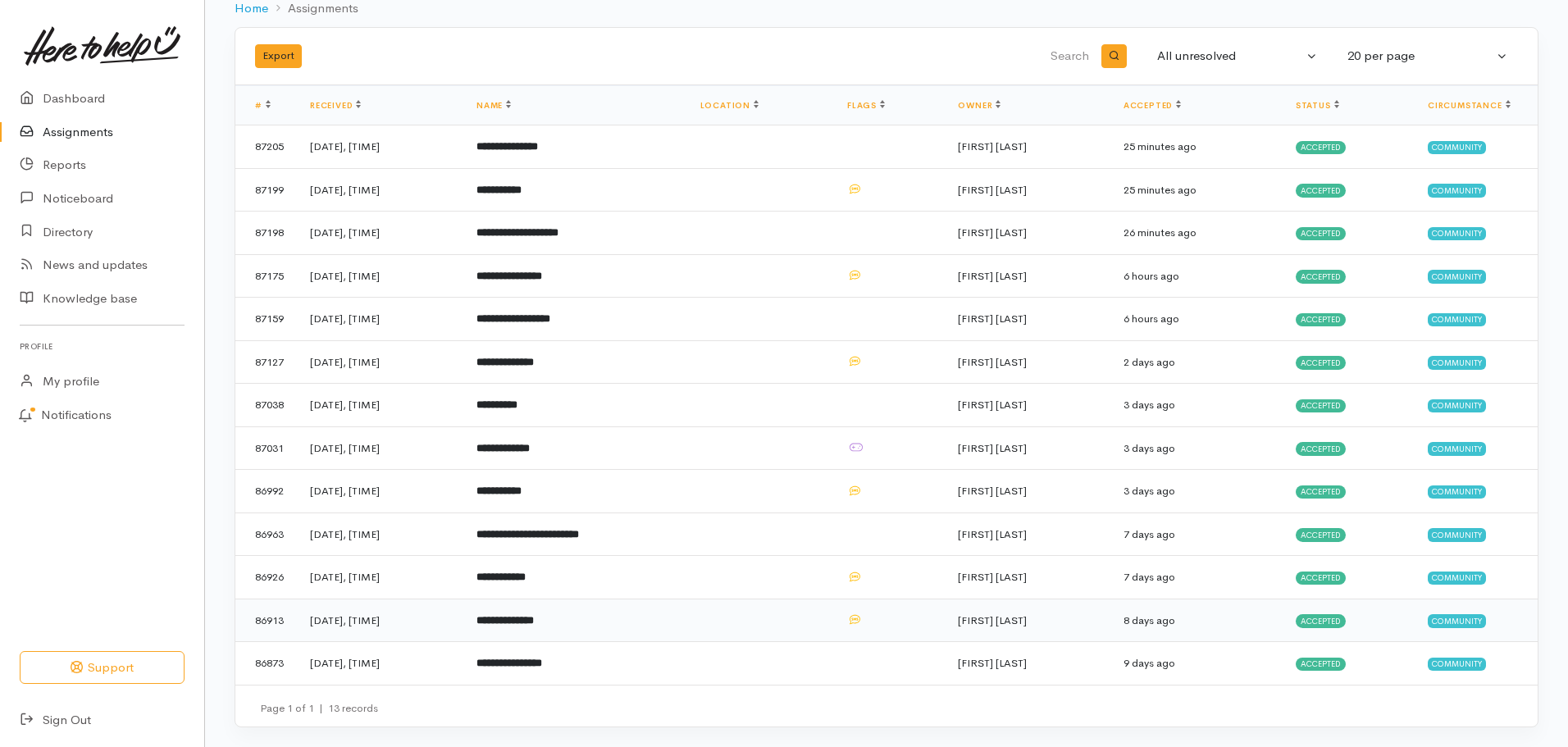 click on "Accepted" at bounding box center (1320, 621) 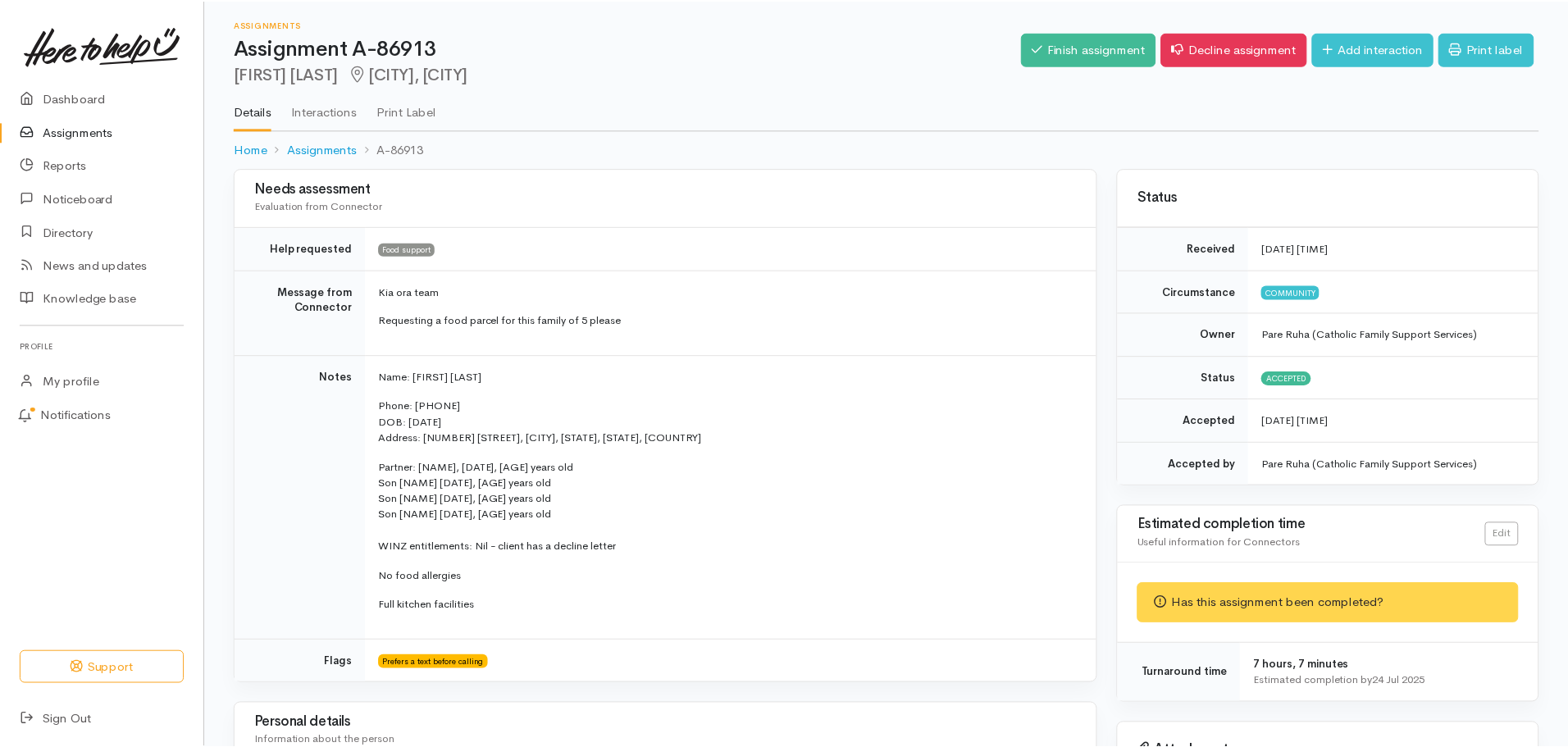 scroll, scrollTop: 0, scrollLeft: 0, axis: both 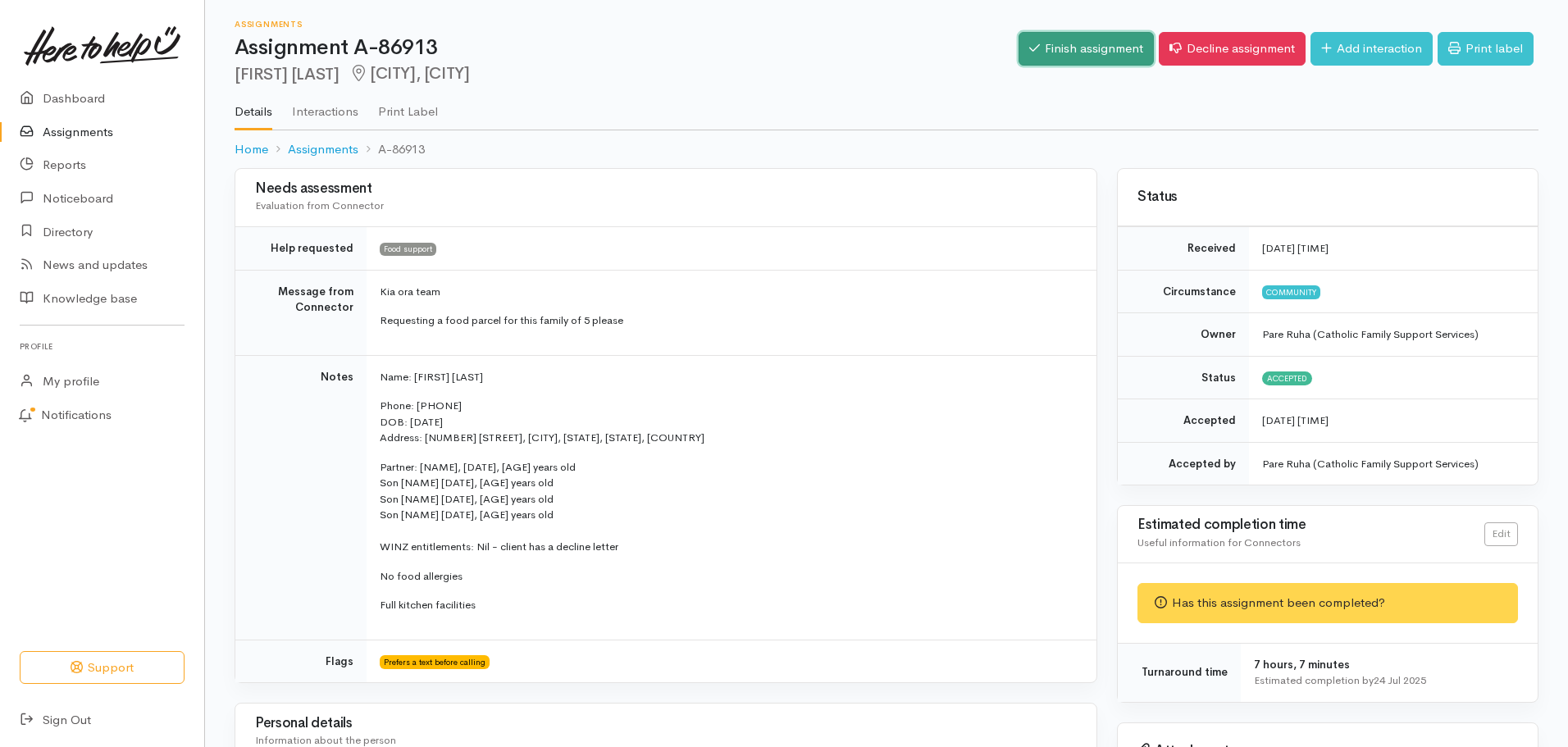 click on "Finish assignment" at bounding box center (1086, 48) 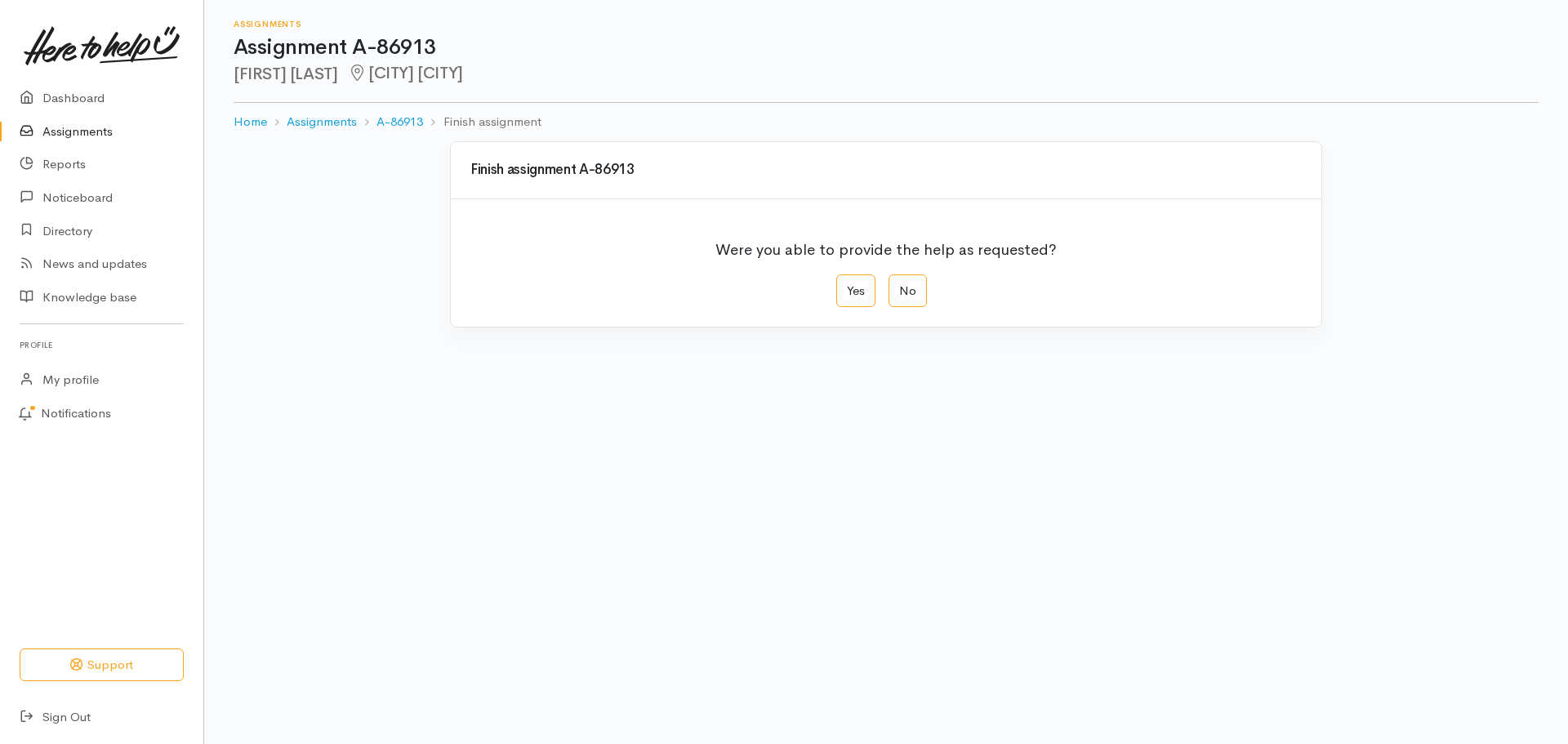 scroll, scrollTop: 0, scrollLeft: 0, axis: both 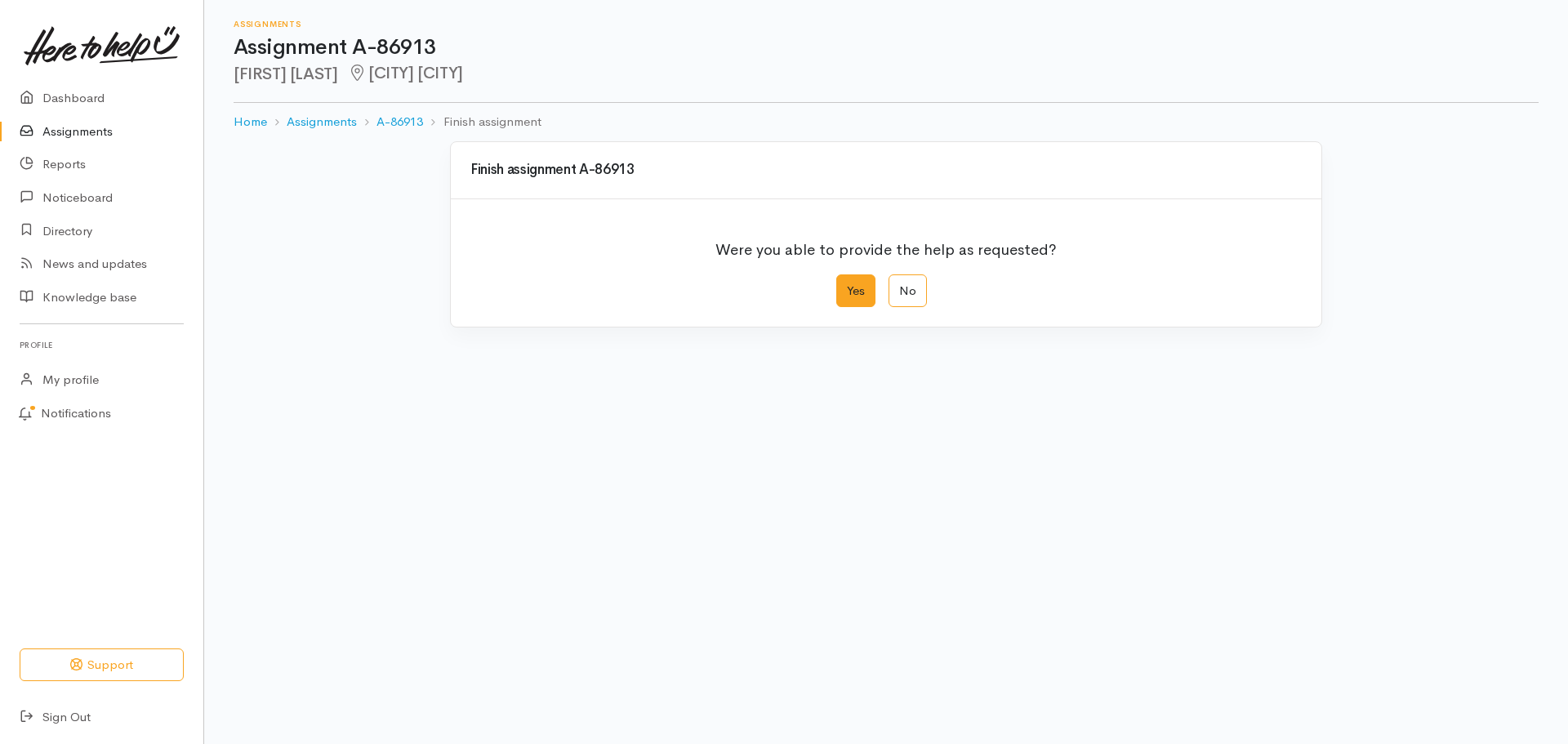 click on "Yes" at bounding box center [856, 291] 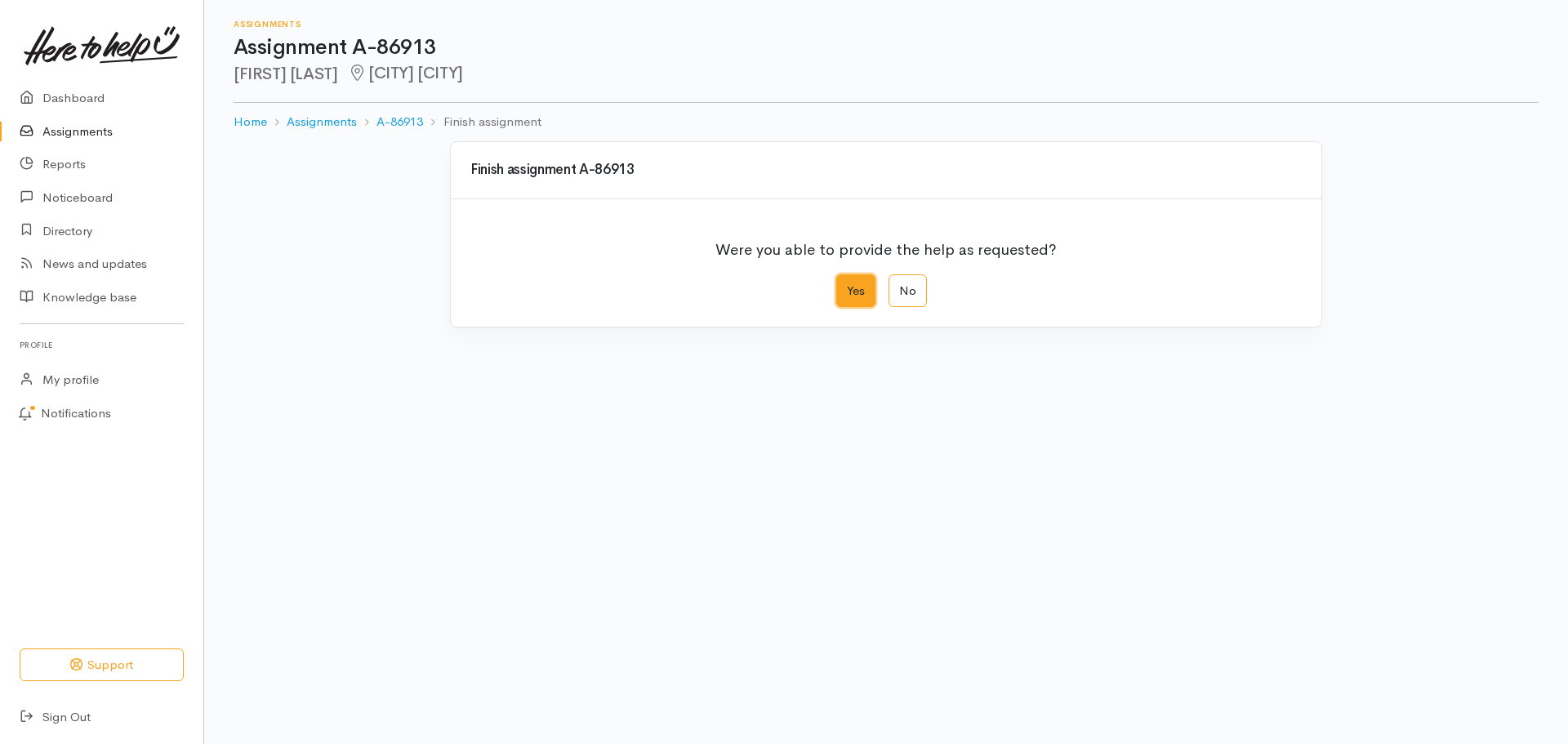 click on "Yes" at bounding box center (841, 279) 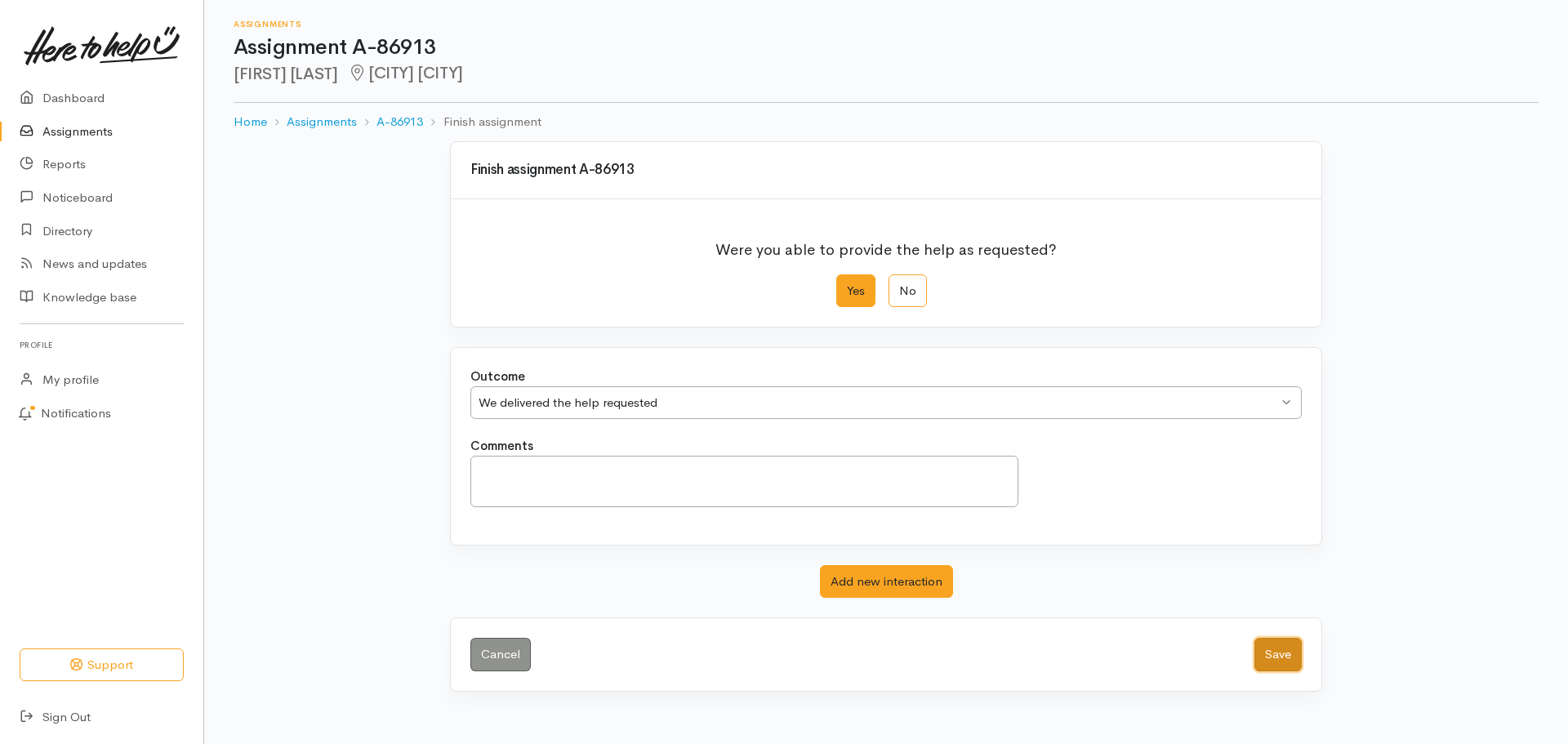 click on "Save" at bounding box center (1278, 654) 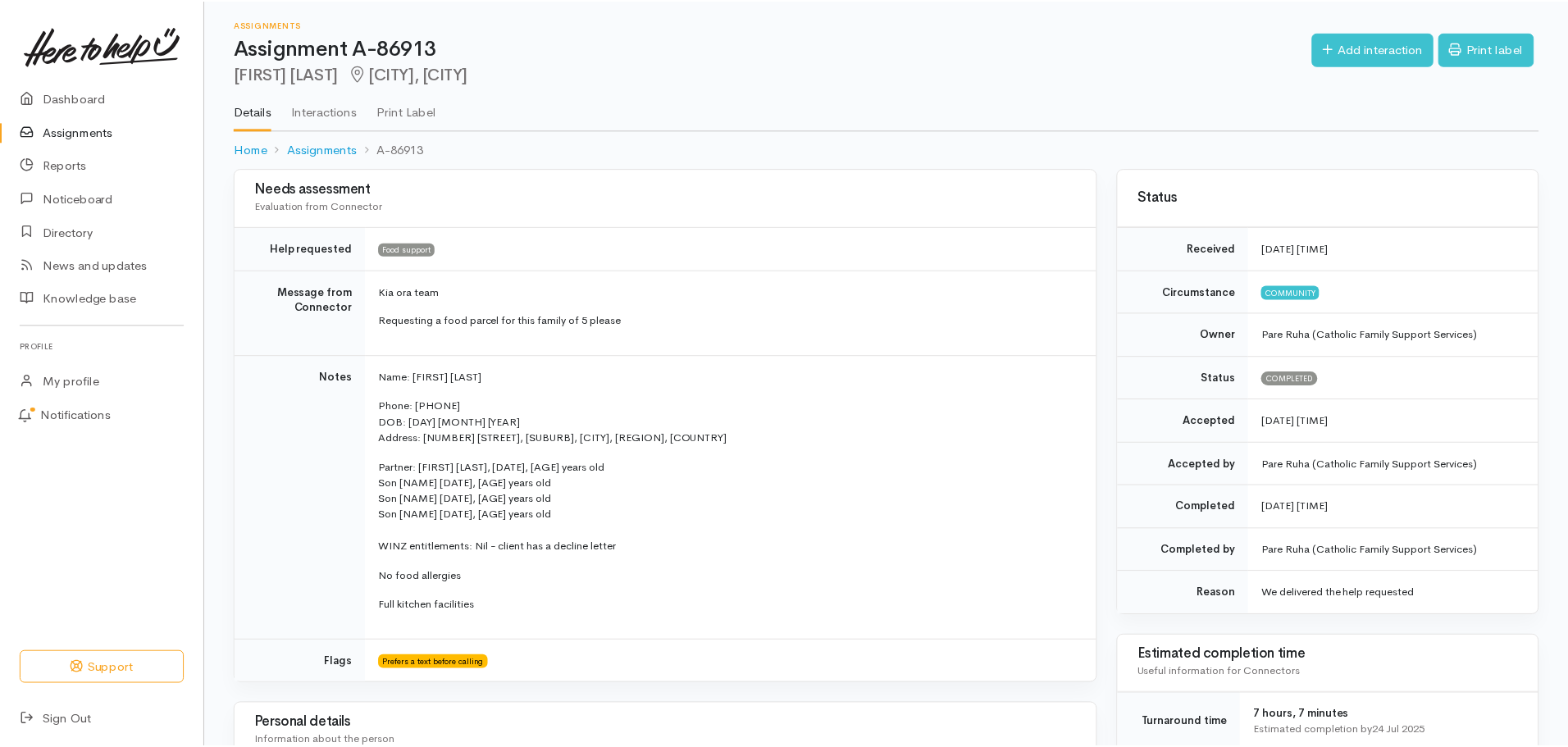 scroll, scrollTop: 0, scrollLeft: 0, axis: both 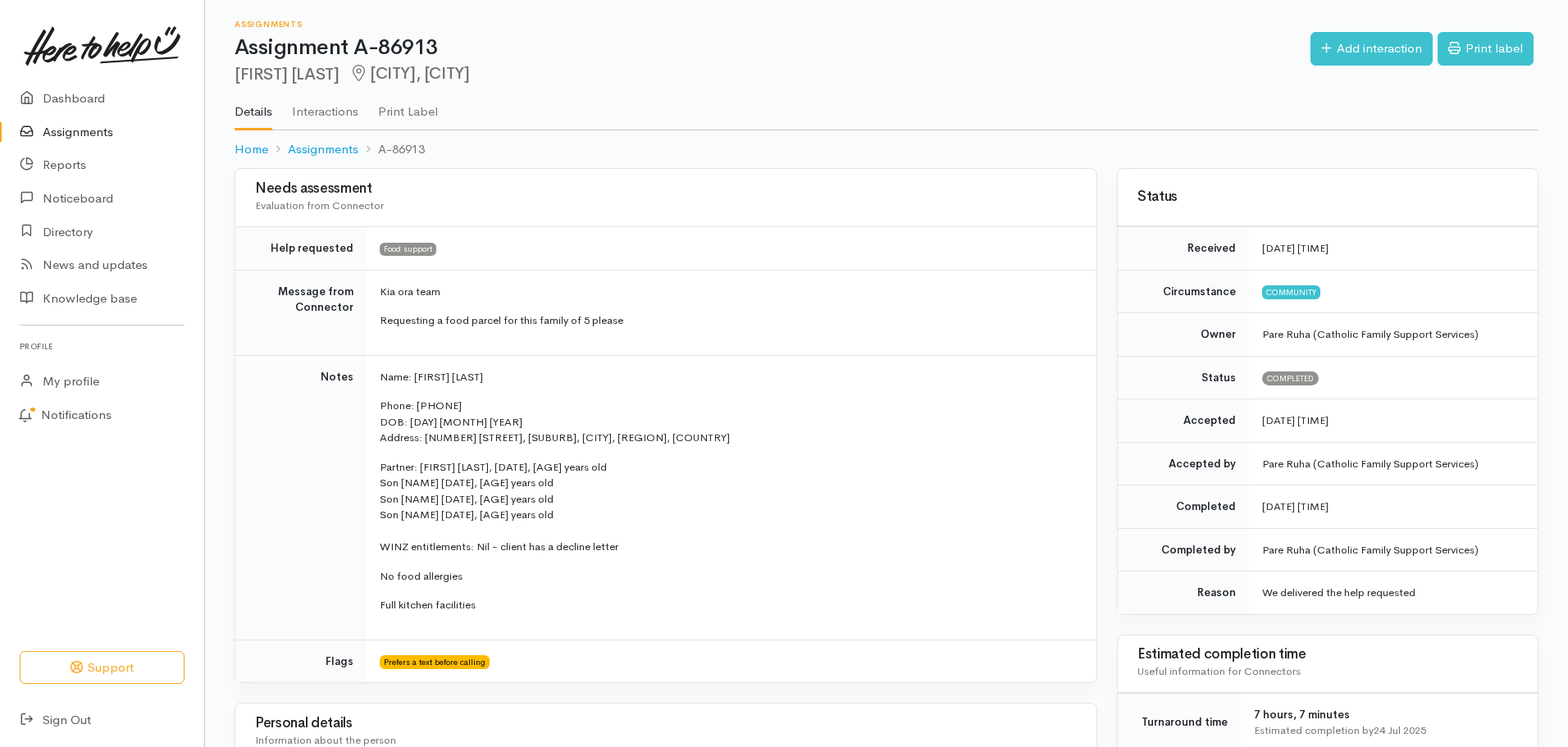 click on "Assignments" at bounding box center (102, 132) 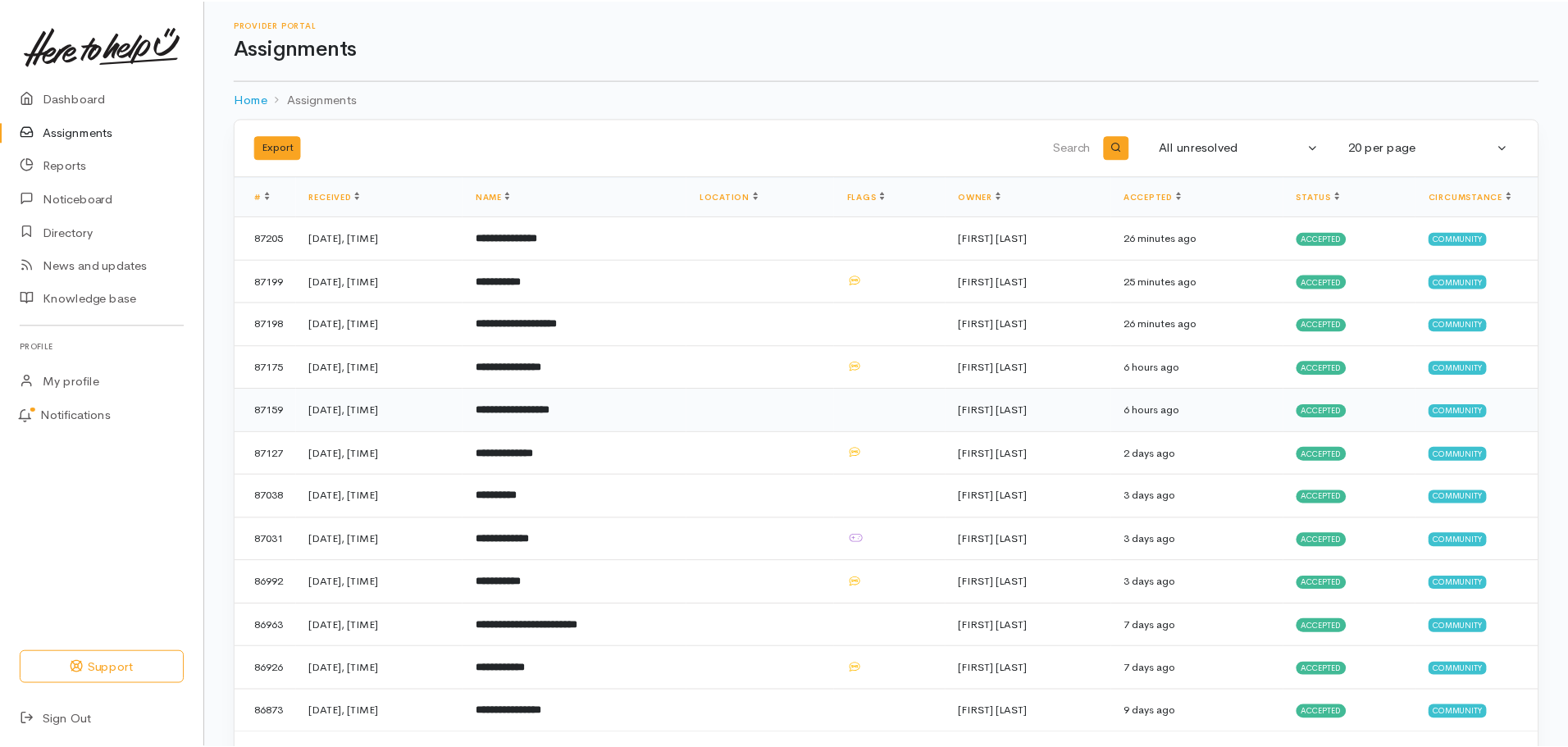 scroll, scrollTop: 0, scrollLeft: 0, axis: both 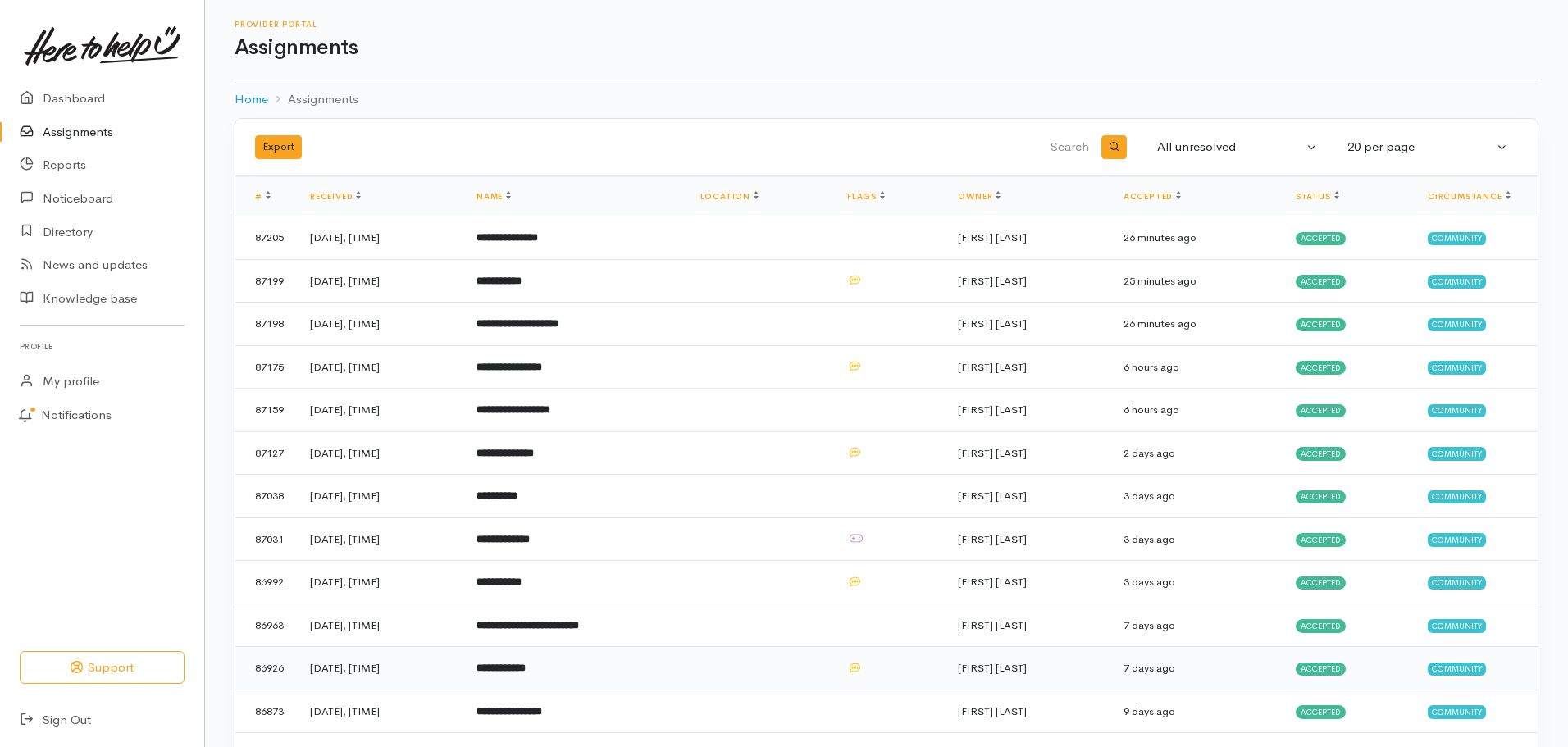 click on "Accepted" at bounding box center (1320, 669) 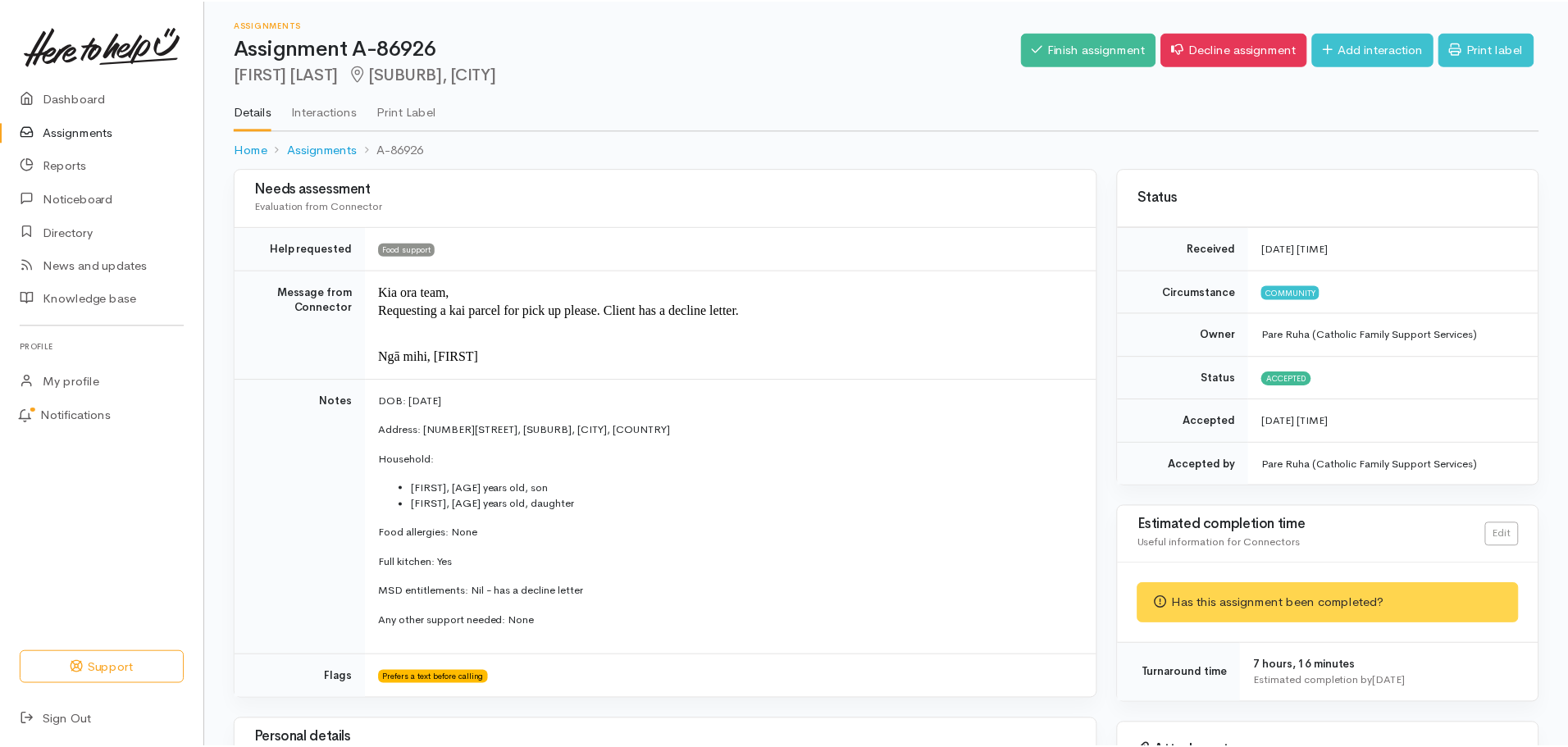 scroll, scrollTop: 0, scrollLeft: 0, axis: both 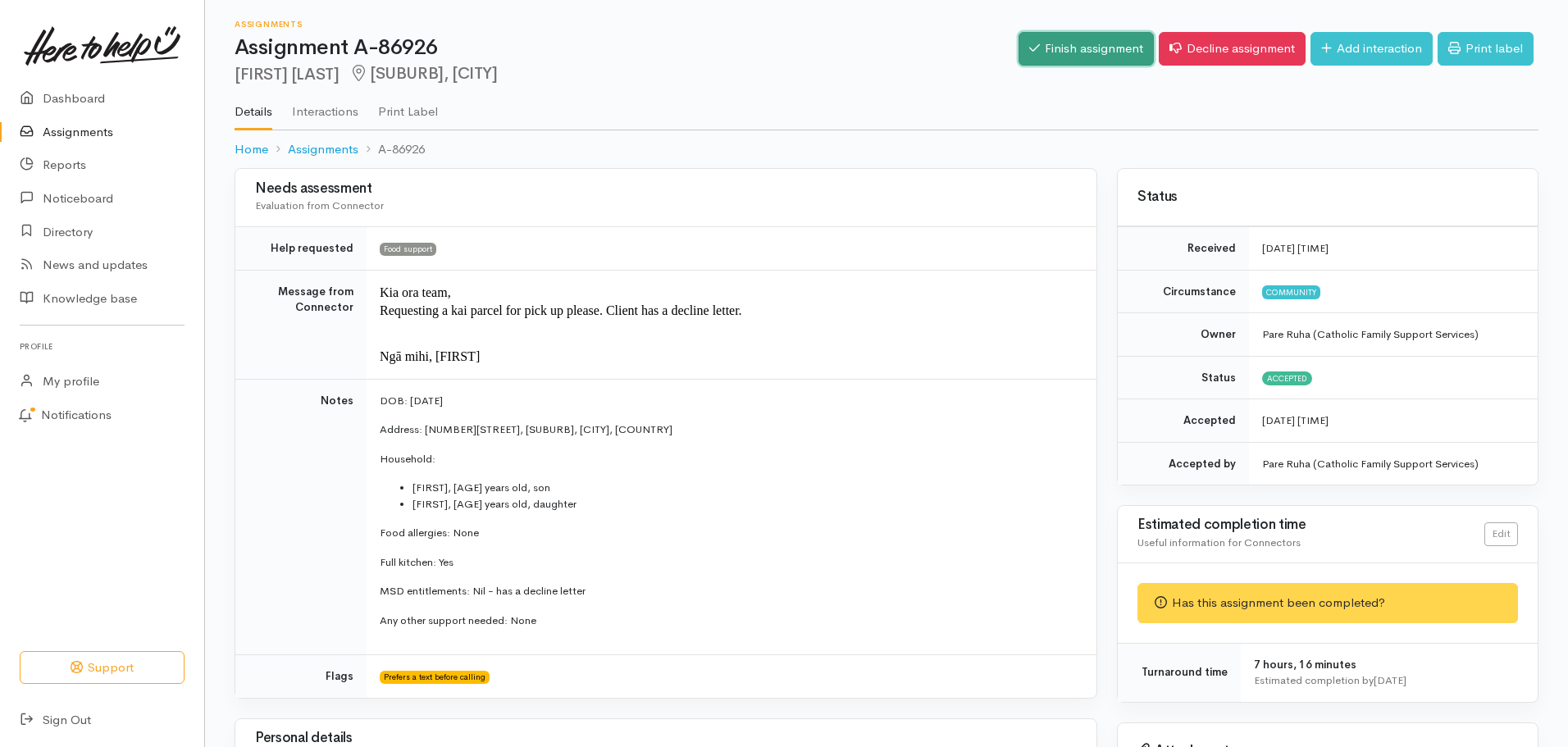 click on "Finish assignment" at bounding box center (1086, 48) 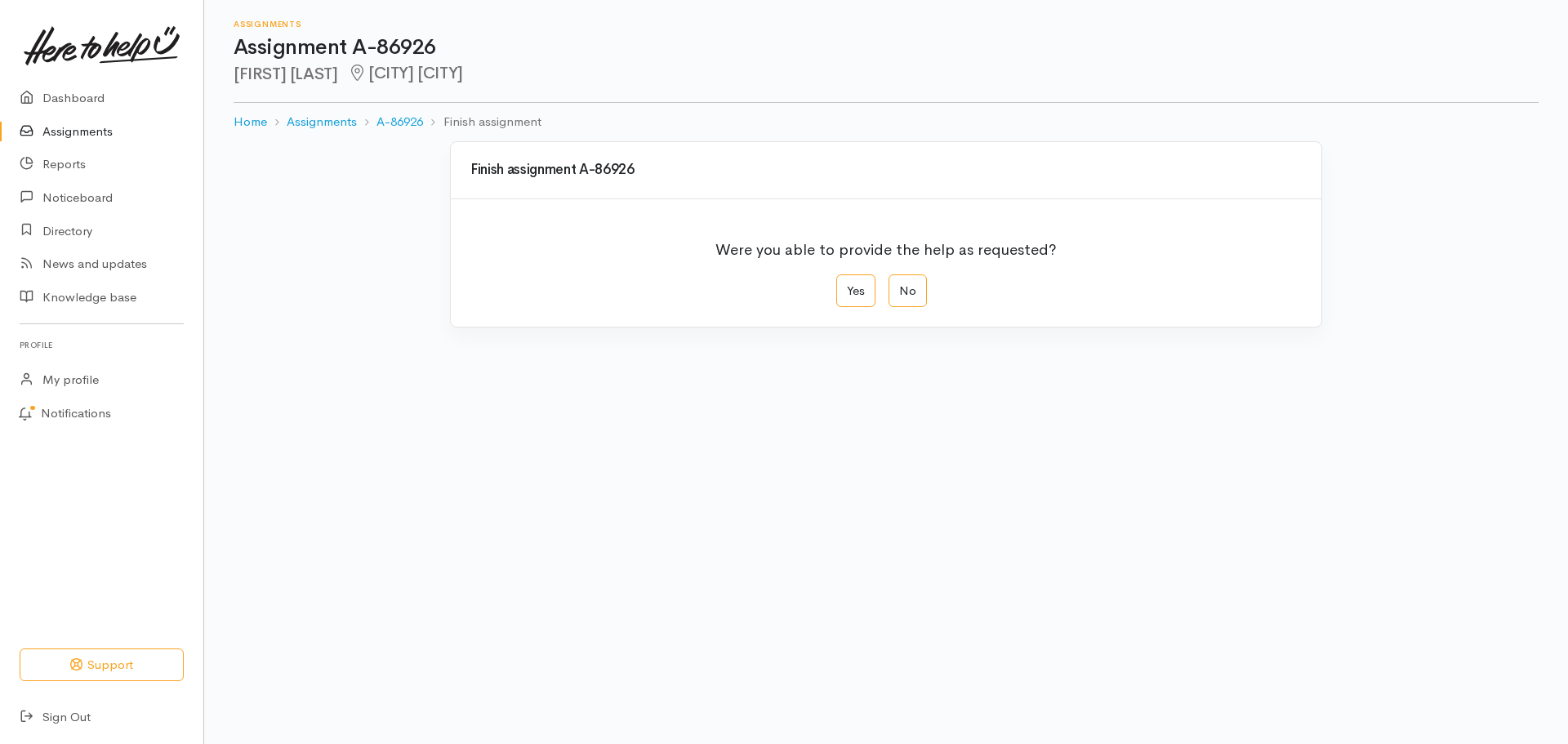 scroll, scrollTop: 0, scrollLeft: 0, axis: both 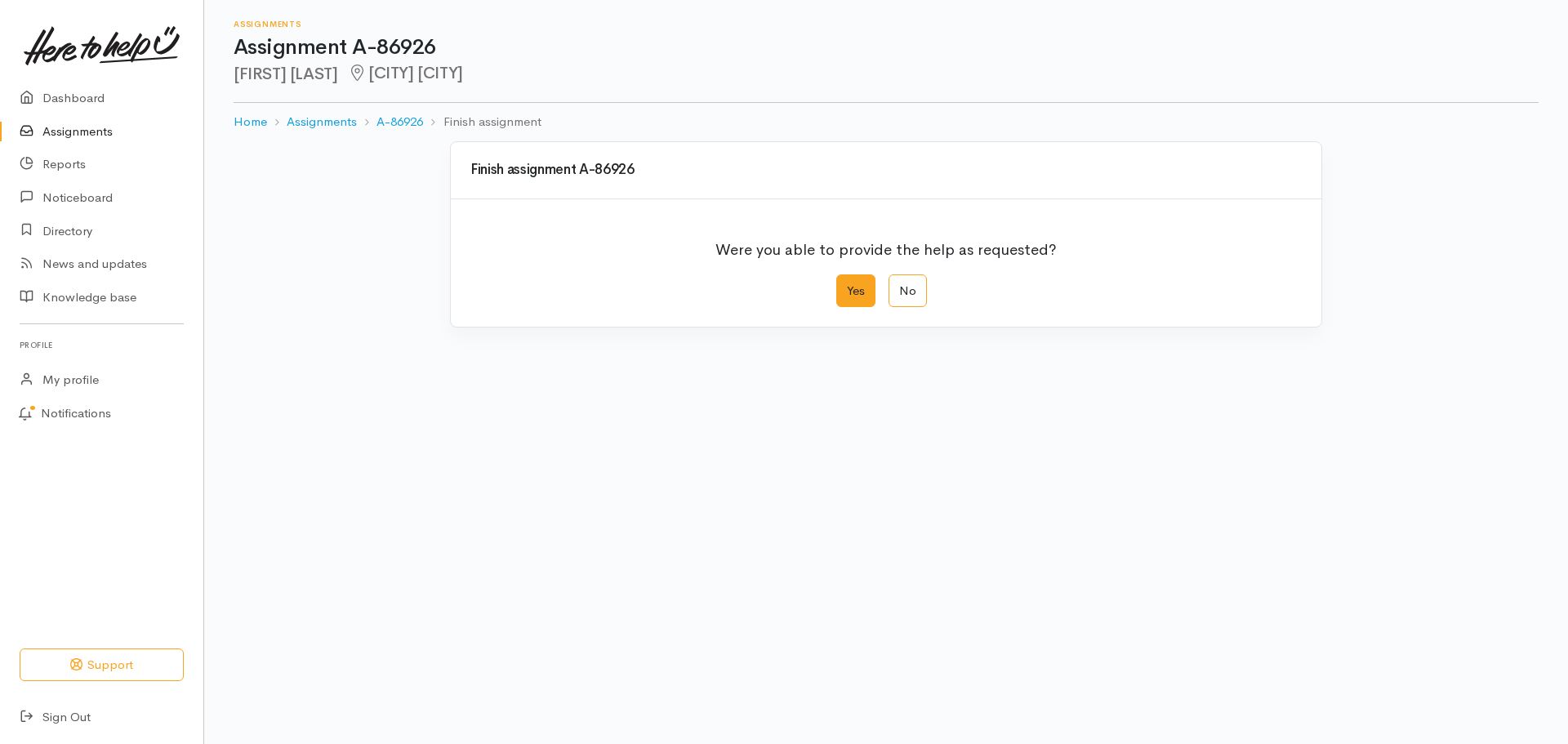 click on "Yes" at bounding box center [856, 291] 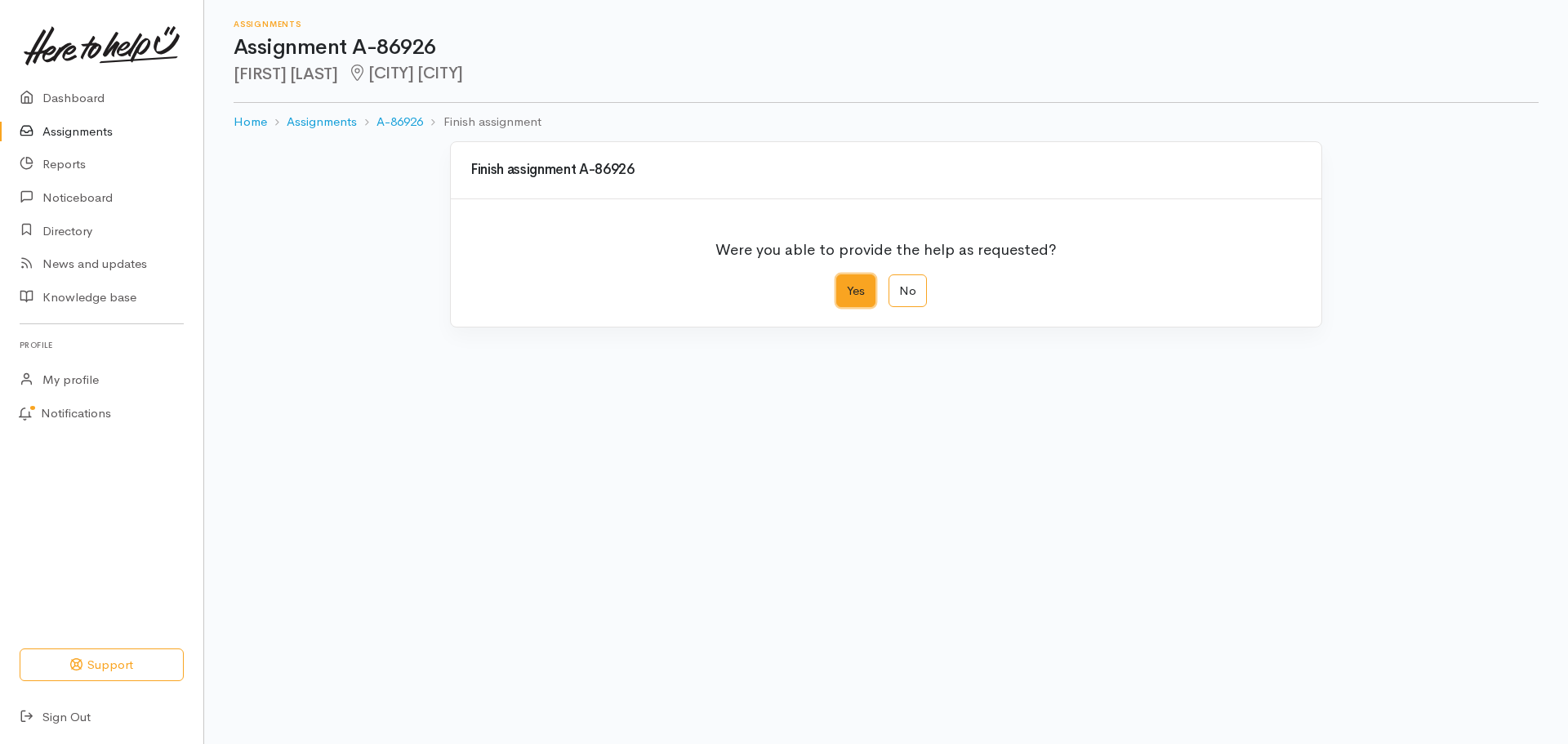 click on "Yes" at bounding box center (841, 279) 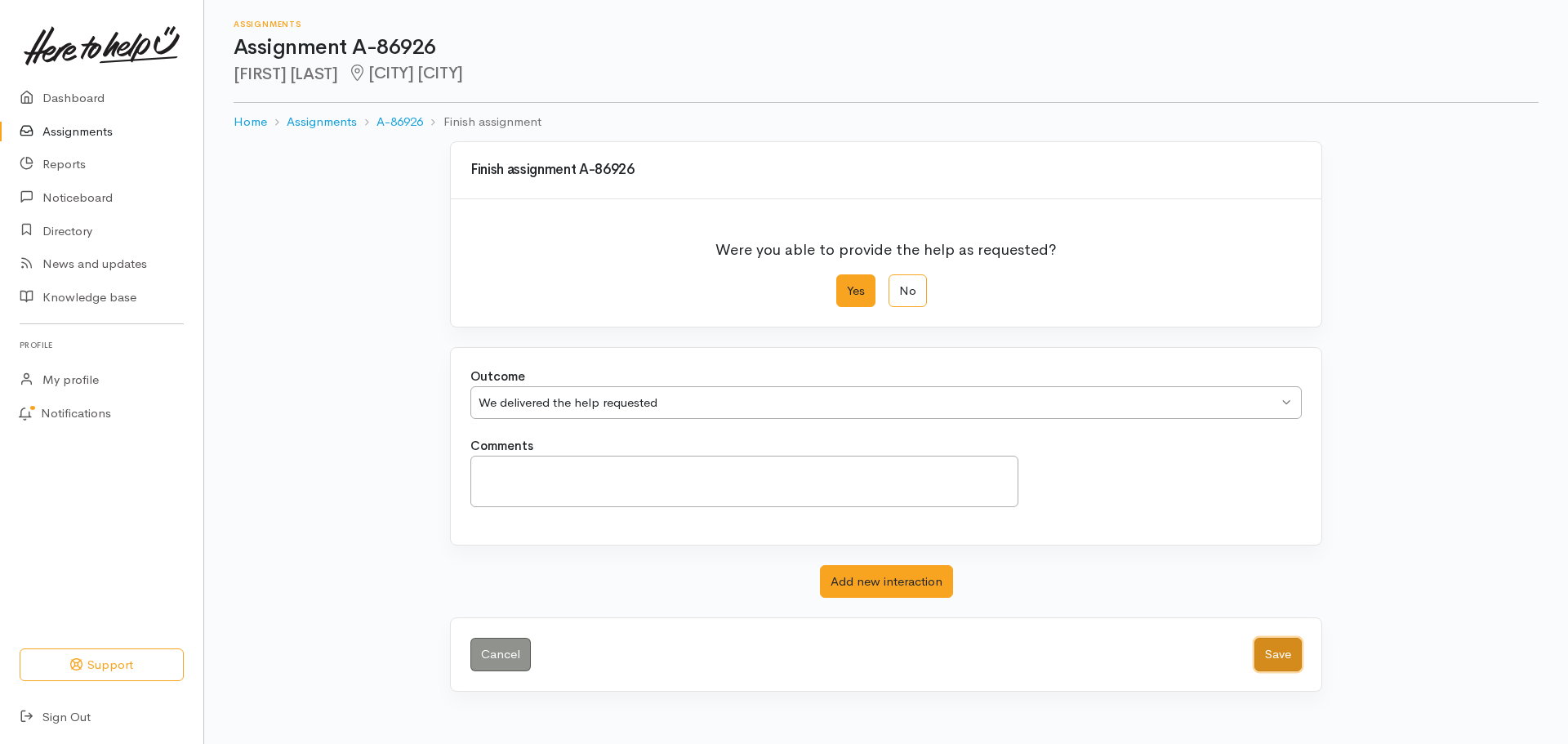 click on "Save" at bounding box center [1278, 654] 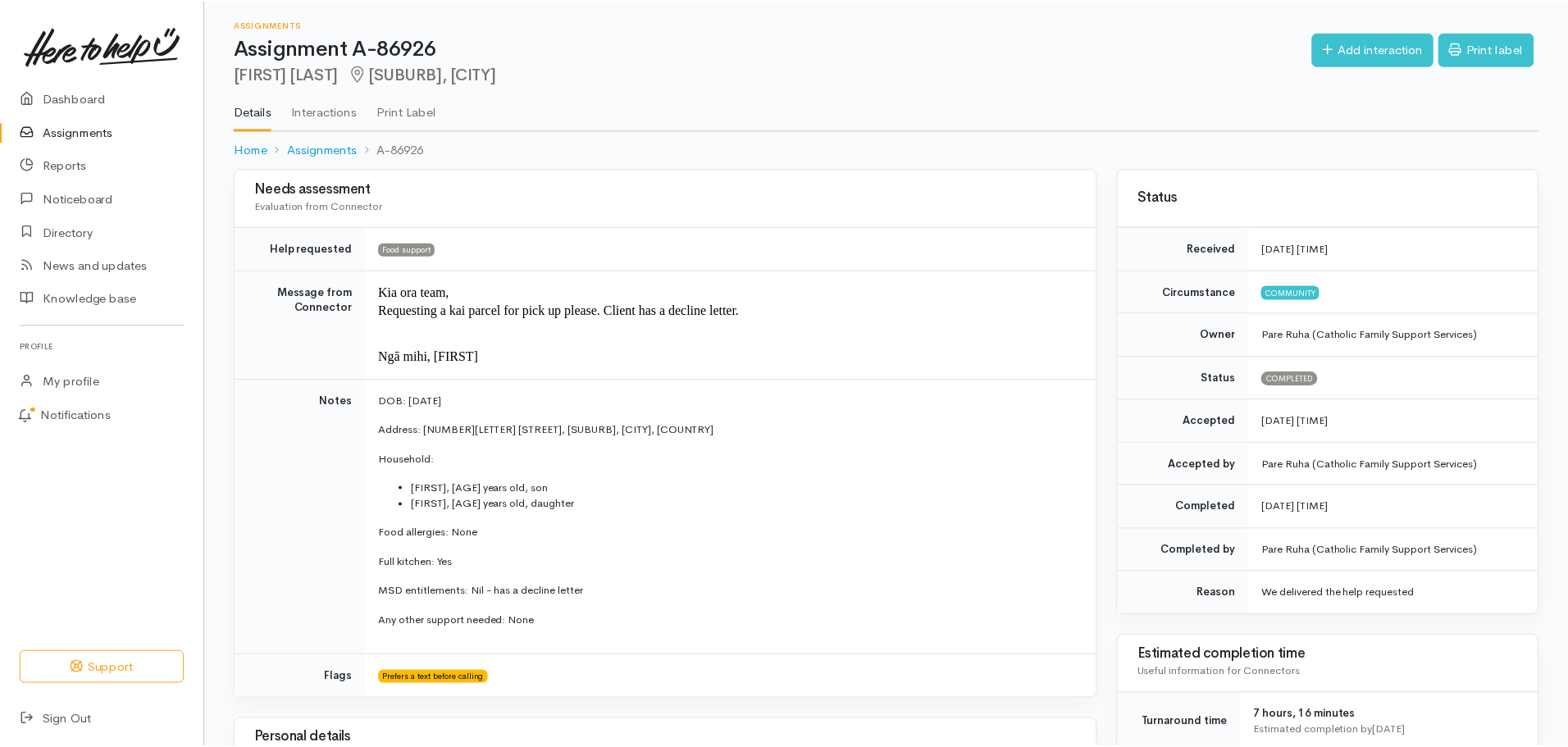 scroll, scrollTop: 0, scrollLeft: 0, axis: both 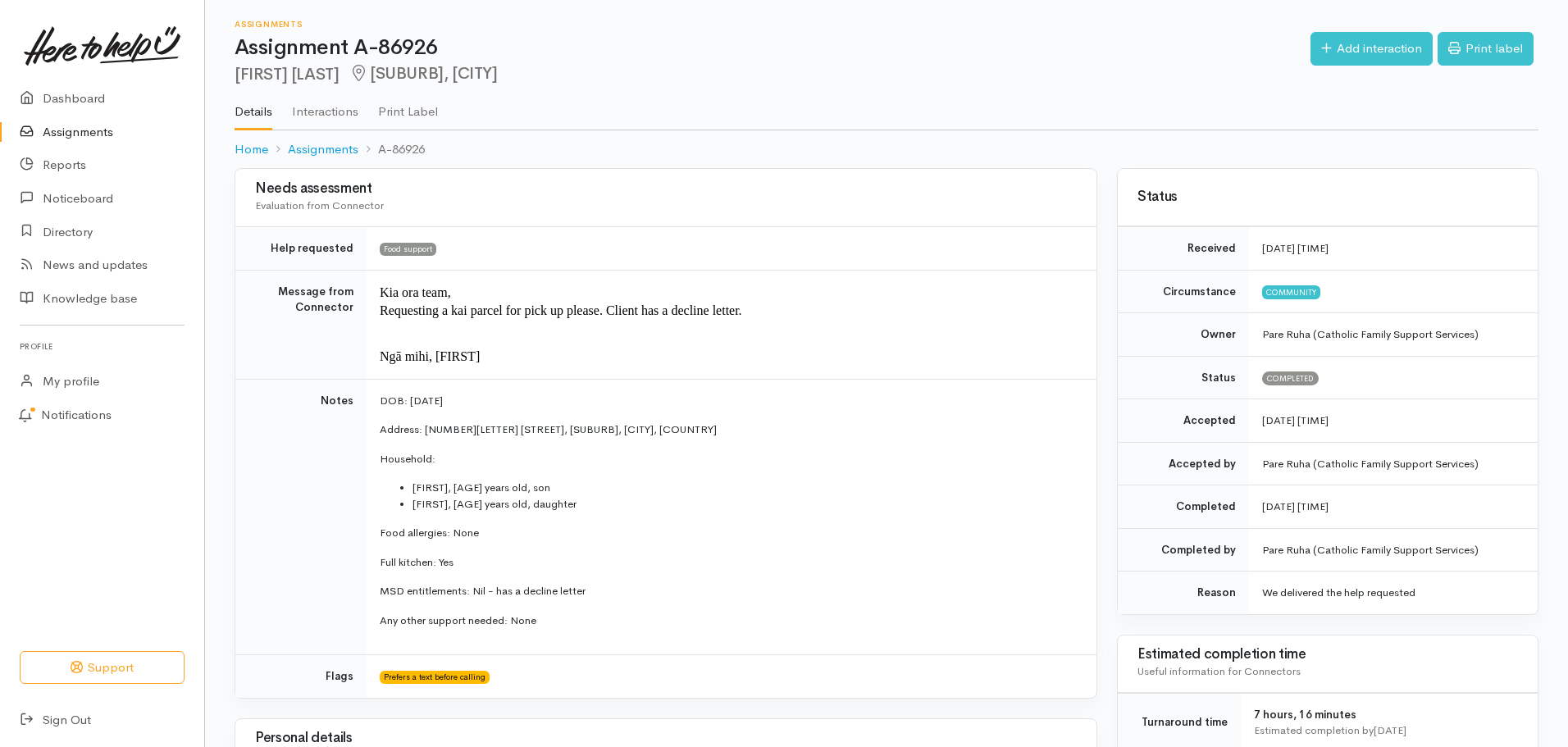 click on "Assignments" at bounding box center (102, 132) 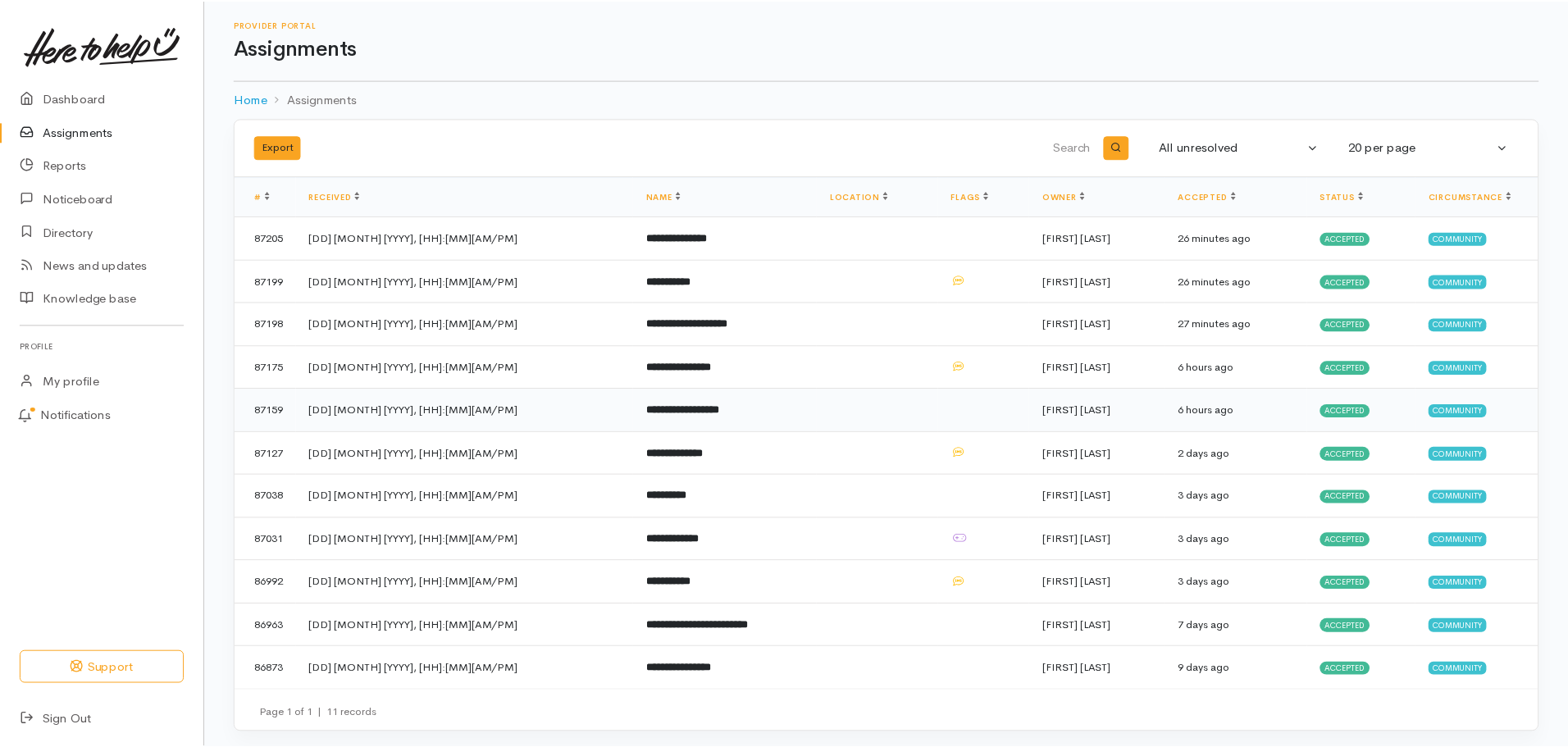 scroll, scrollTop: 0, scrollLeft: 0, axis: both 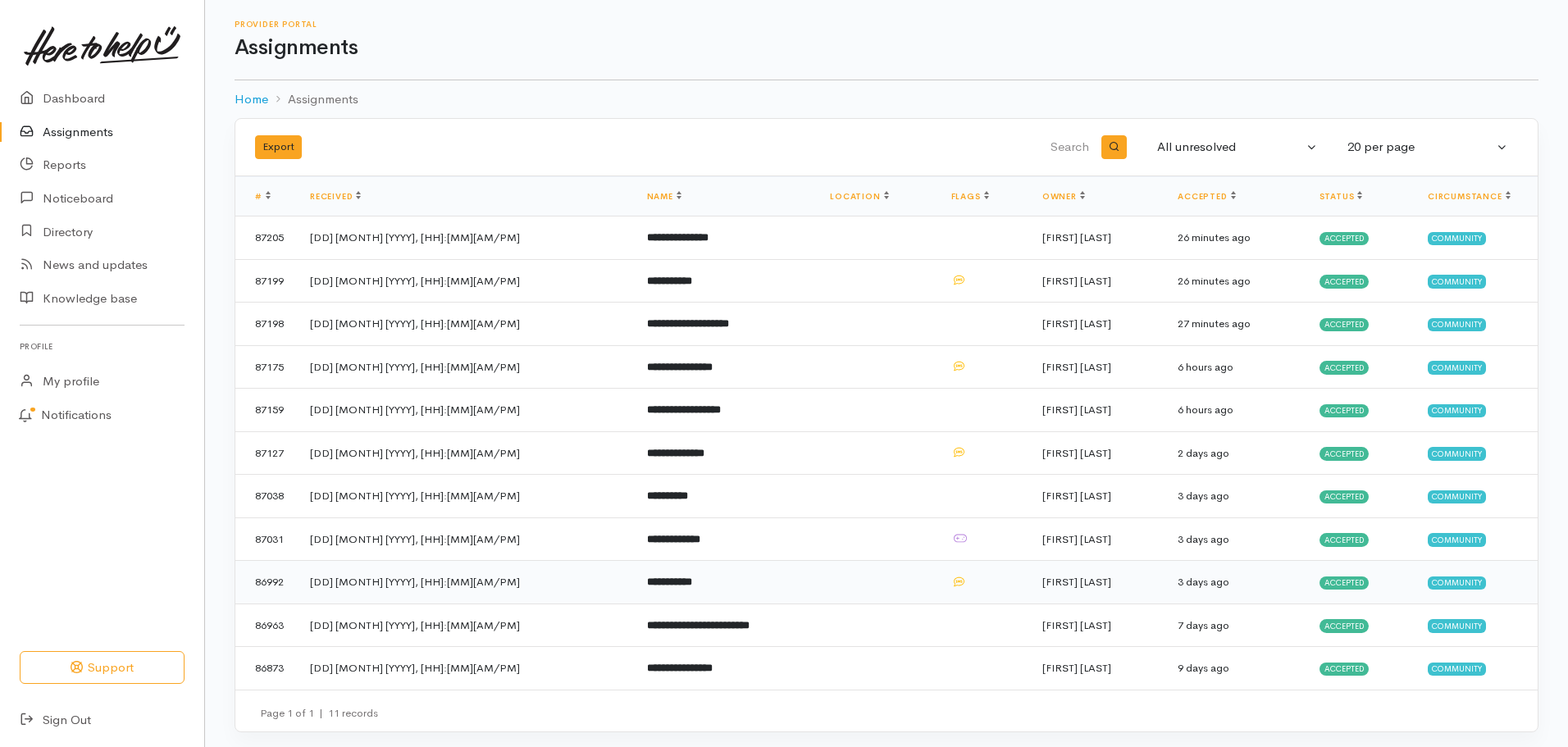 click on "Accepted" at bounding box center (1344, 583) 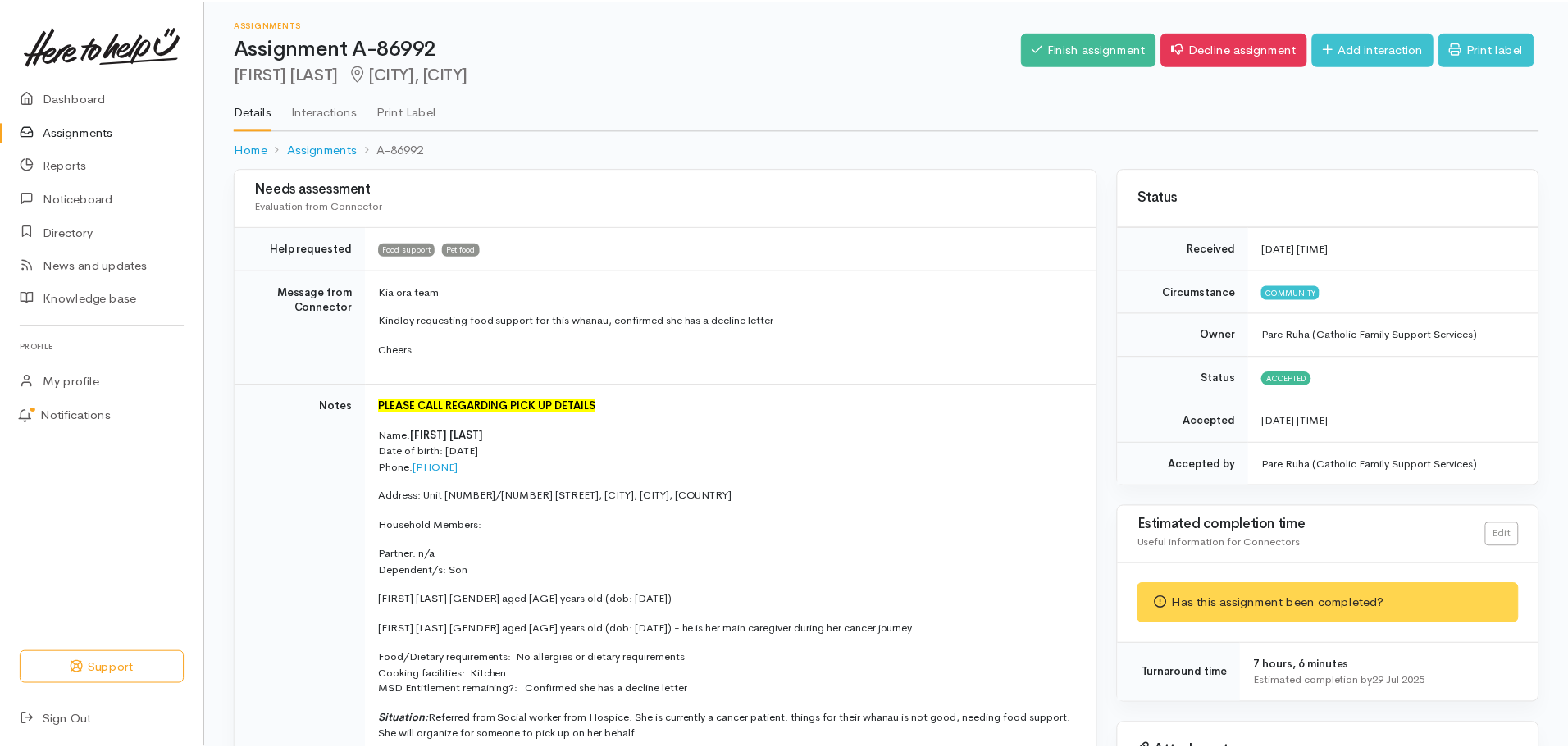 scroll, scrollTop: 0, scrollLeft: 0, axis: both 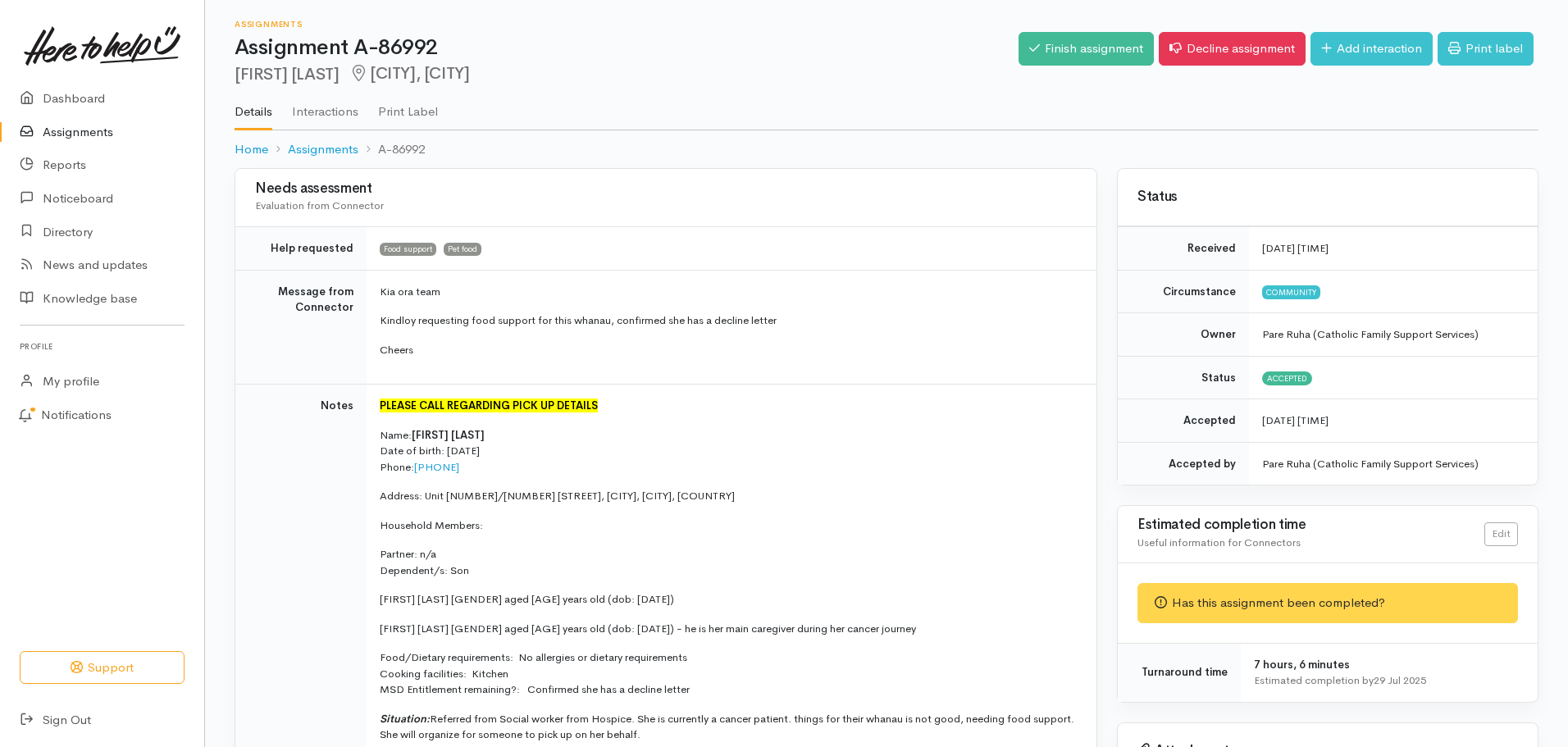 click on "Assignments" at bounding box center (102, 132) 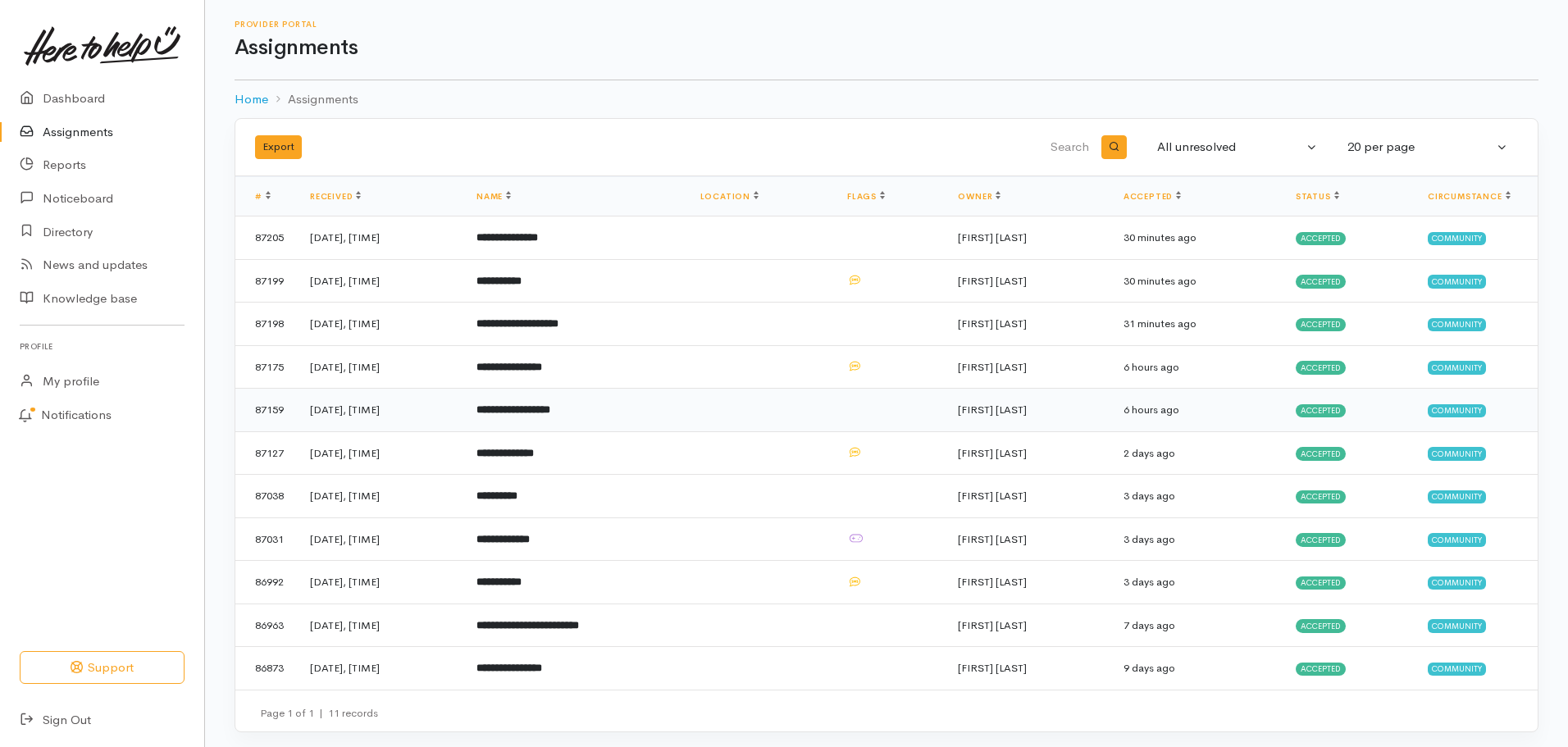 scroll, scrollTop: 0, scrollLeft: 0, axis: both 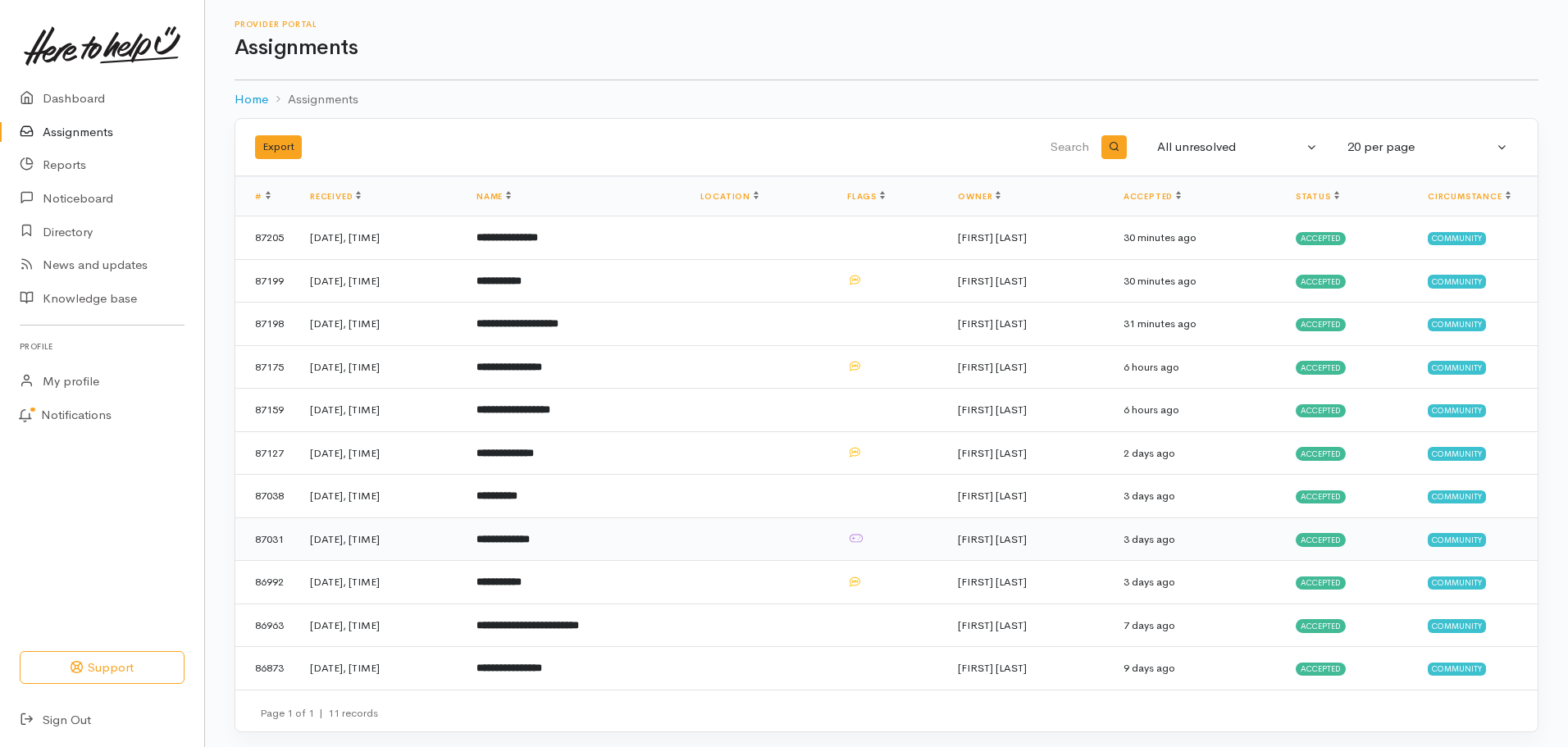 click on "Accepted" at bounding box center (1320, 540) 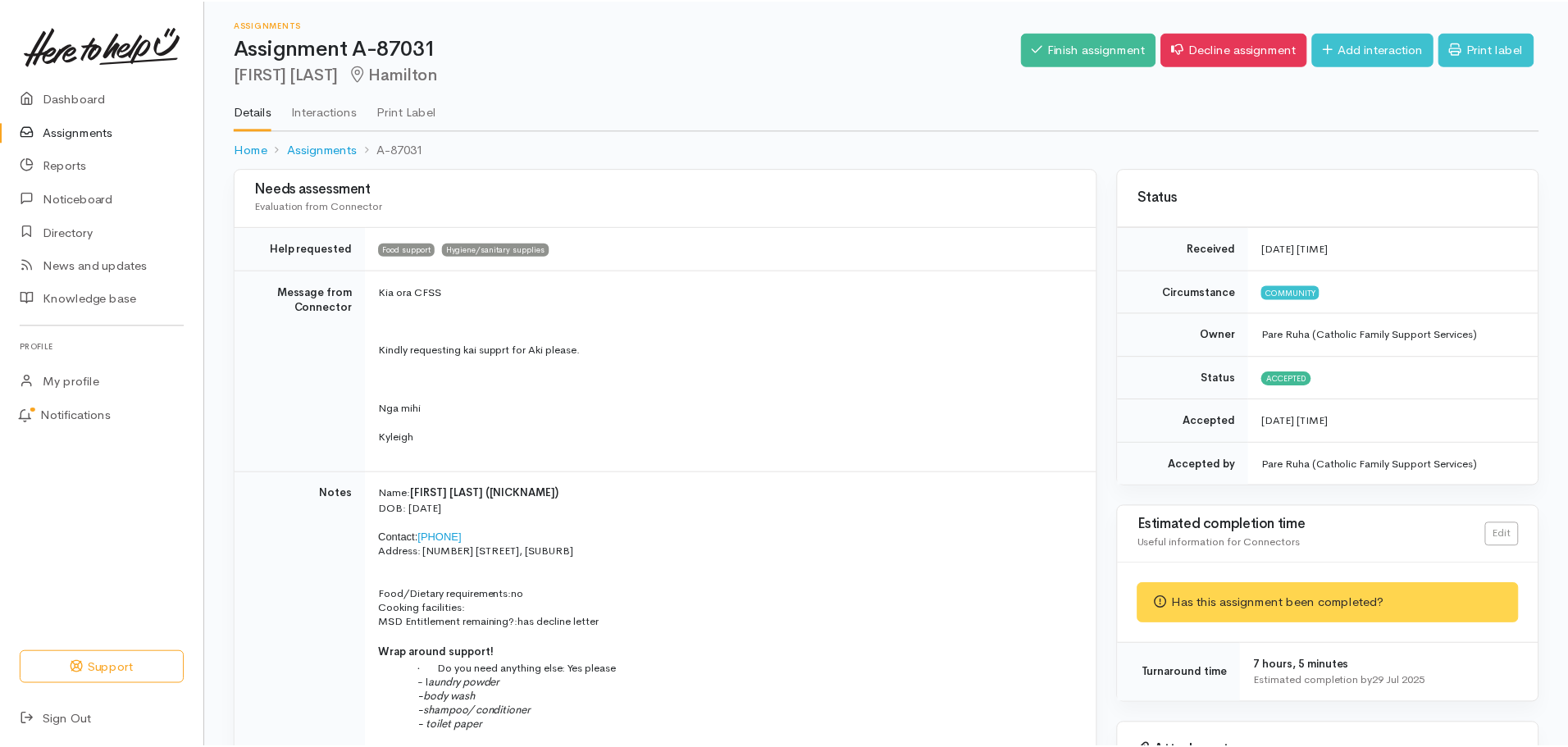 scroll, scrollTop: 0, scrollLeft: 0, axis: both 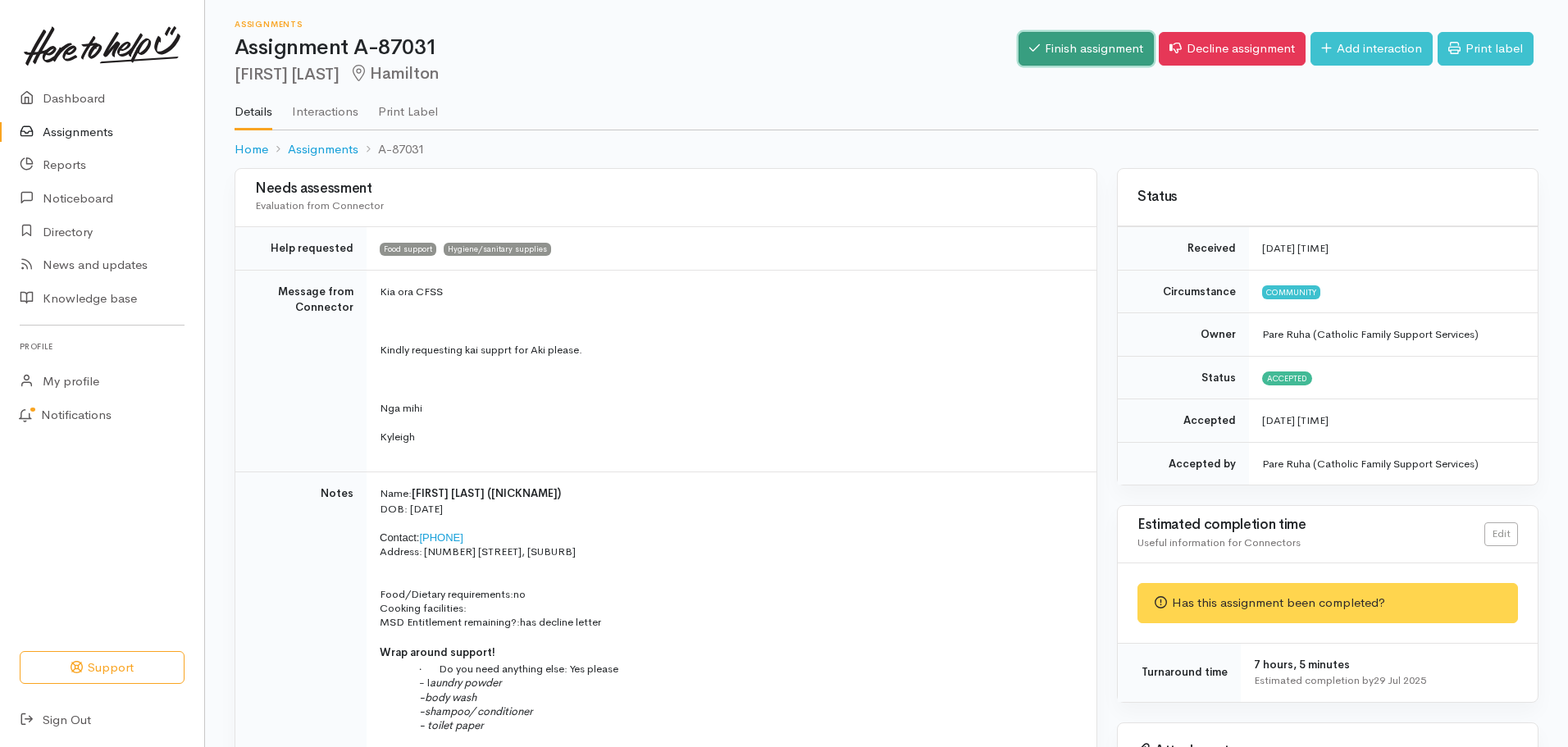 click on "Finish assignment" at bounding box center (1086, 48) 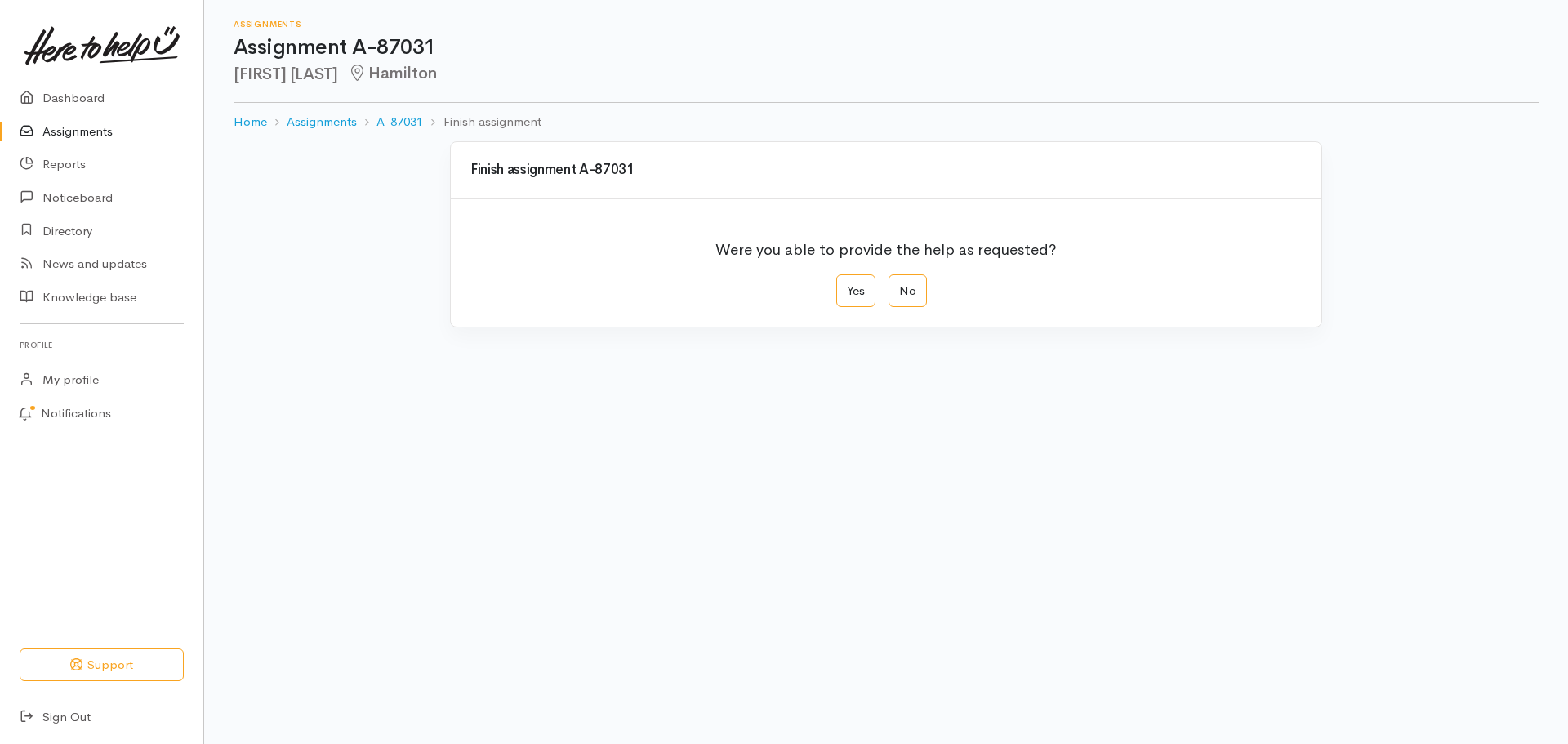 scroll, scrollTop: 0, scrollLeft: 0, axis: both 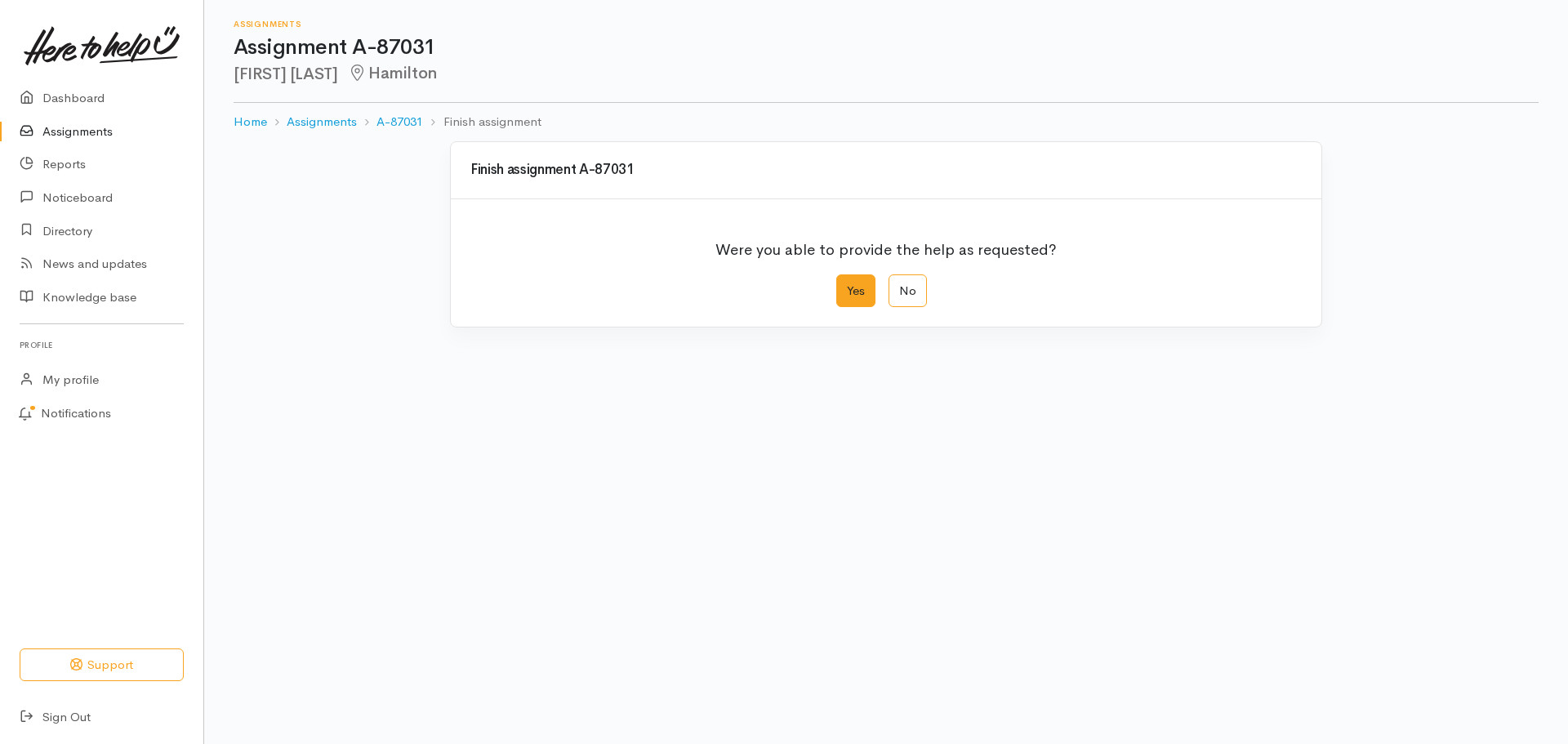 drag, startPoint x: 857, startPoint y: 296, endPoint x: 866, endPoint y: 295, distance: 9.0553851 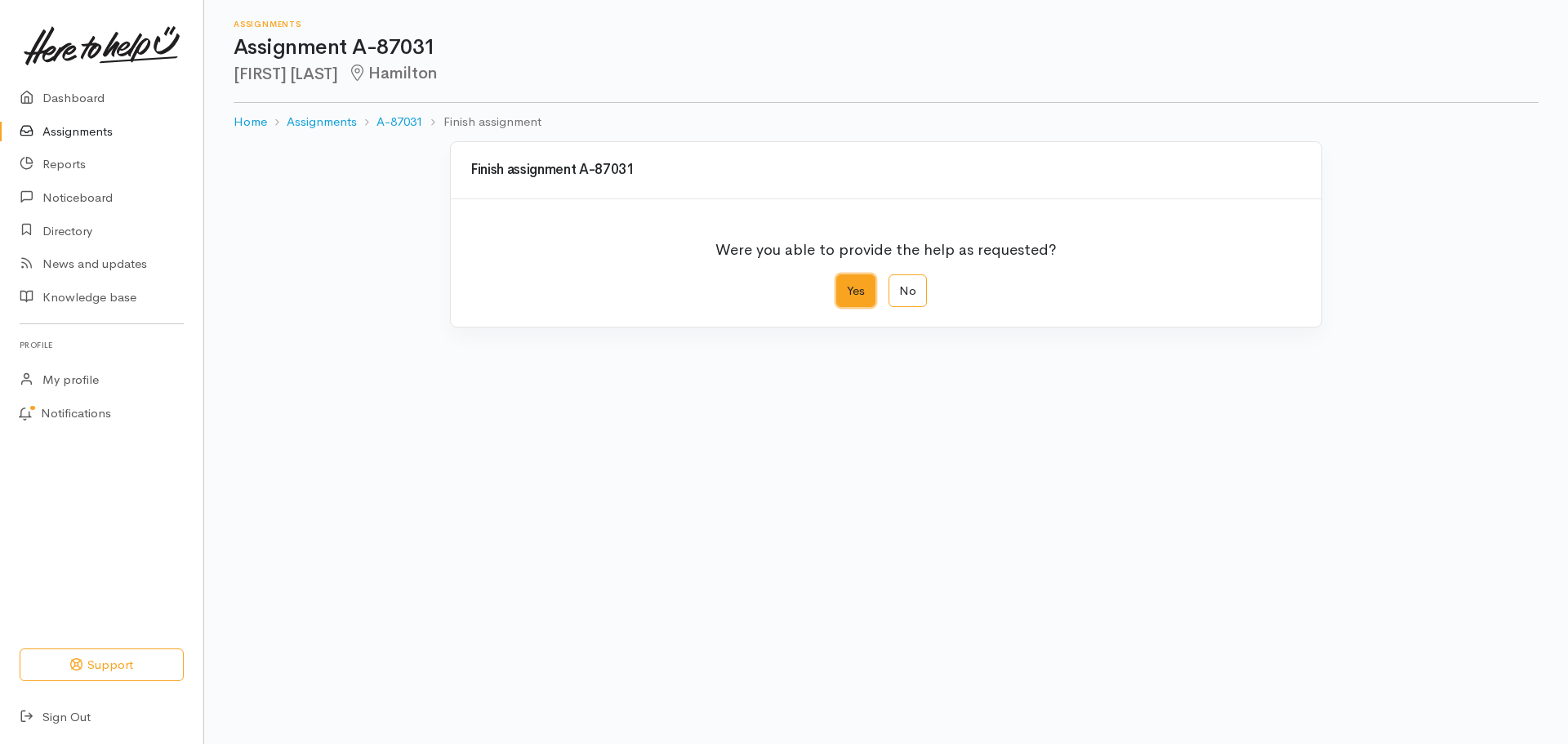 click on "Yes" at bounding box center [841, 279] 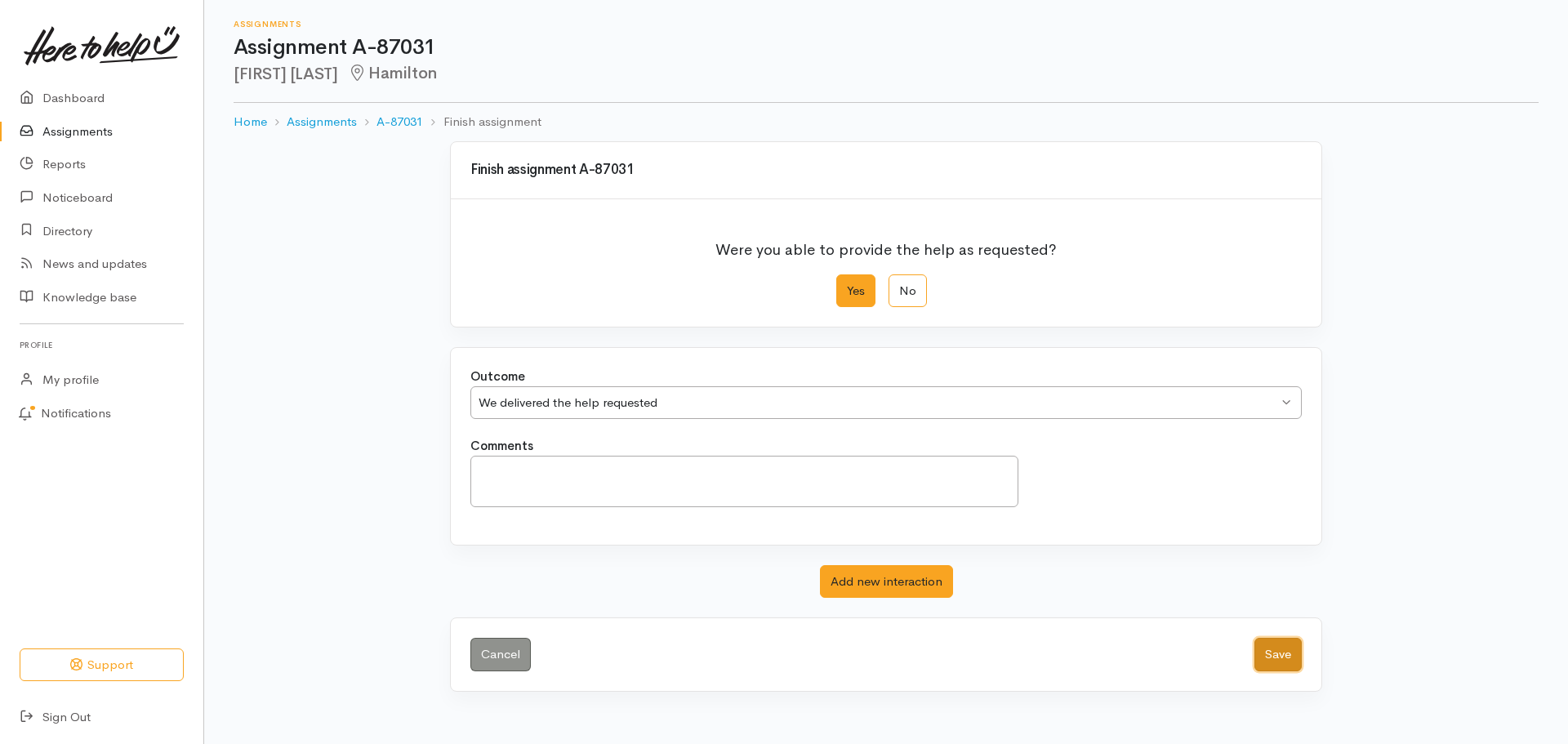 click on "Save" at bounding box center (1278, 654) 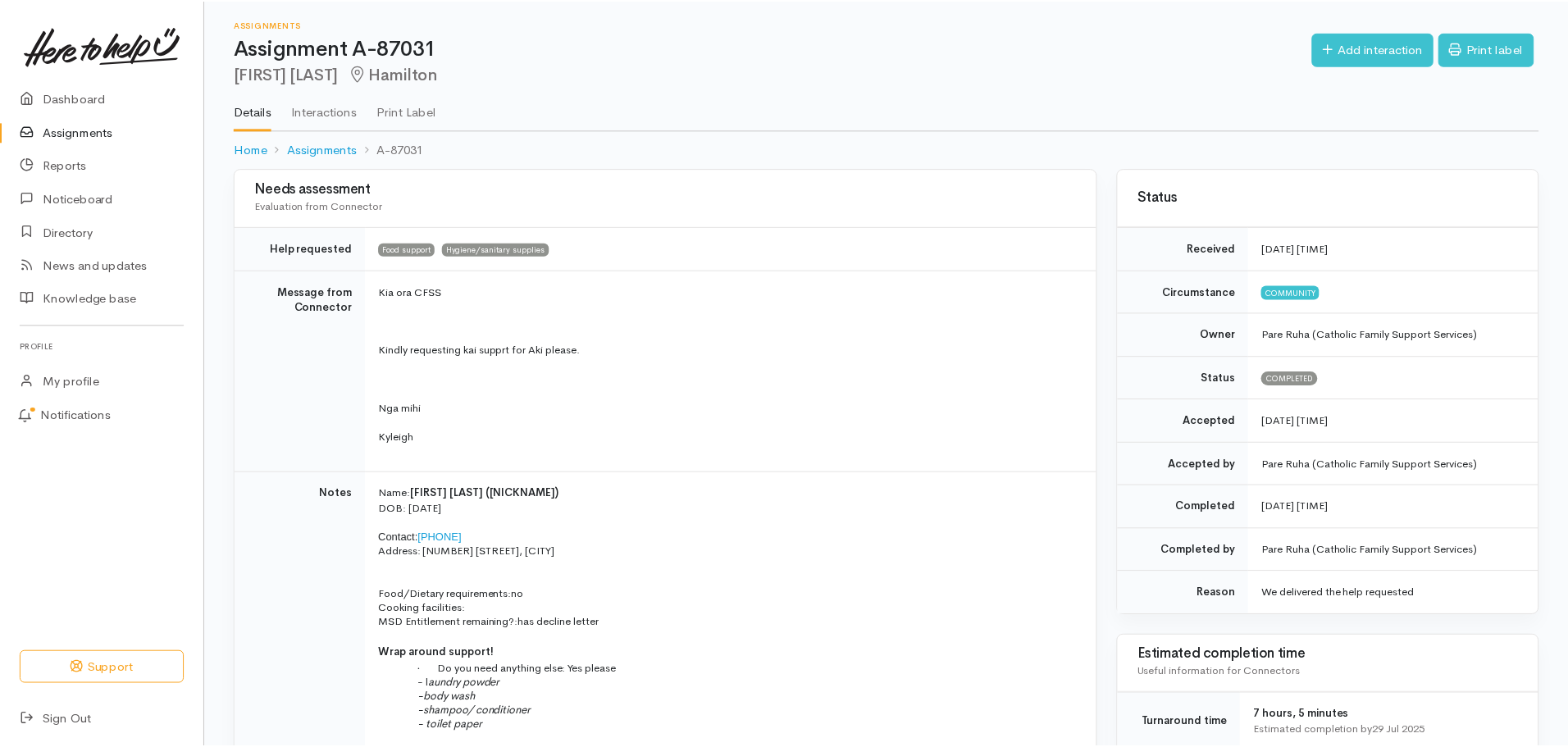 scroll, scrollTop: 0, scrollLeft: 0, axis: both 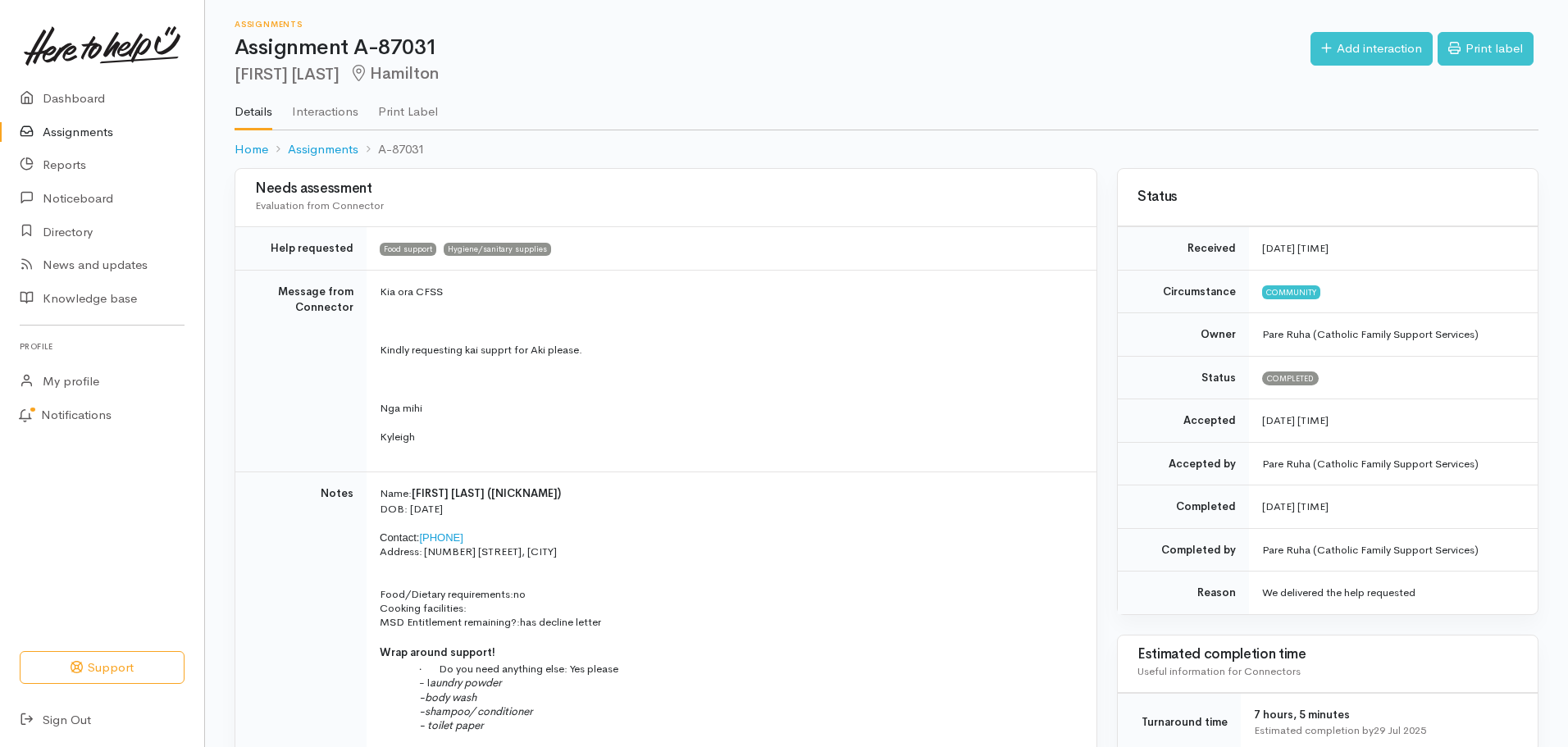 click on "Assignments" at bounding box center [102, 132] 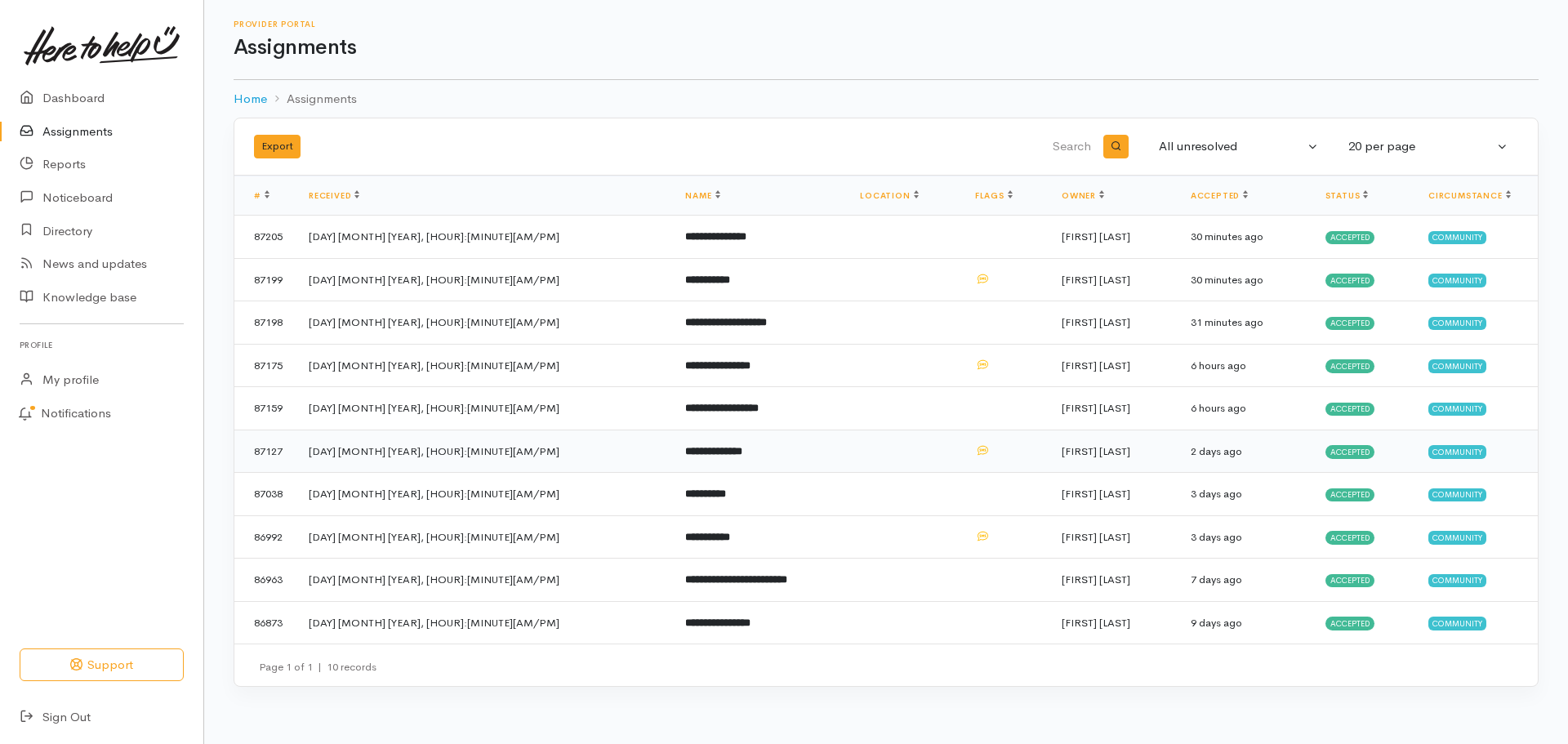 scroll, scrollTop: 0, scrollLeft: 0, axis: both 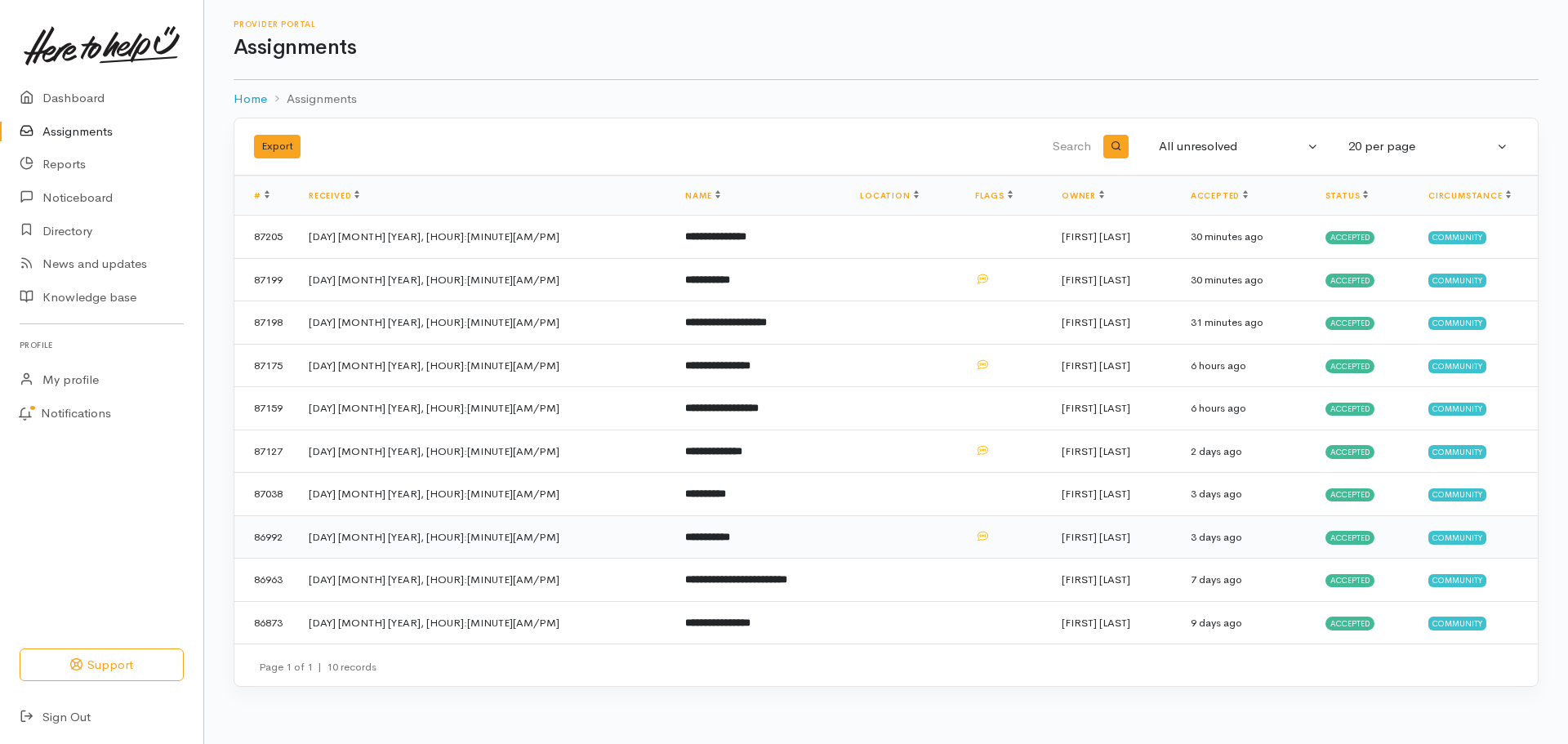 click on "Accepted" at bounding box center (1350, 537) 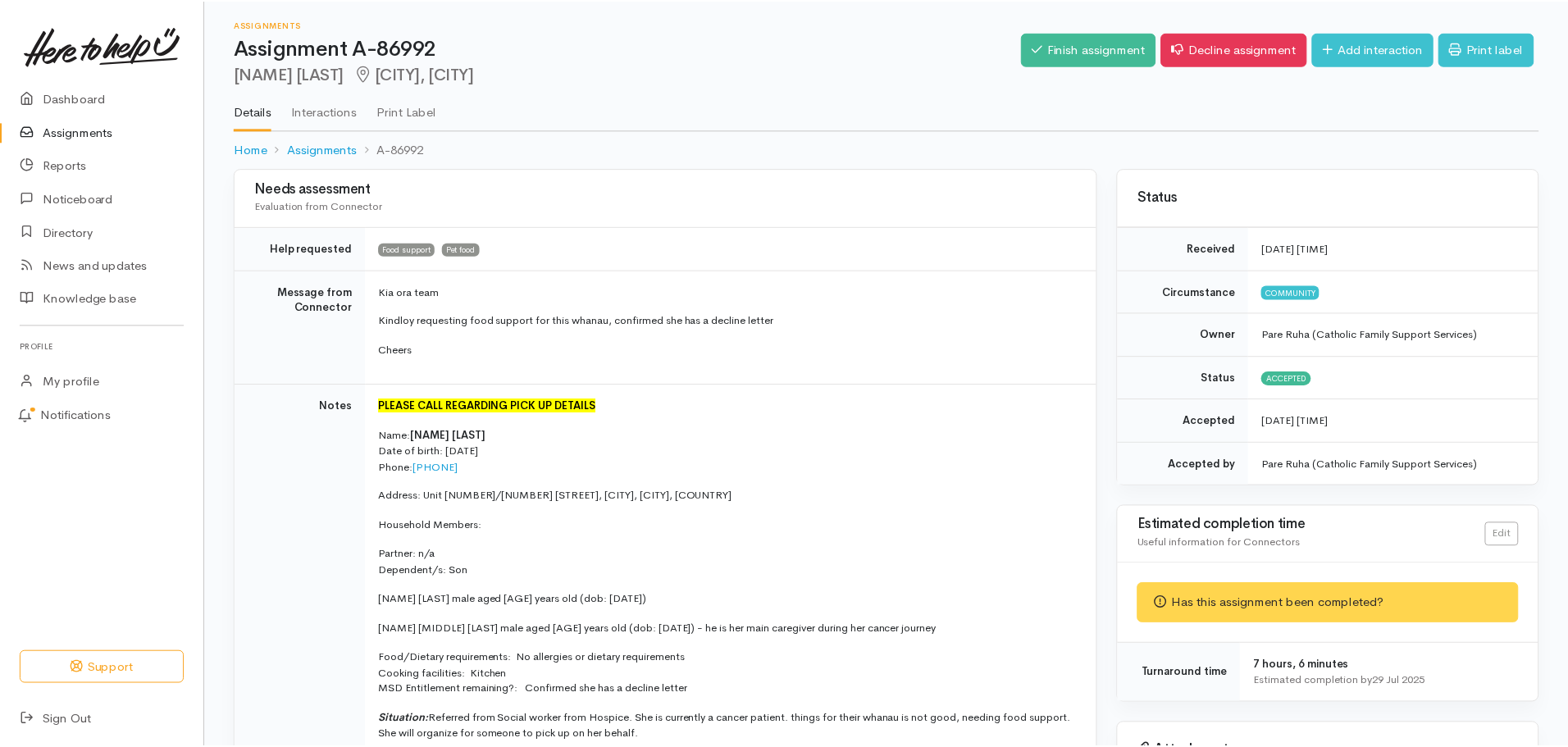 scroll, scrollTop: 0, scrollLeft: 0, axis: both 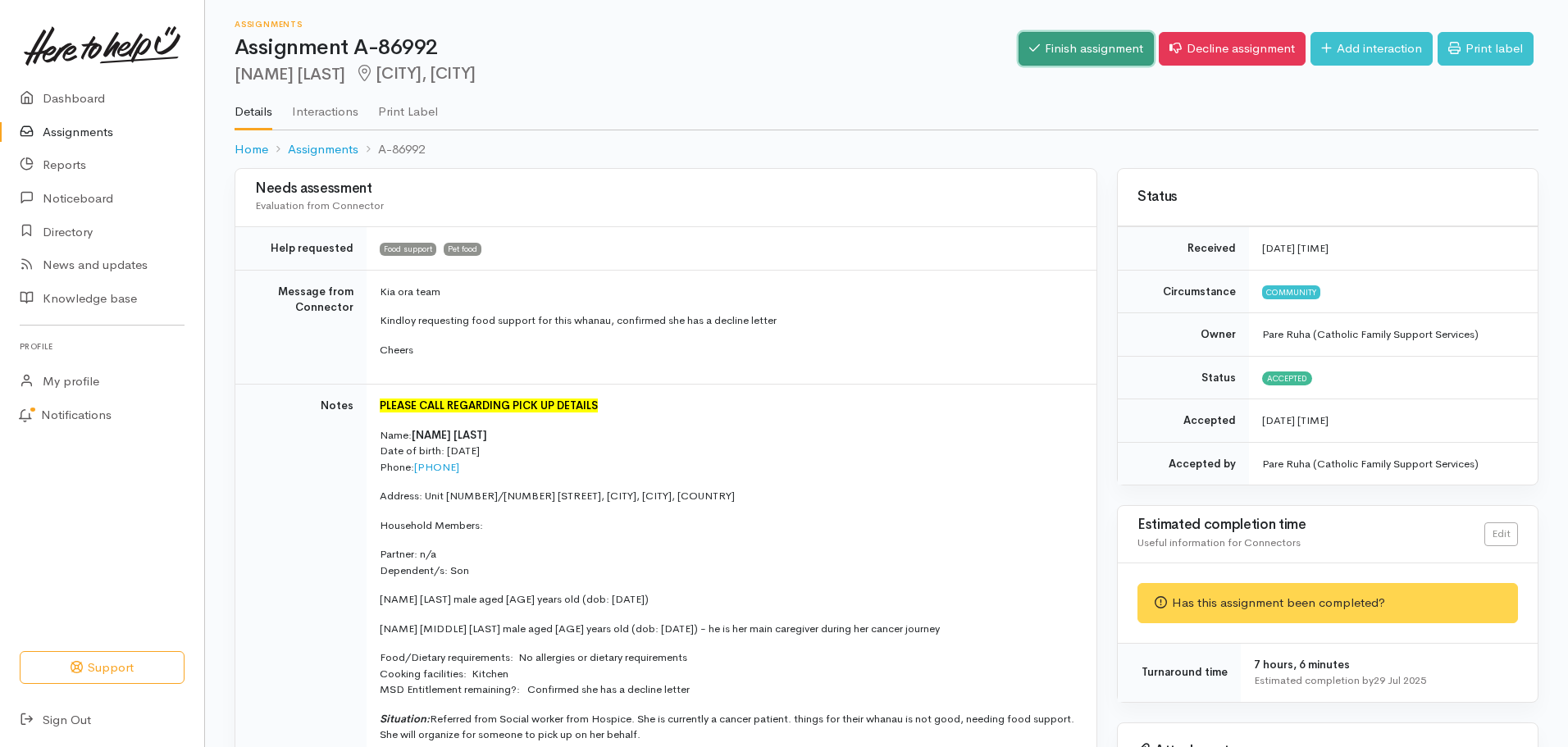 click on "Finish assignment" at bounding box center [1086, 48] 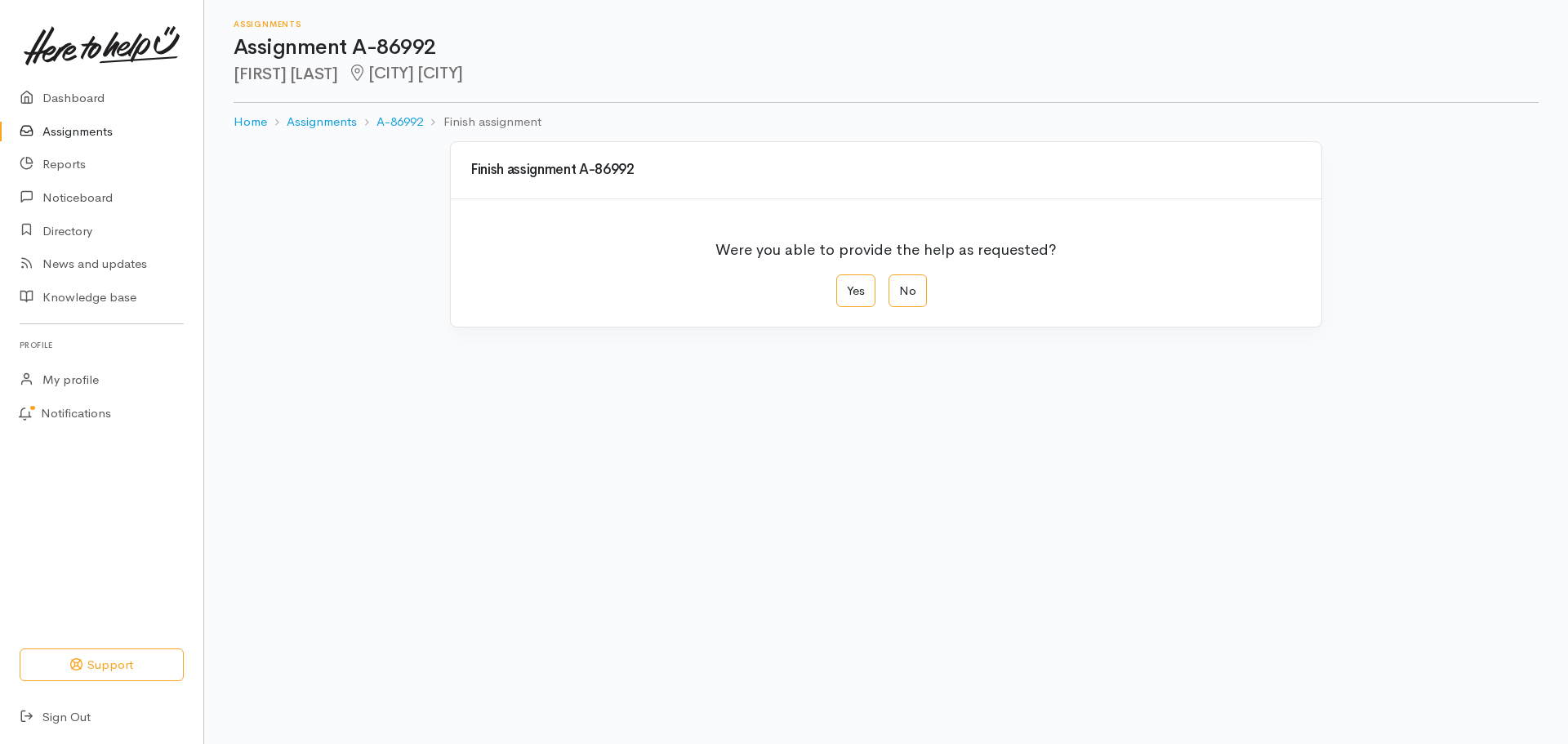 scroll, scrollTop: 0, scrollLeft: 0, axis: both 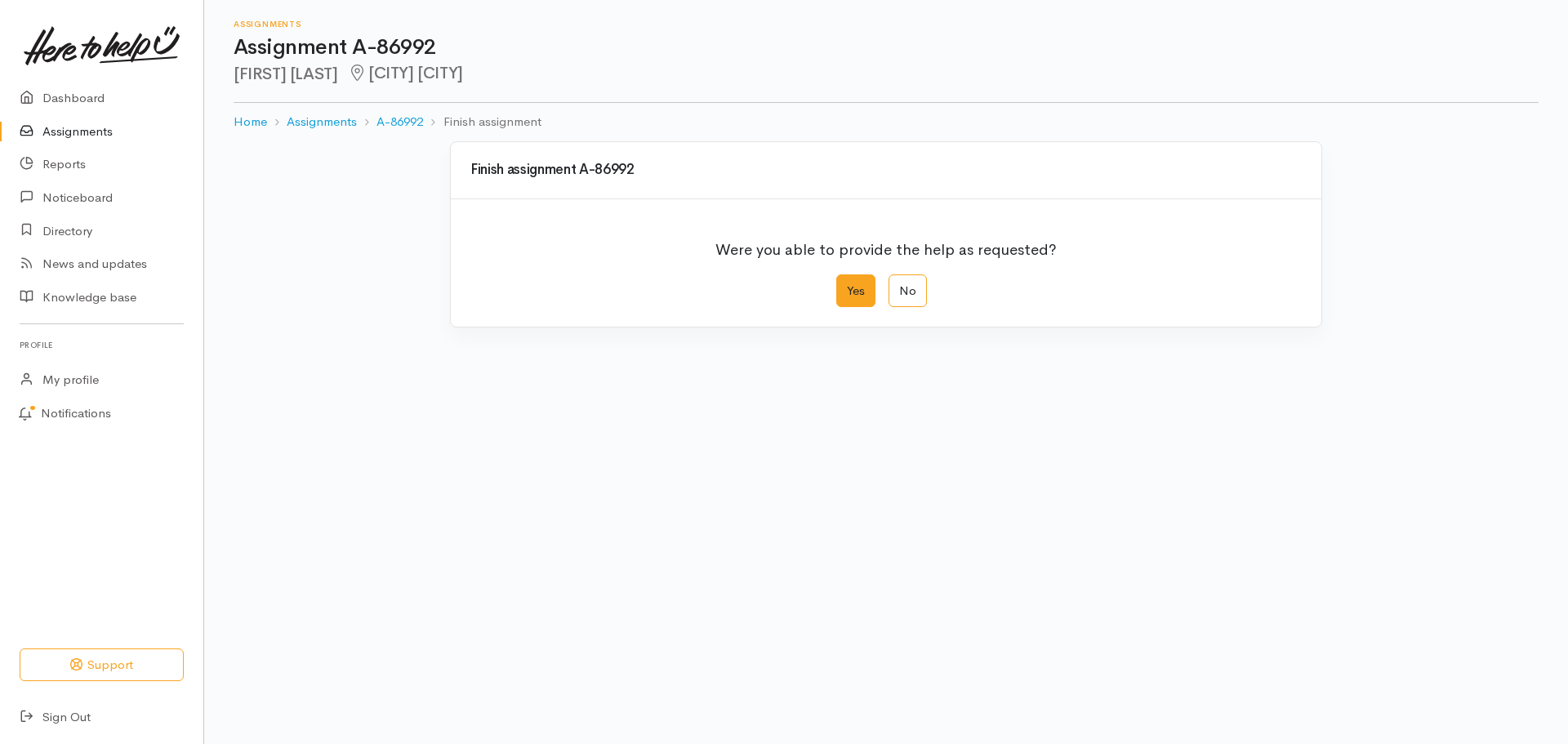 click on "Yes" at bounding box center [856, 291] 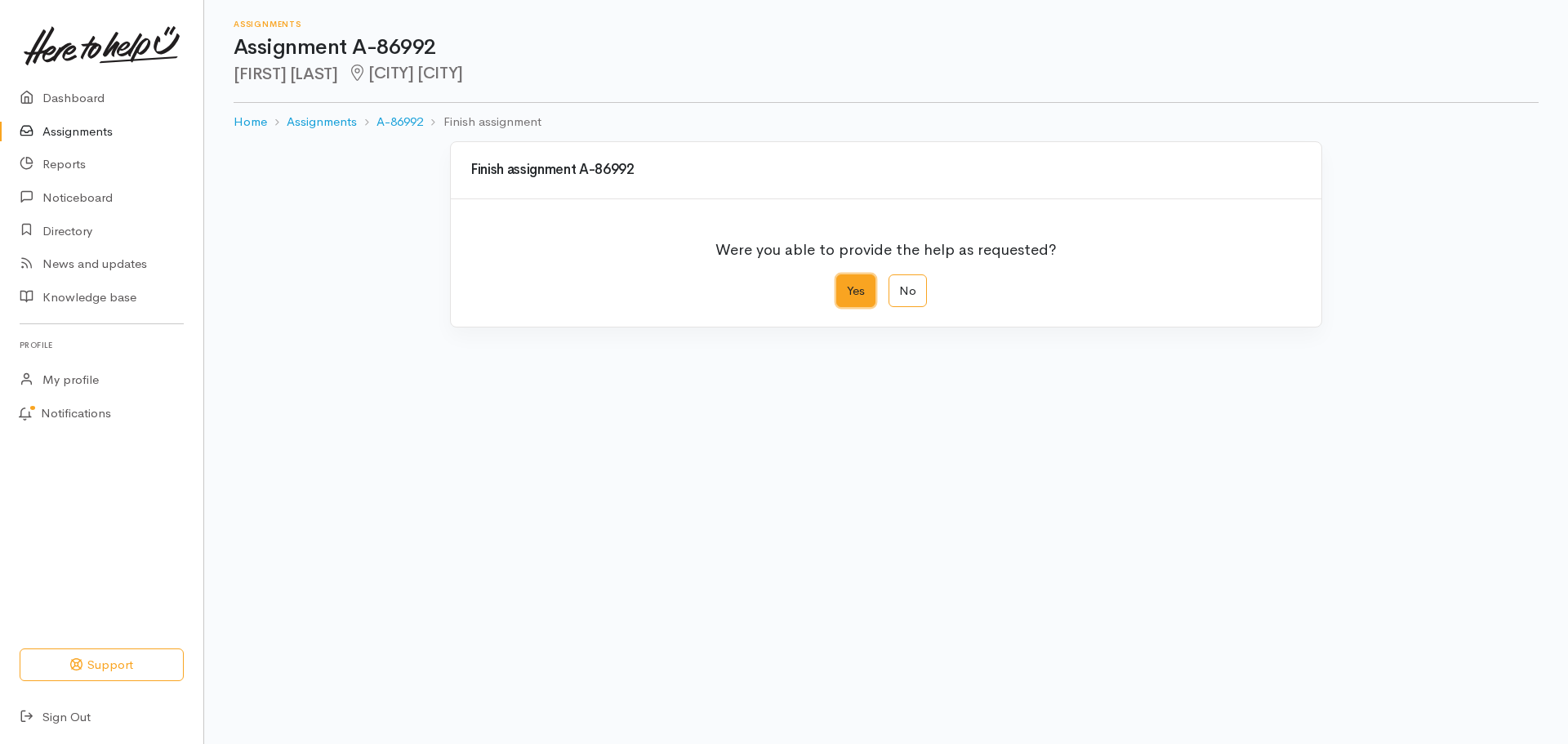 click on "Yes" at bounding box center [841, 279] 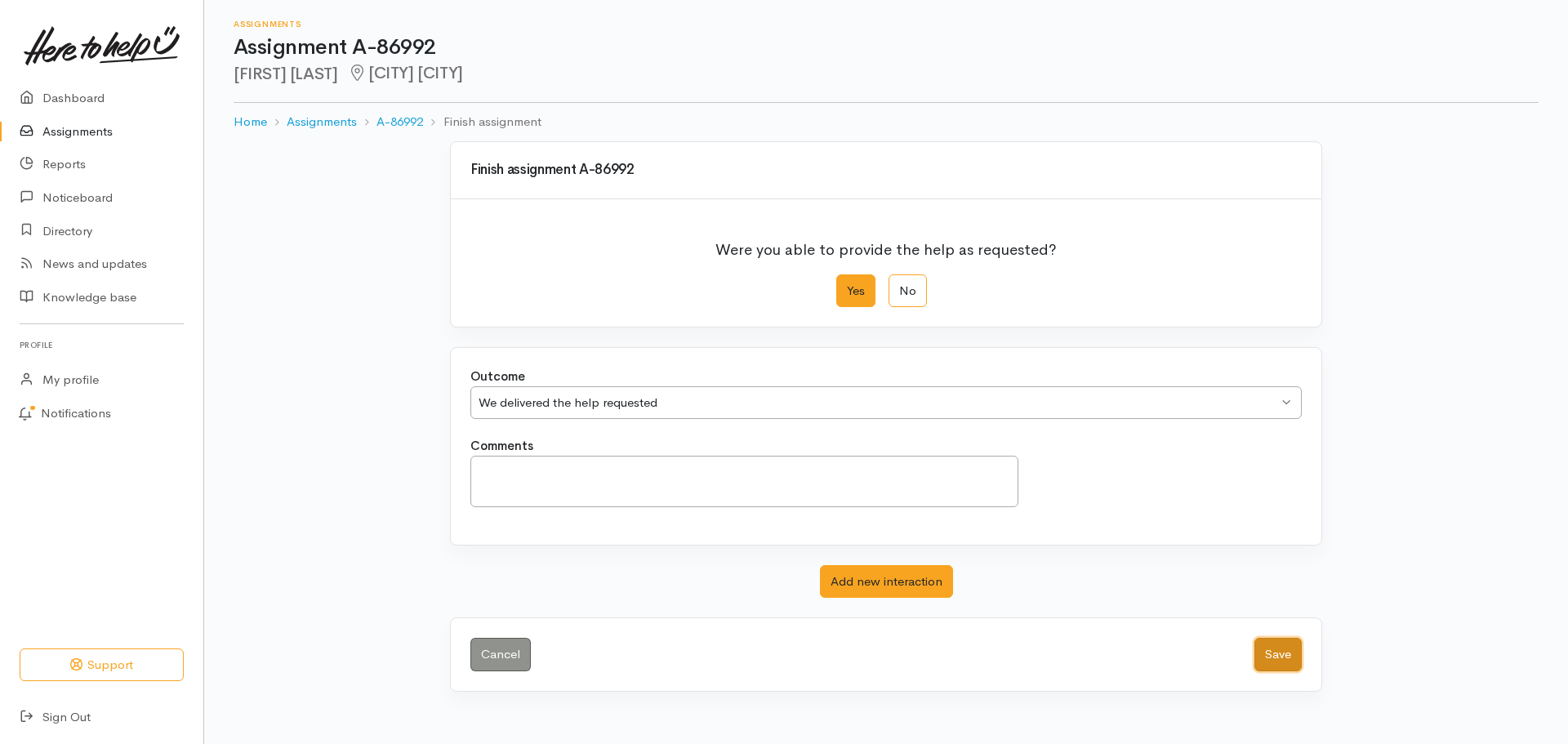 click on "Save" at bounding box center (1278, 654) 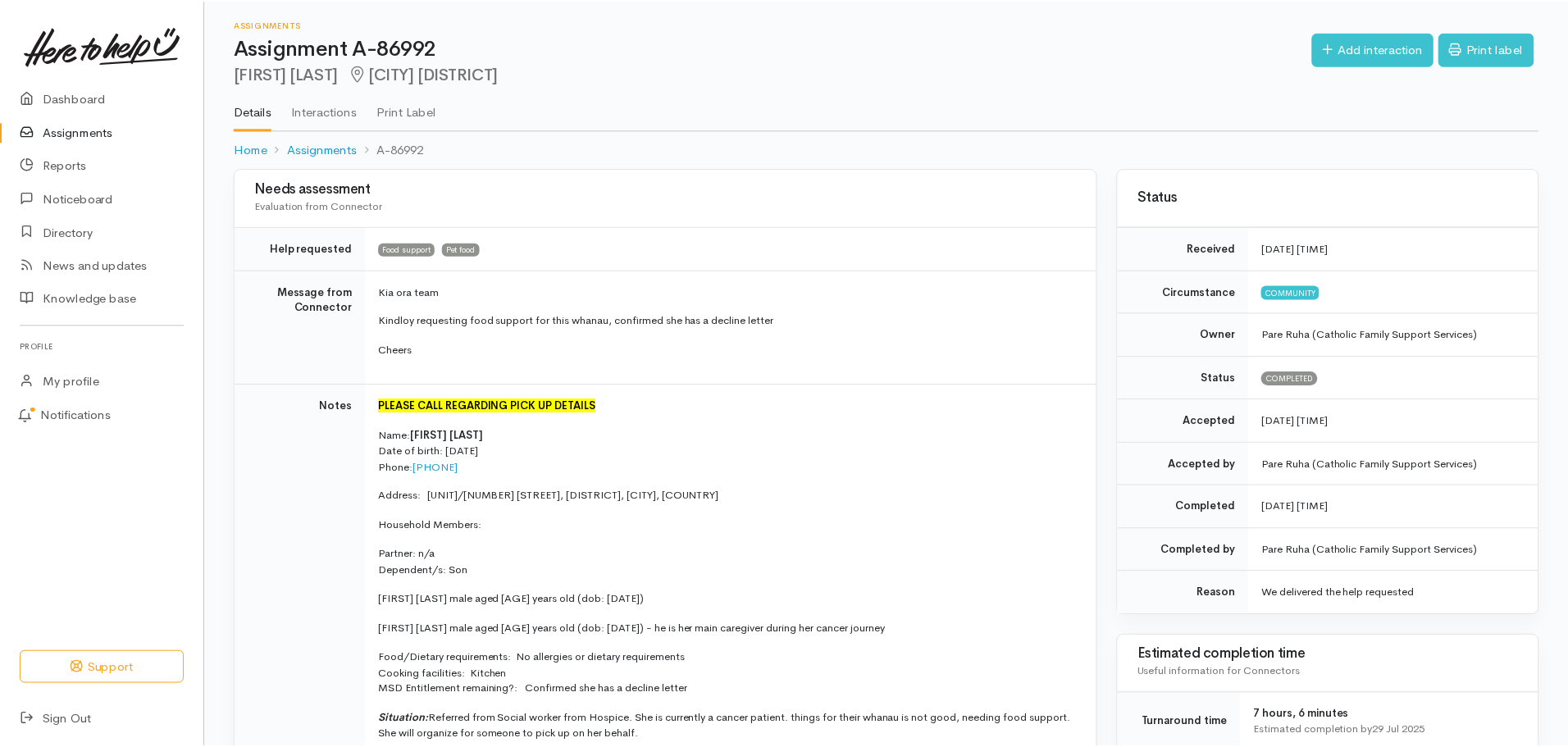 scroll, scrollTop: 0, scrollLeft: 0, axis: both 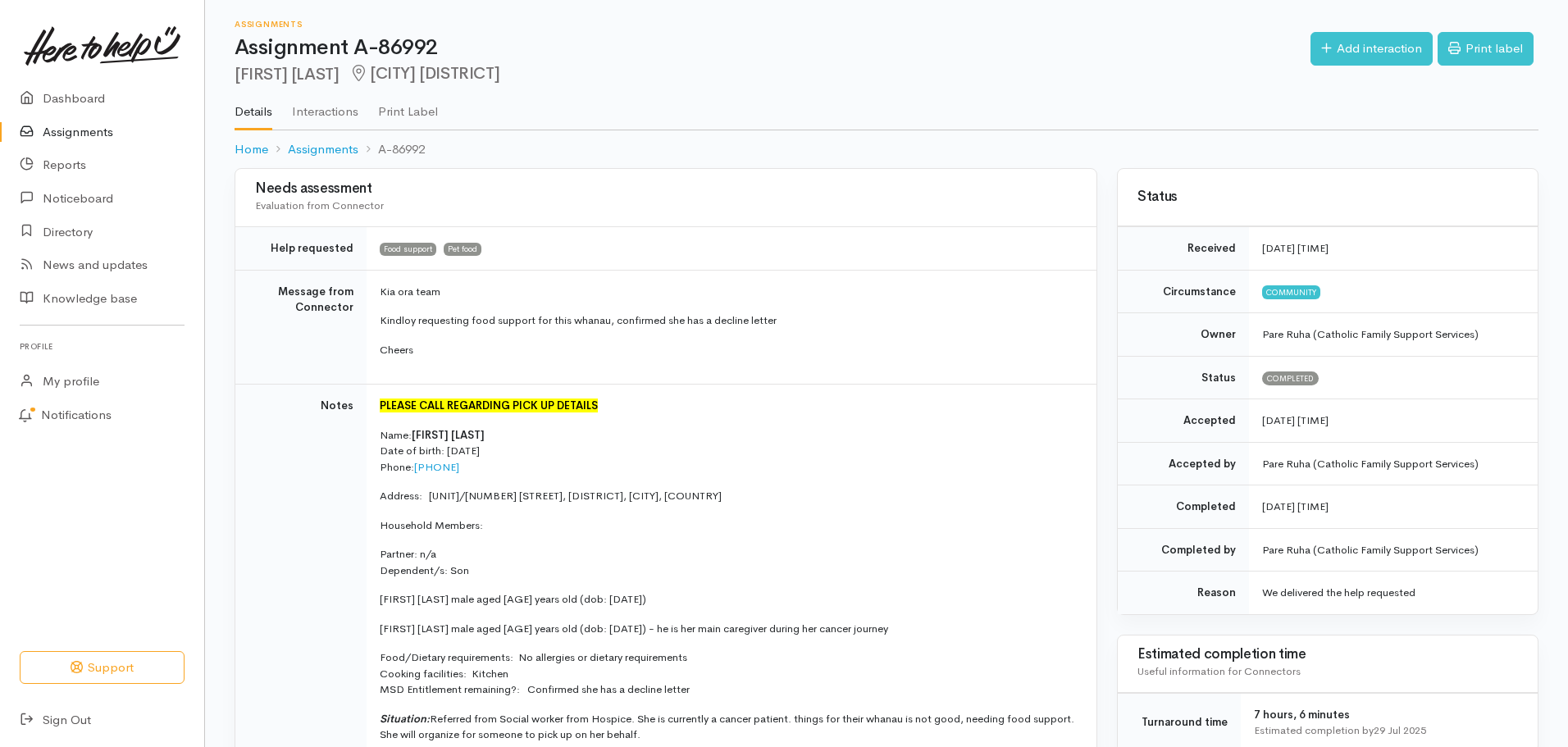click on "Assignments" at bounding box center [102, 132] 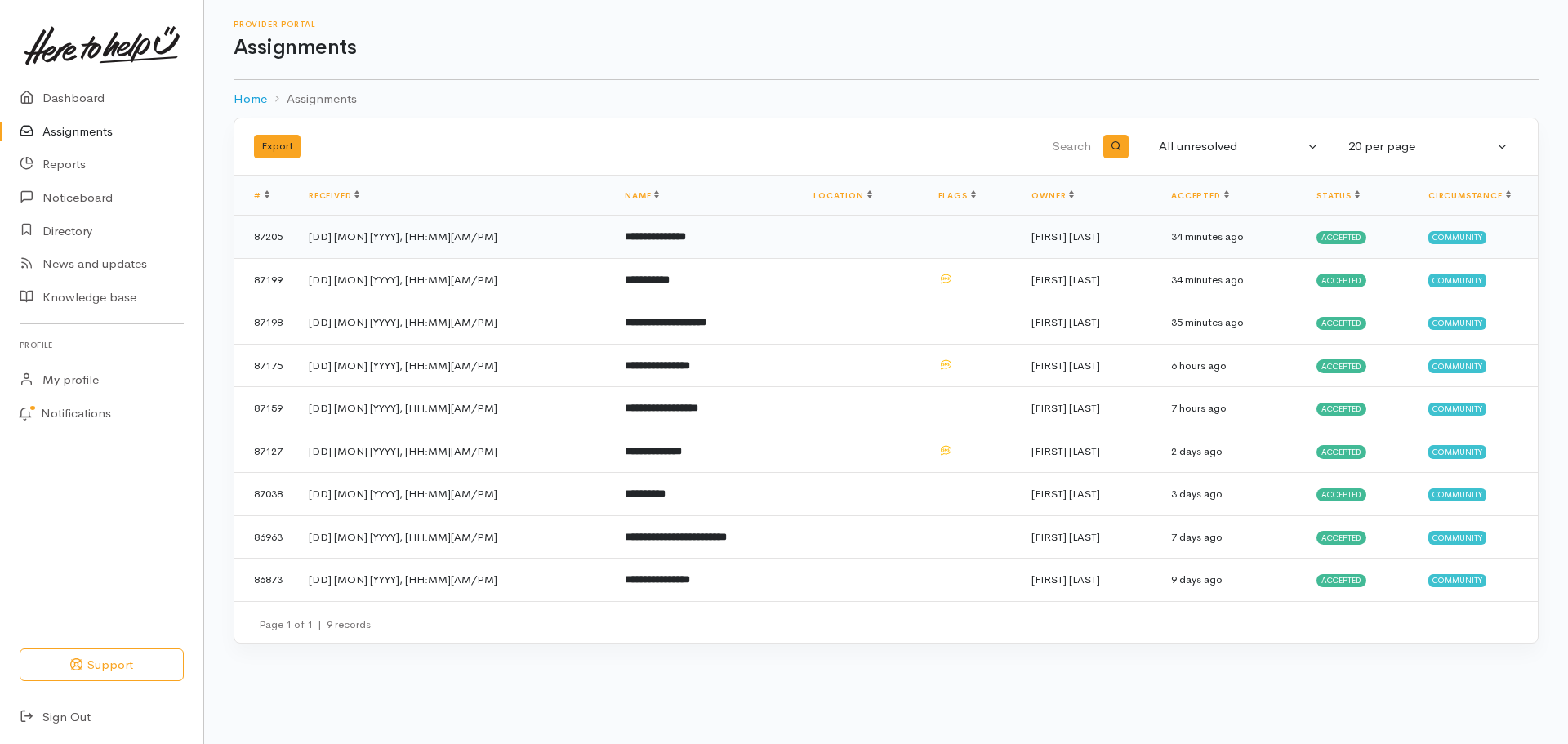 scroll, scrollTop: 0, scrollLeft: 0, axis: both 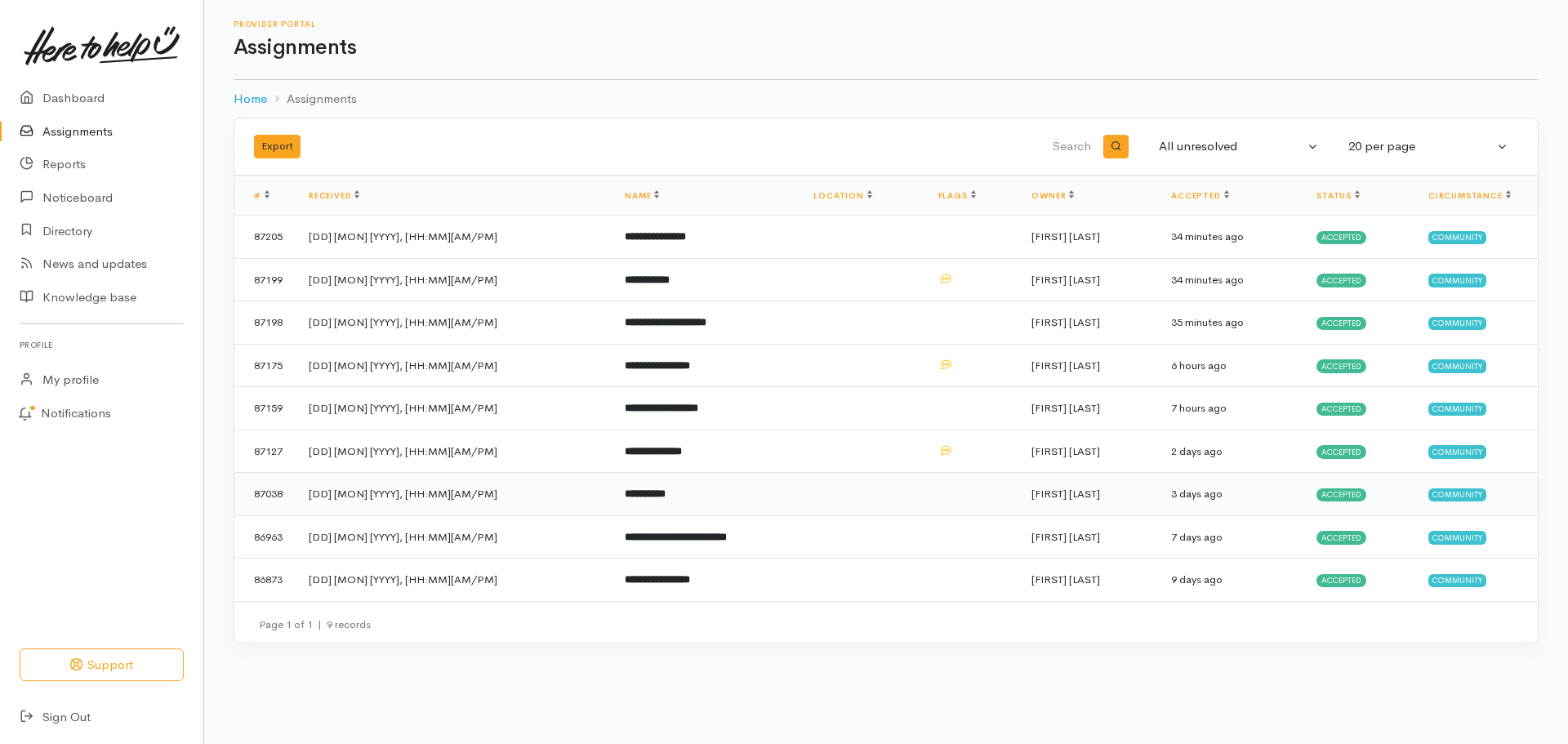 click on "**********" at bounding box center (645, 493) 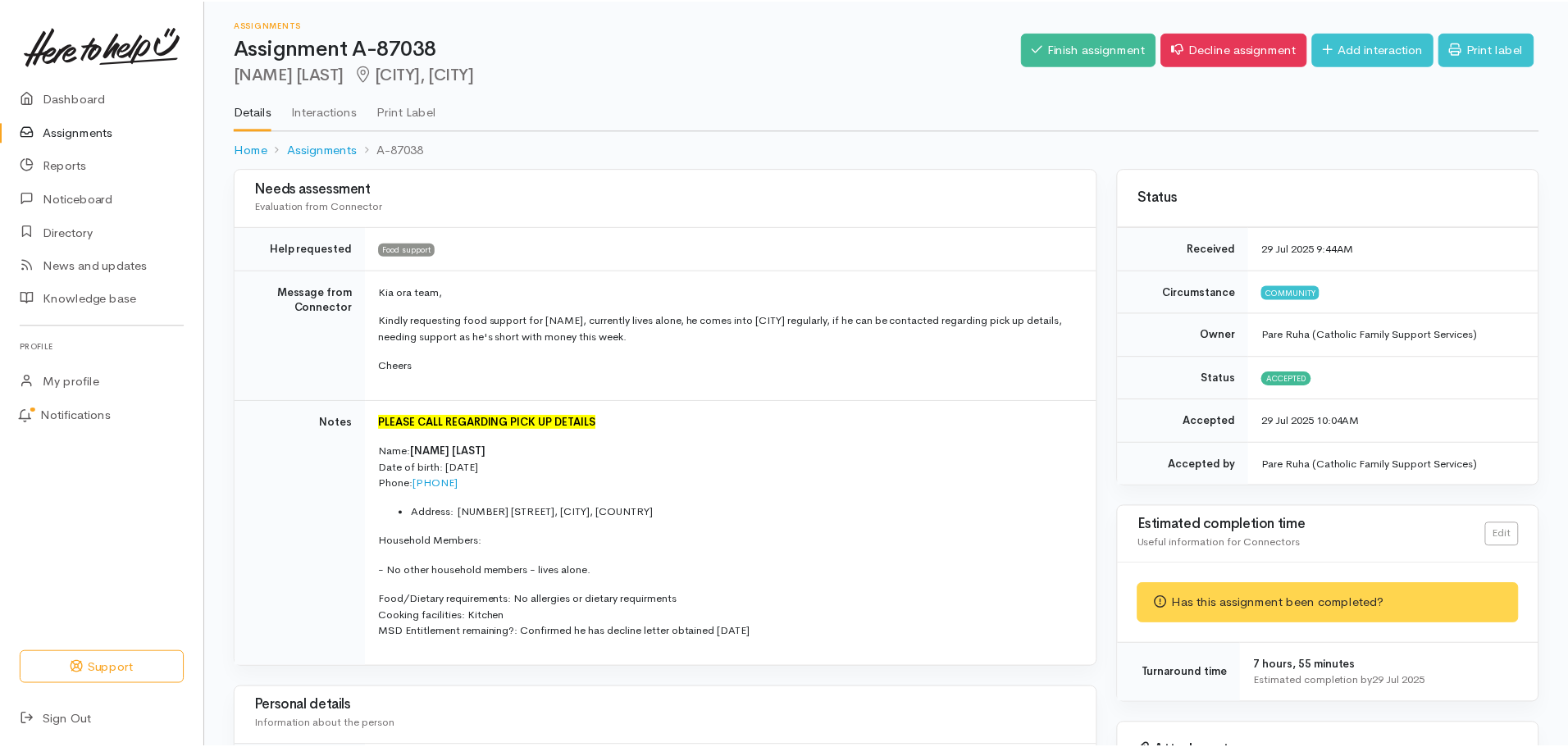 scroll, scrollTop: 0, scrollLeft: 0, axis: both 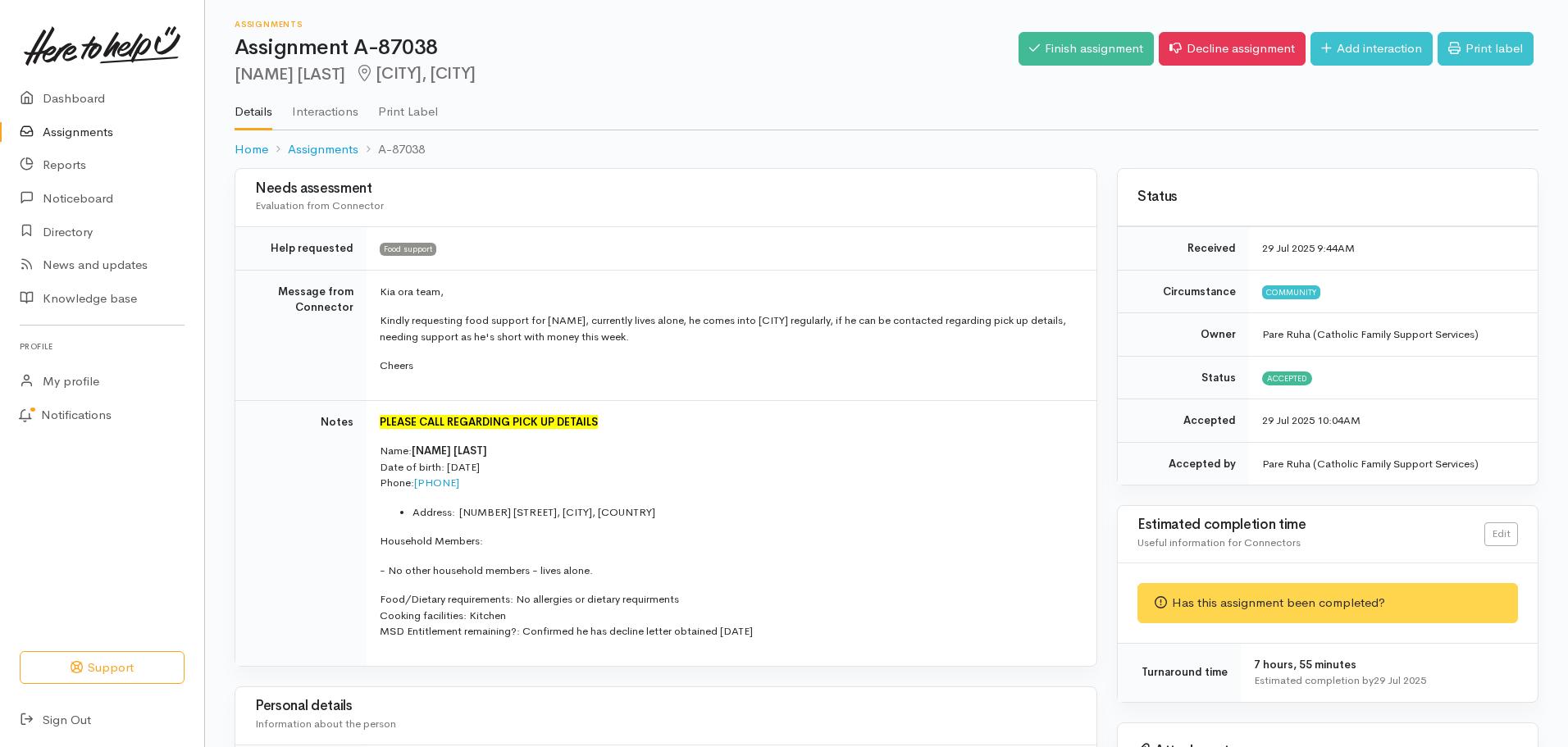 click on "Assignments" at bounding box center [102, 132] 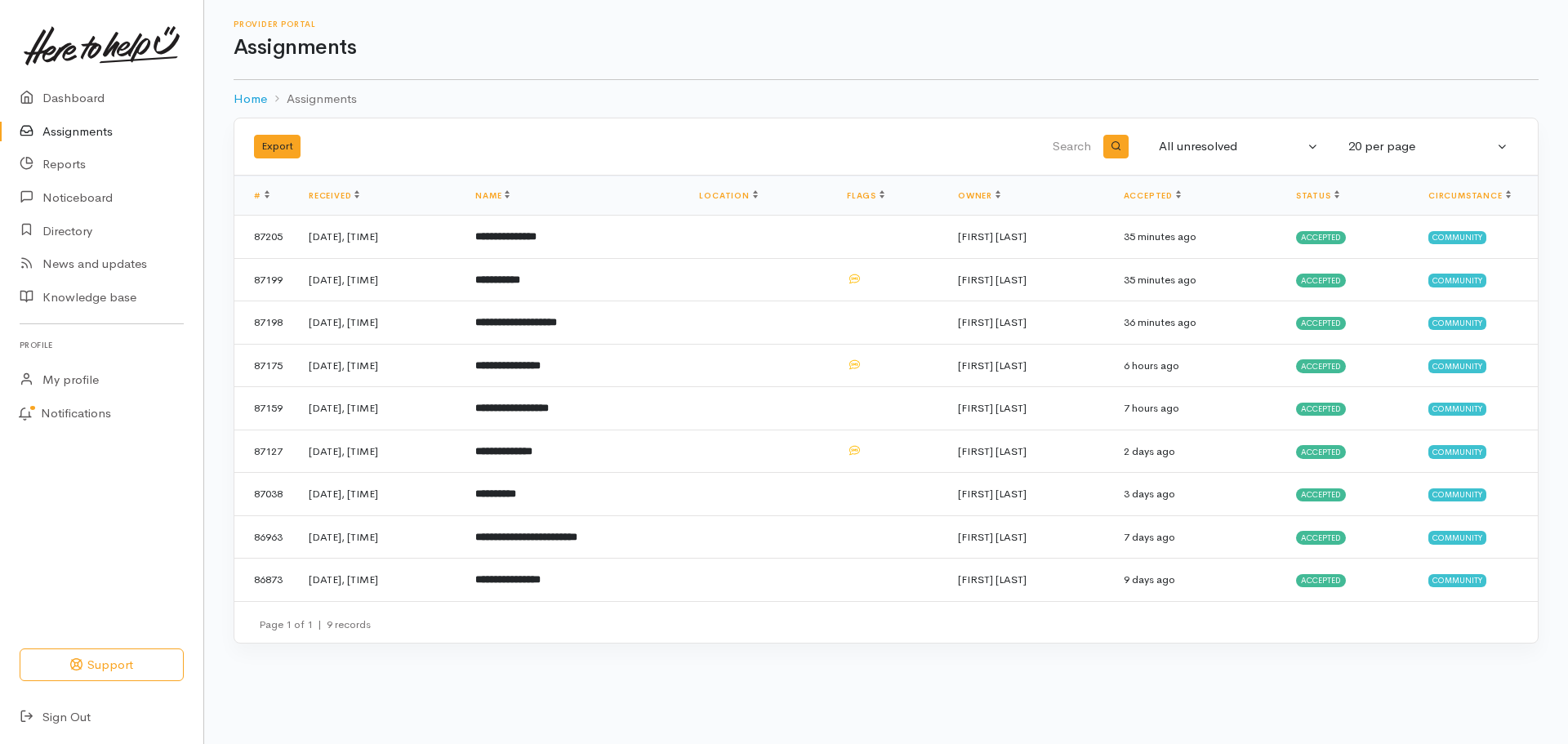 scroll, scrollTop: 0, scrollLeft: 0, axis: both 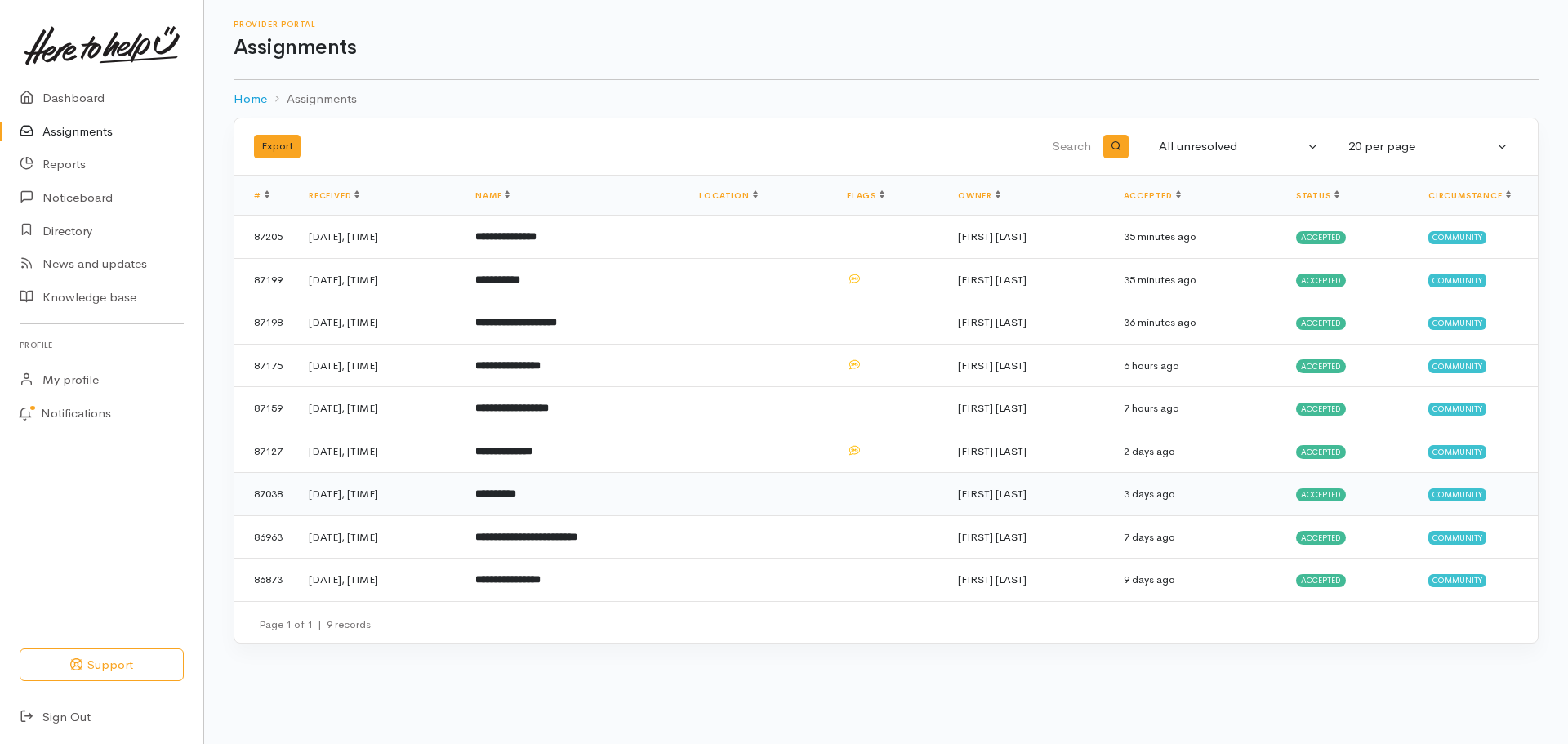 click on "Accepted" at bounding box center [1321, 495] 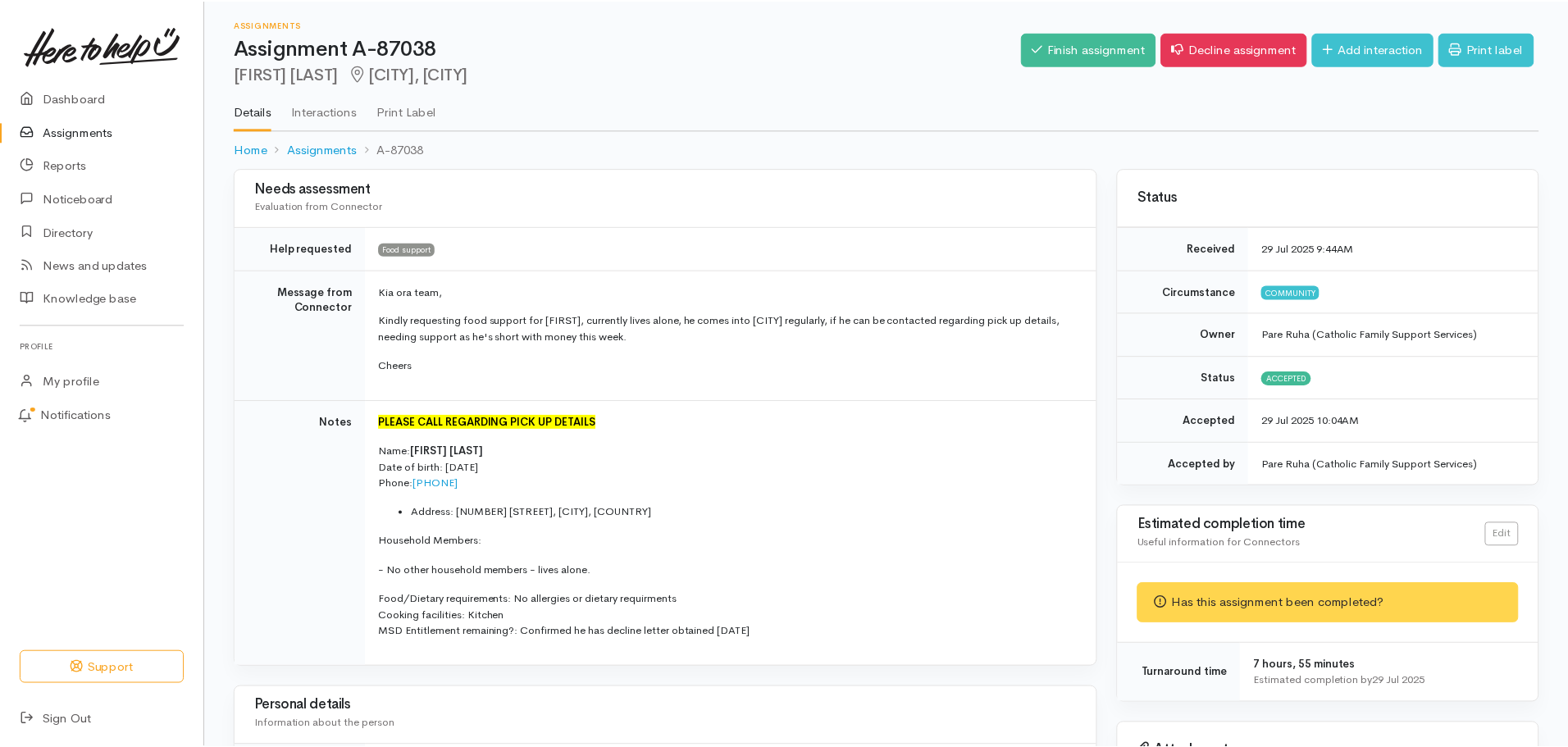 scroll, scrollTop: 0, scrollLeft: 0, axis: both 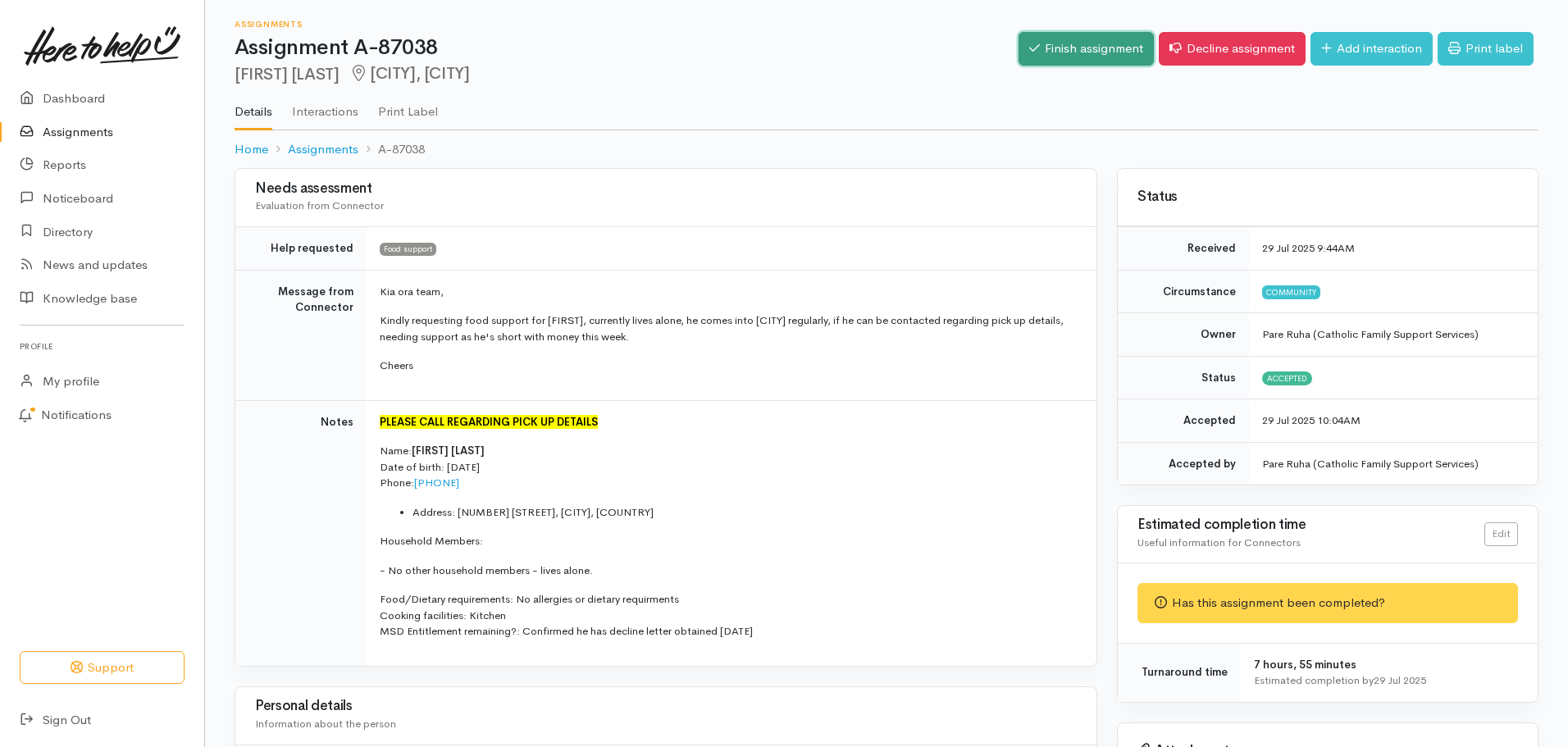 drag, startPoint x: 1035, startPoint y: 38, endPoint x: 1046, endPoint y: 36, distance: 11.18034 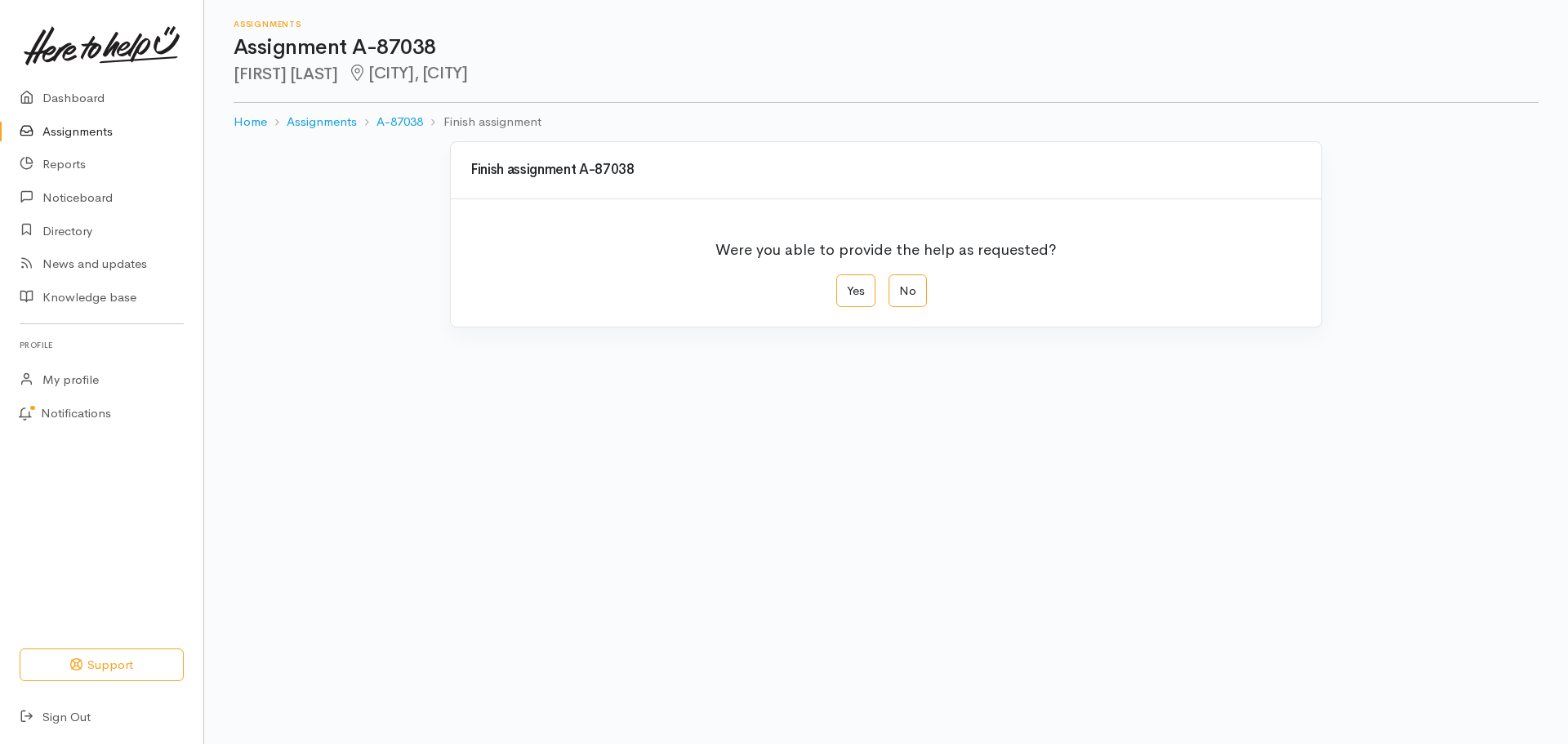 scroll, scrollTop: 0, scrollLeft: 0, axis: both 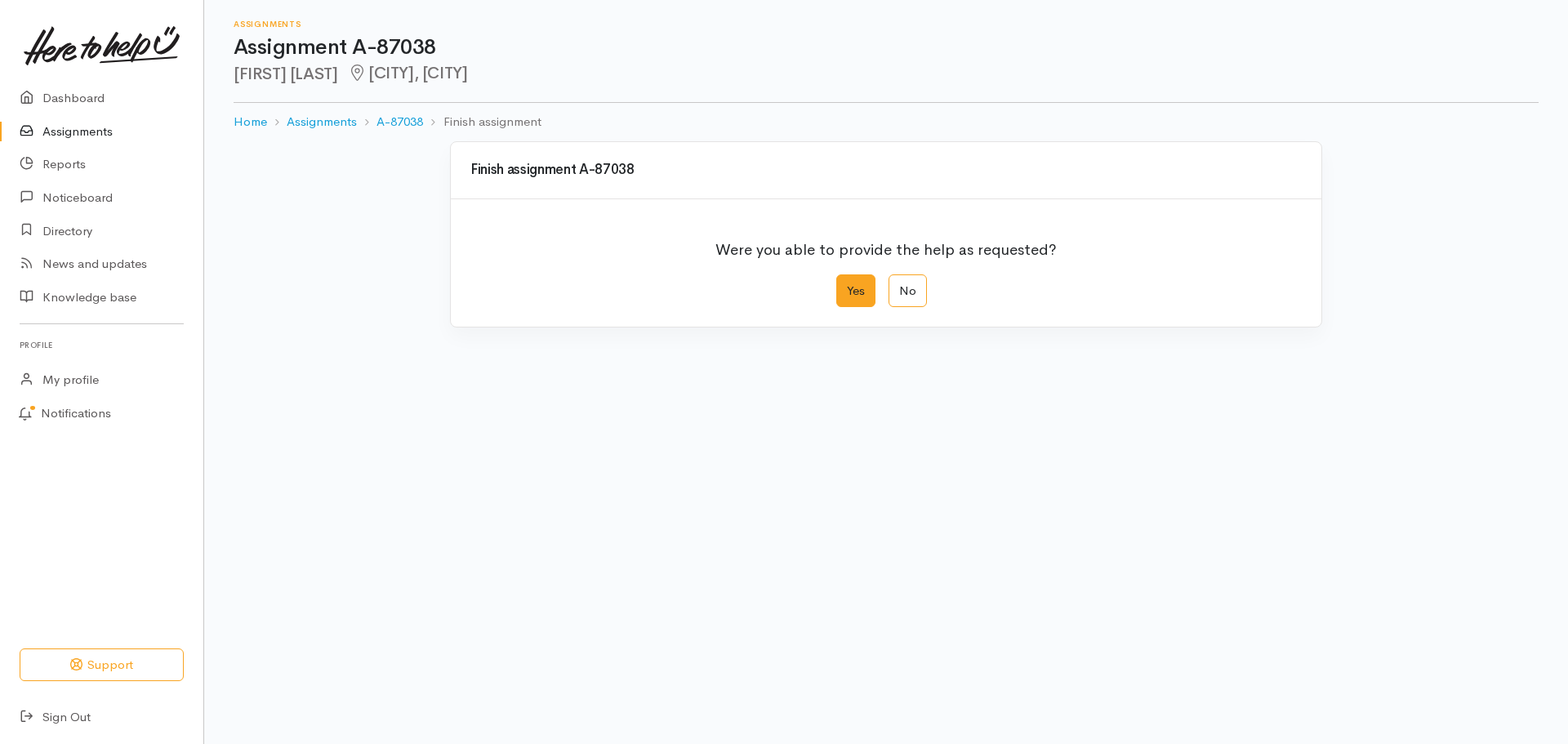 click on "Yes" at bounding box center (856, 291) 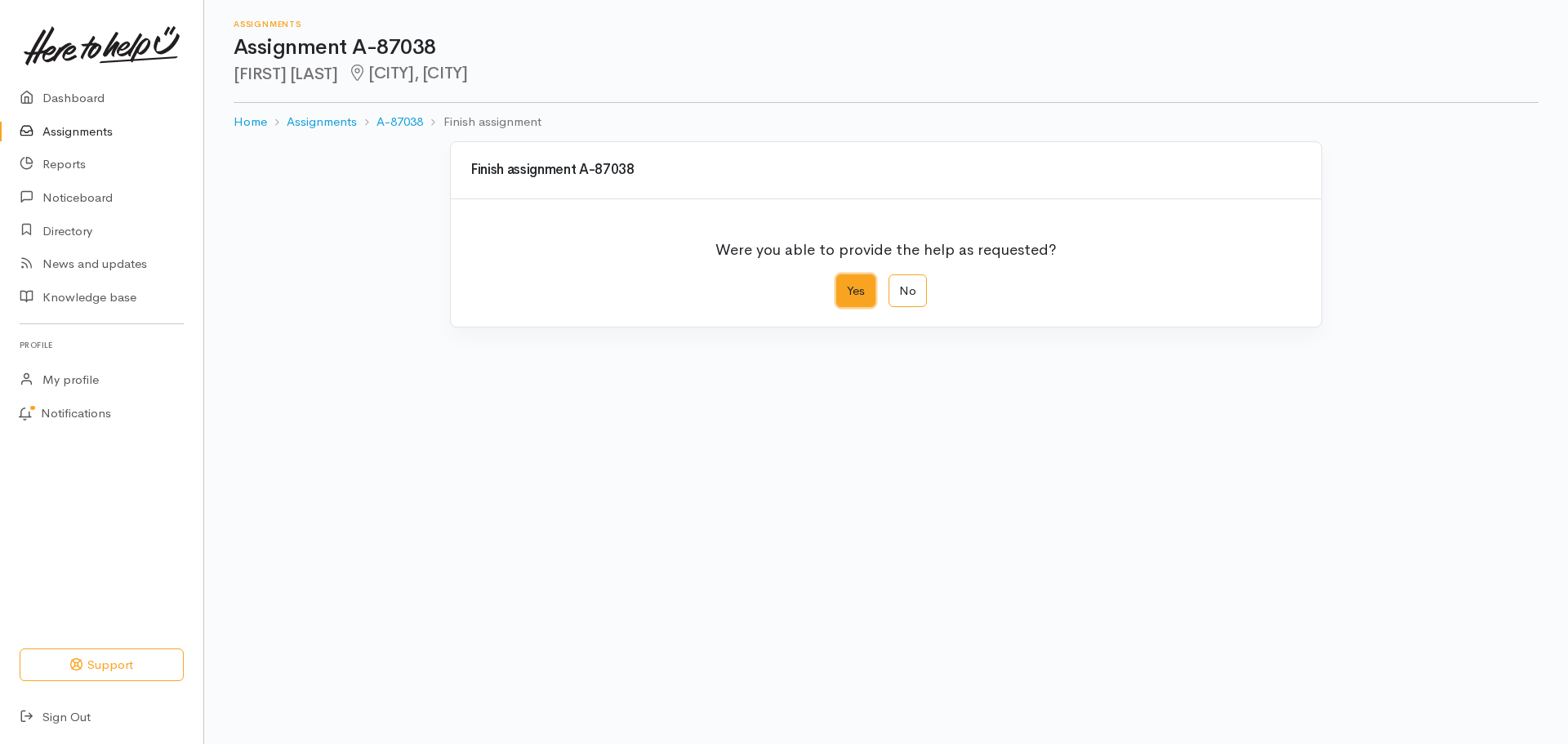 click on "Yes" at bounding box center (841, 279) 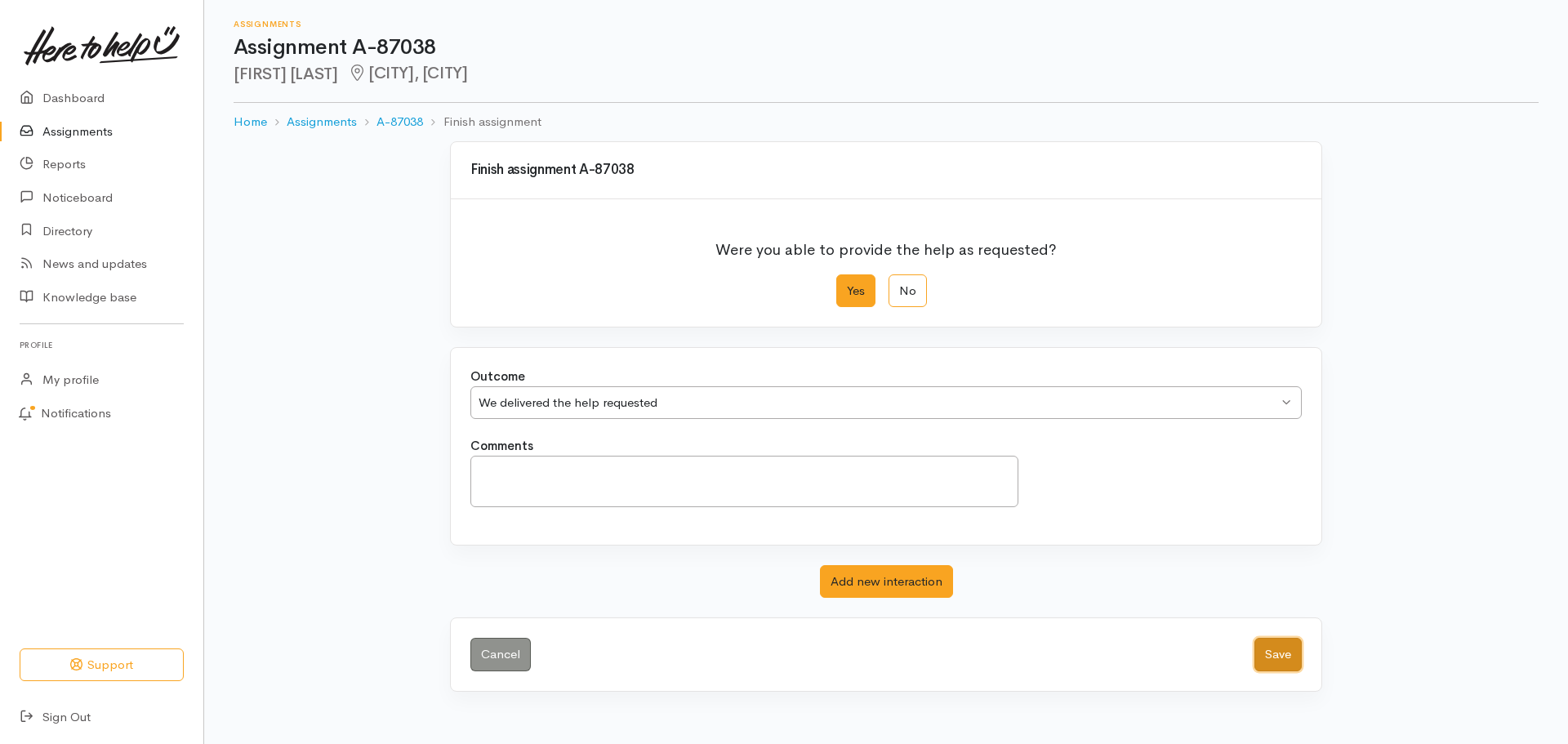click on "Save" at bounding box center [1278, 654] 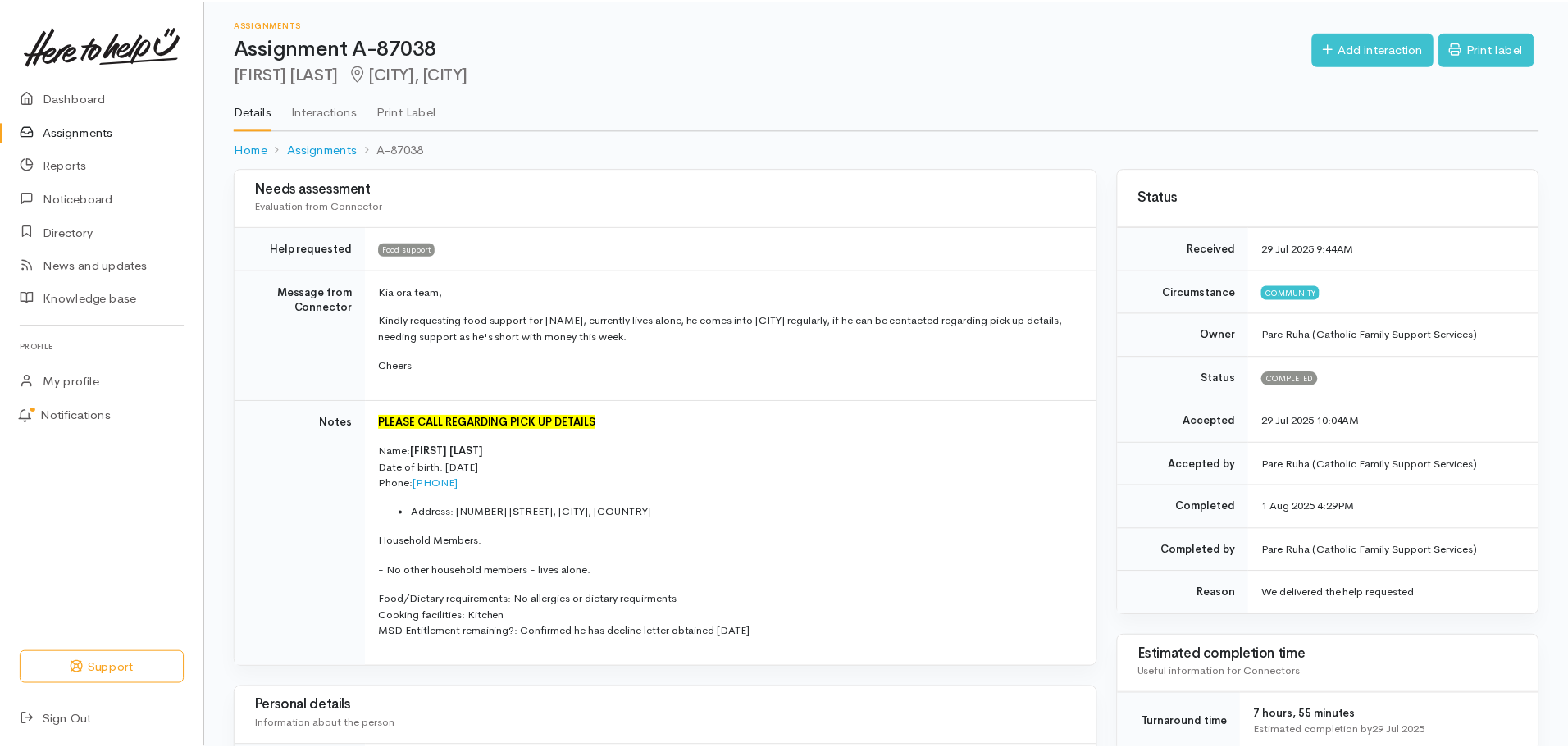 scroll, scrollTop: 0, scrollLeft: 0, axis: both 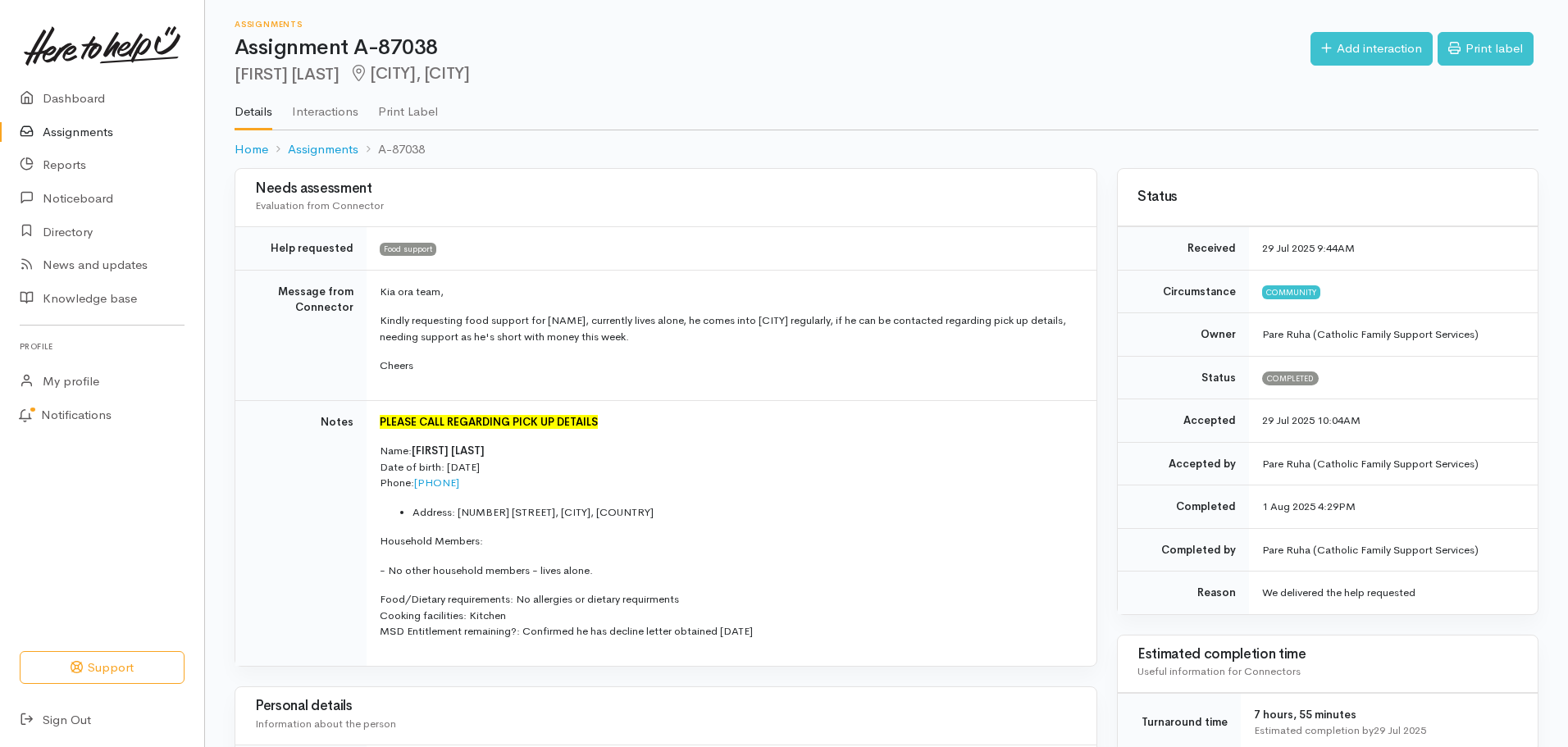 click on "Assignments" at bounding box center (102, 132) 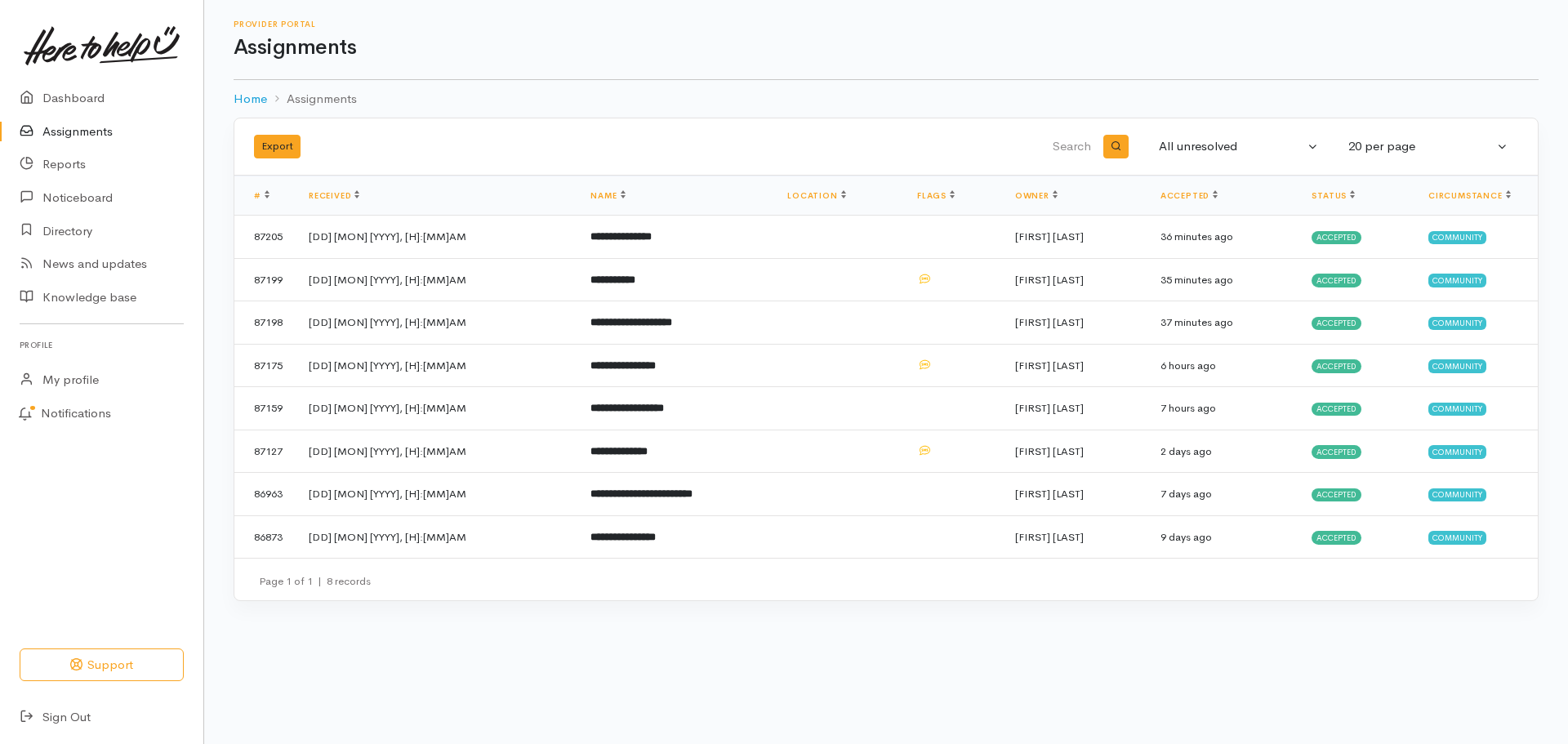 scroll, scrollTop: 0, scrollLeft: 0, axis: both 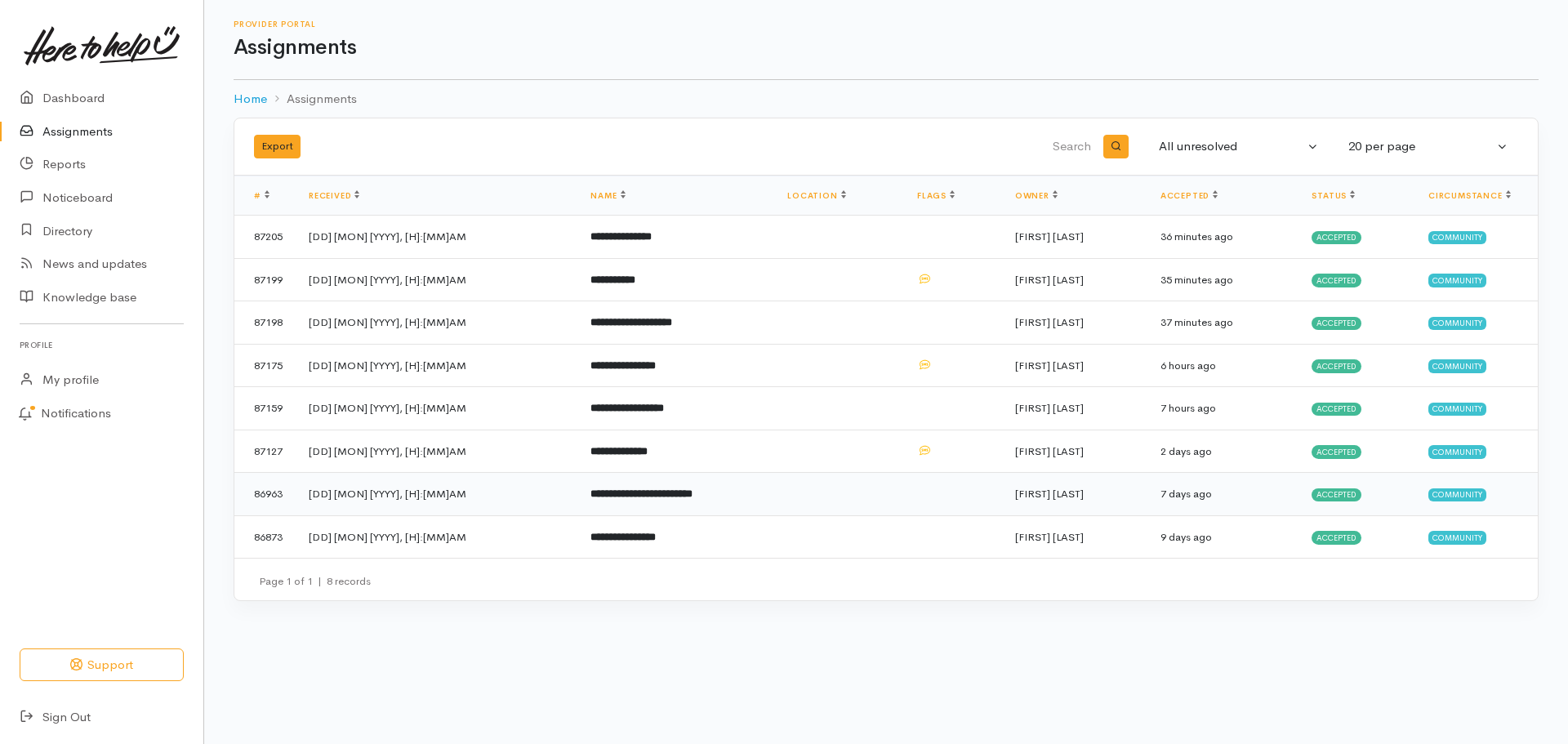 click on "**********" at bounding box center (641, 493) 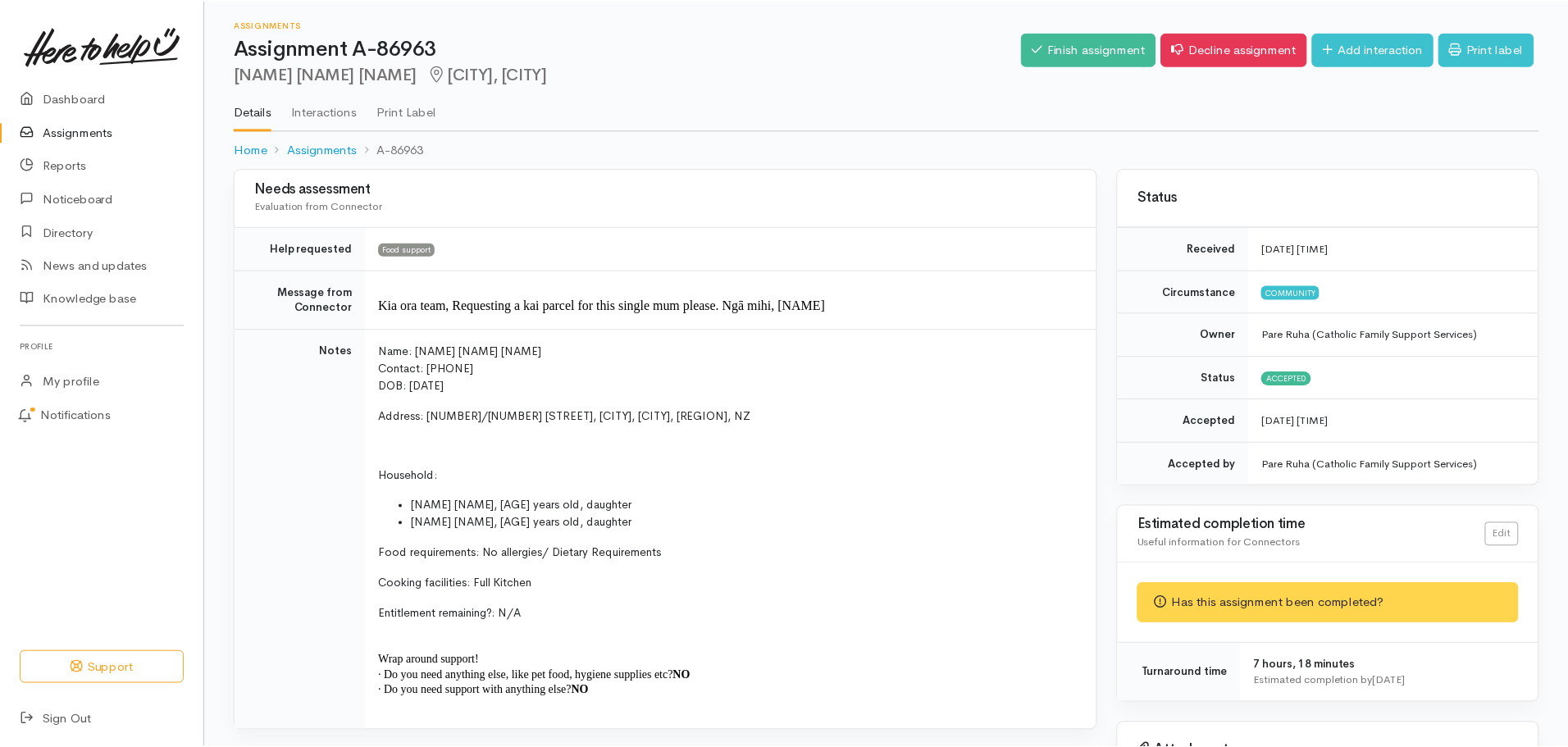 scroll, scrollTop: 0, scrollLeft: 0, axis: both 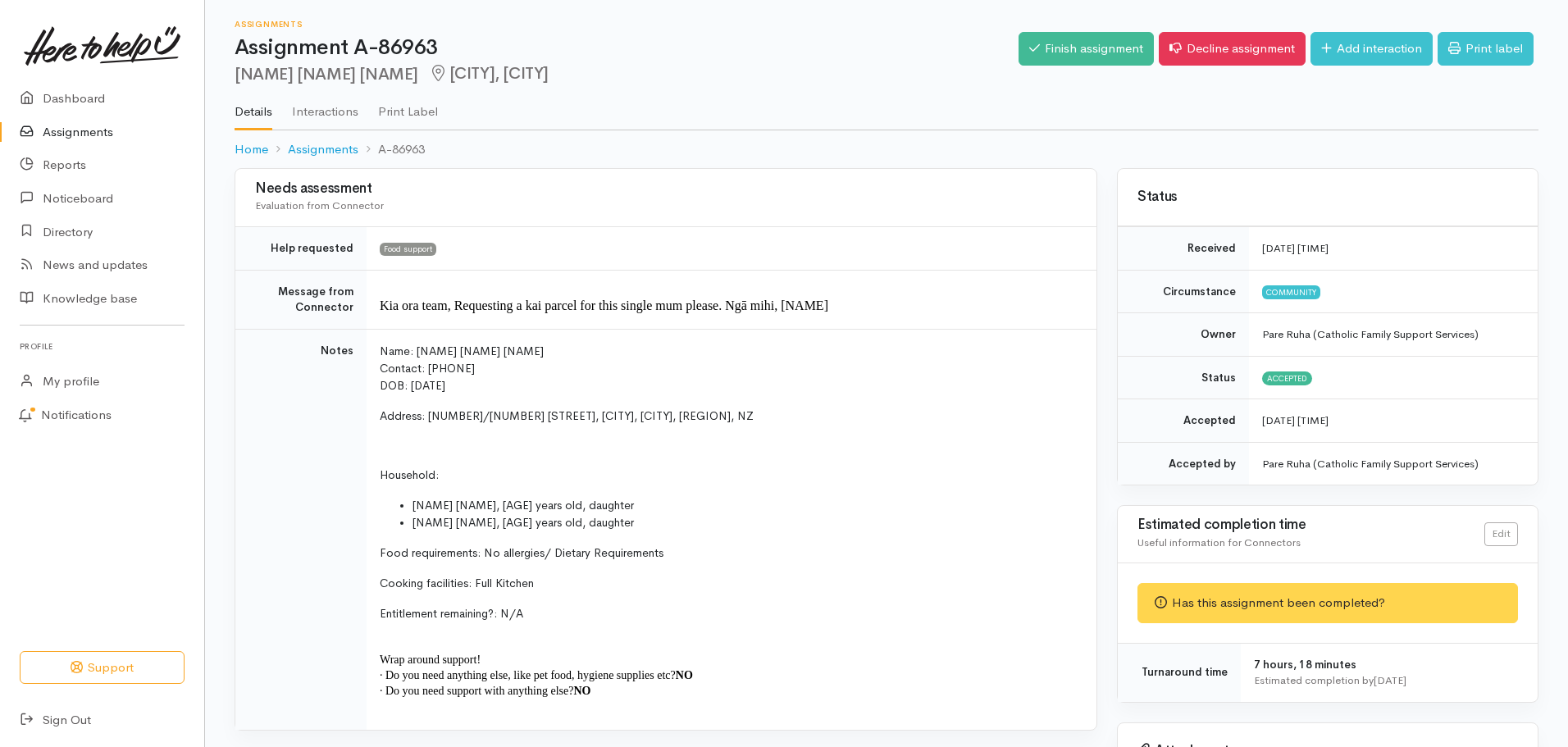click on "Assignments" at bounding box center (102, 132) 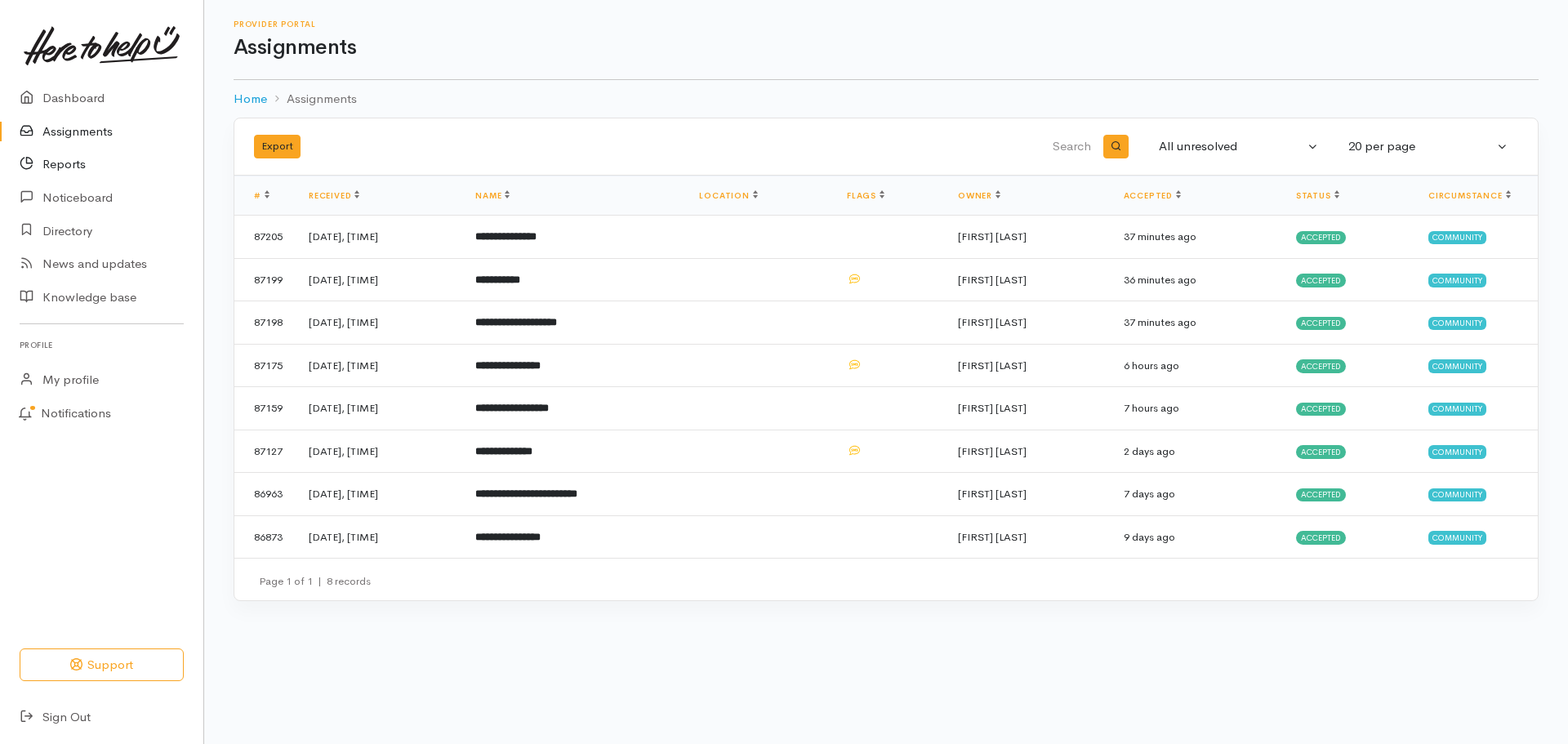 scroll, scrollTop: 0, scrollLeft: 0, axis: both 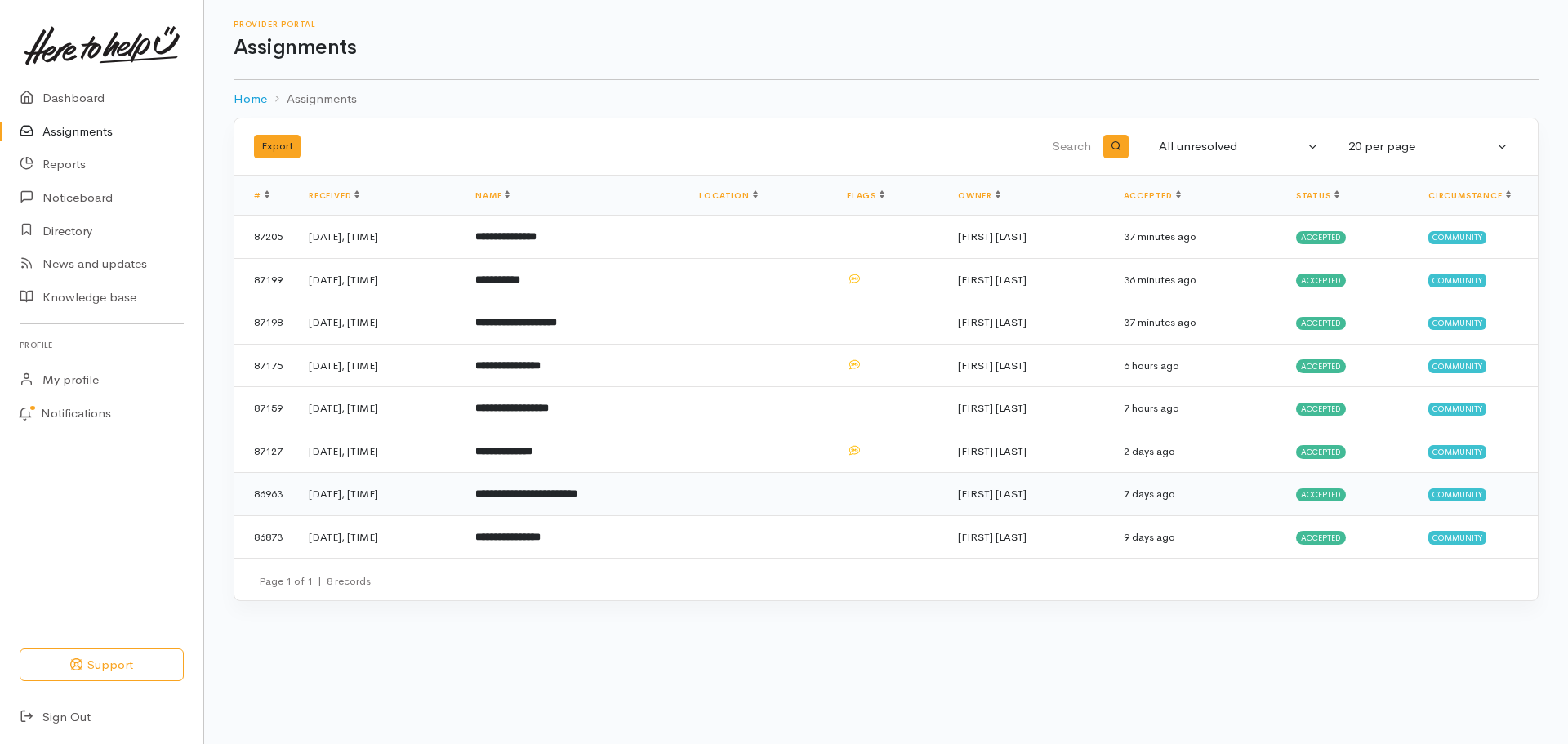 click on "Accepted" at bounding box center (1321, 495) 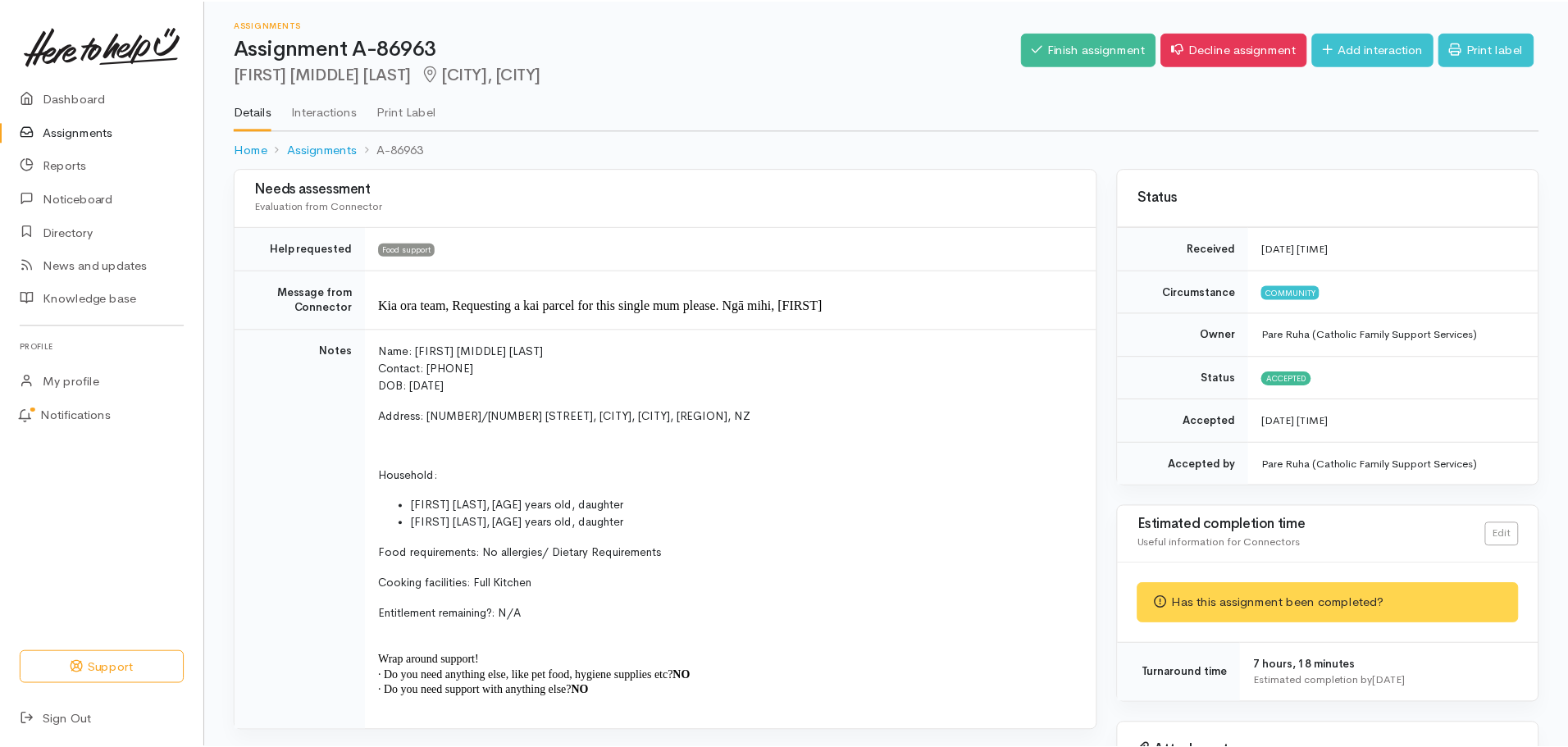 scroll, scrollTop: 0, scrollLeft: 0, axis: both 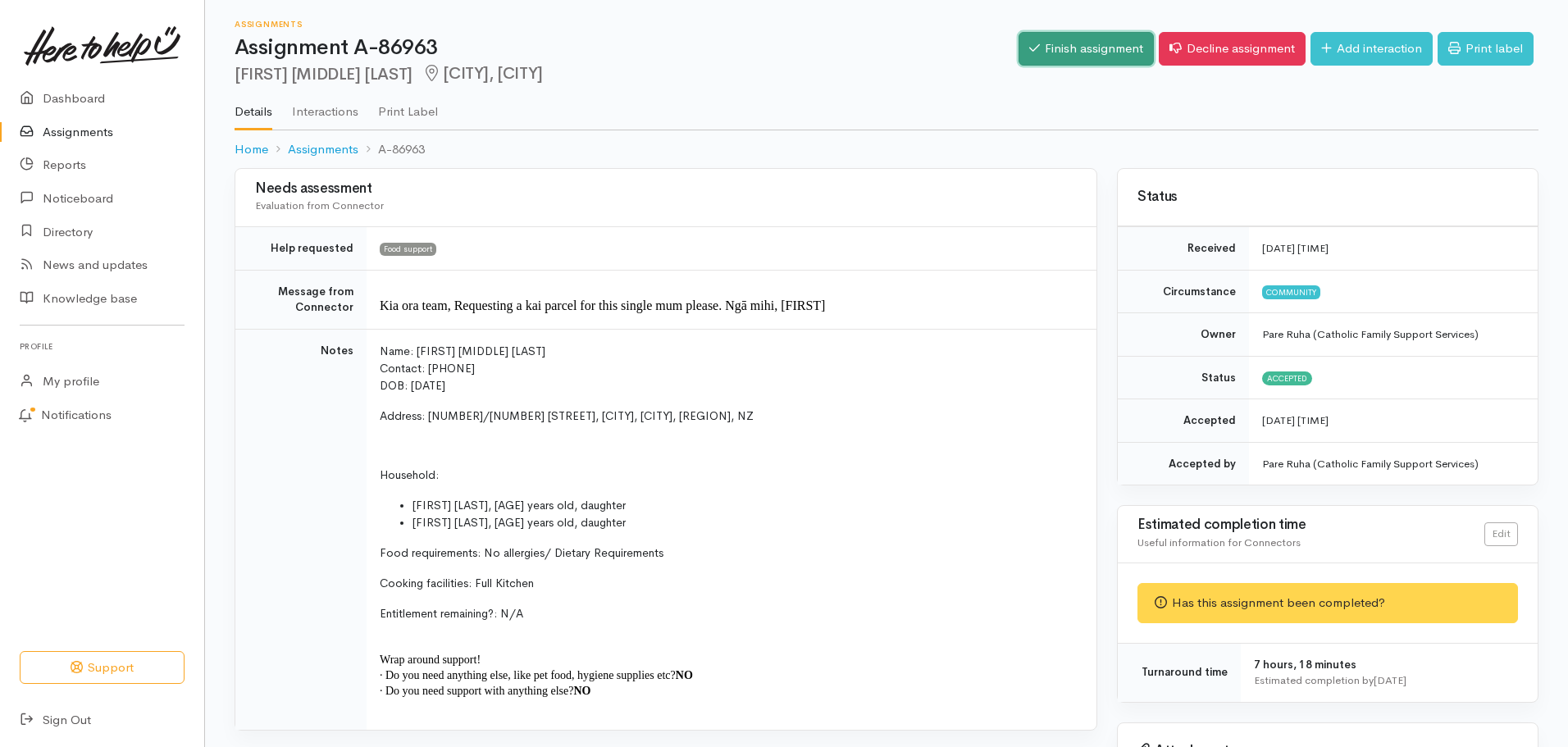 click on "Finish assignment" at bounding box center (1086, 48) 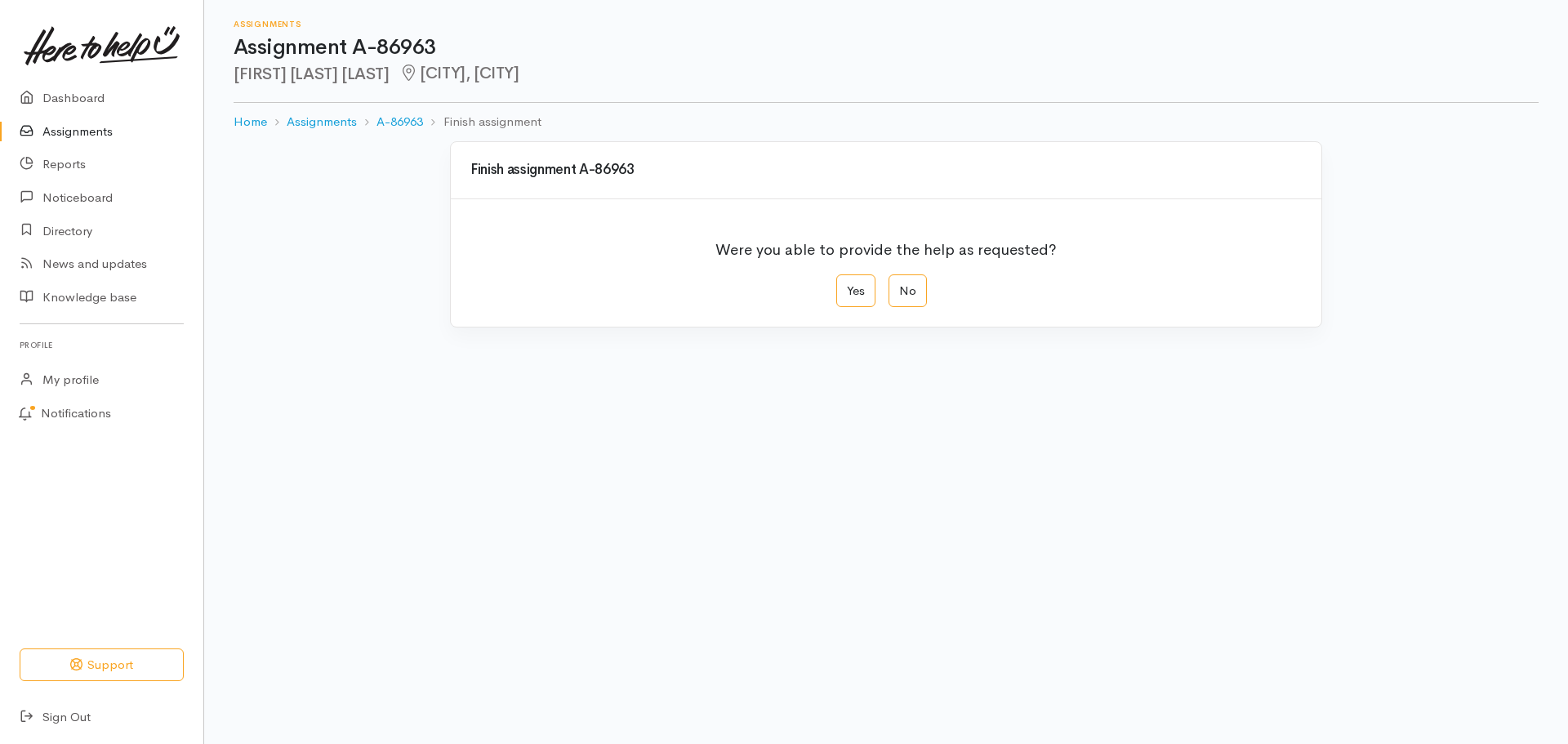 scroll, scrollTop: 0, scrollLeft: 0, axis: both 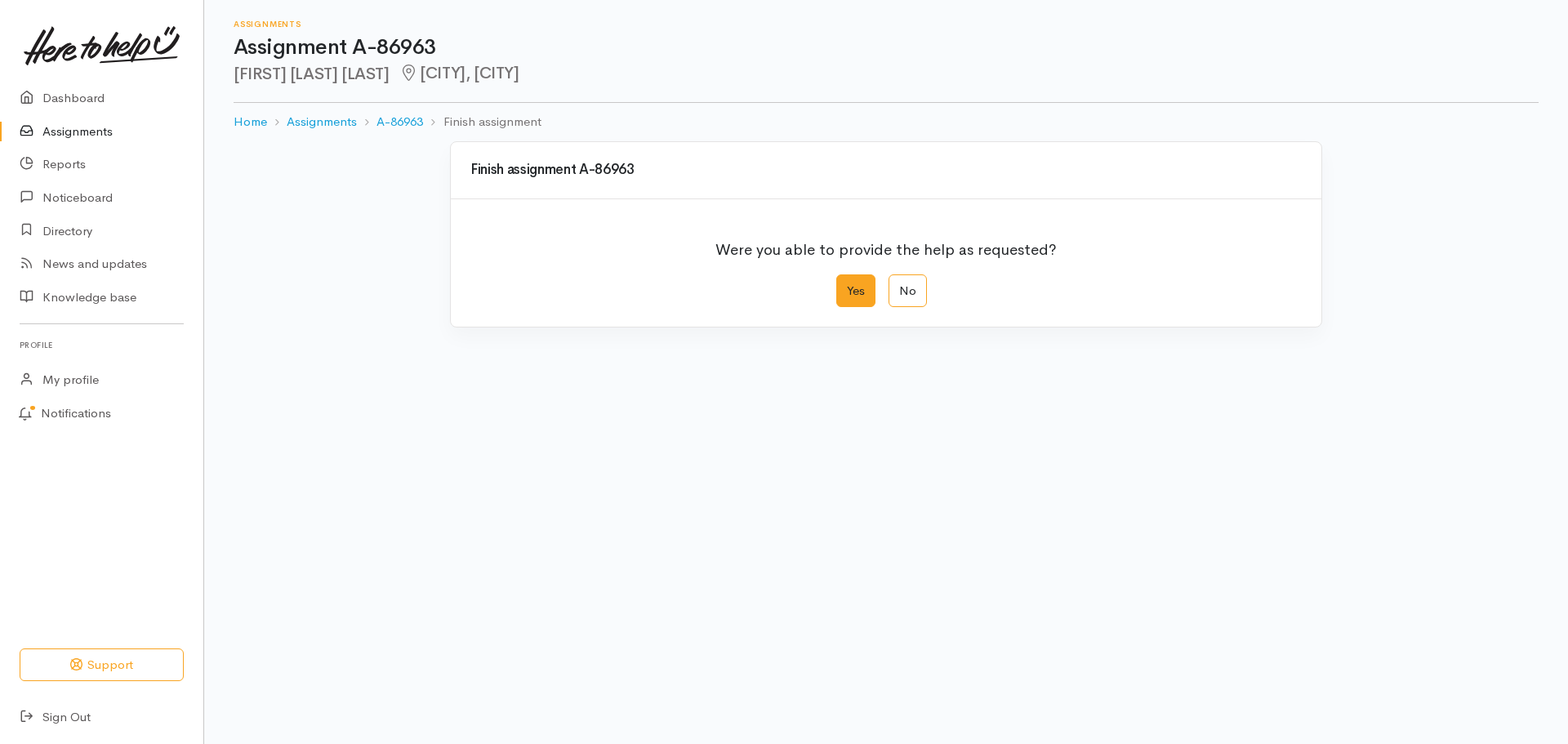 click on "Yes" at bounding box center (856, 291) 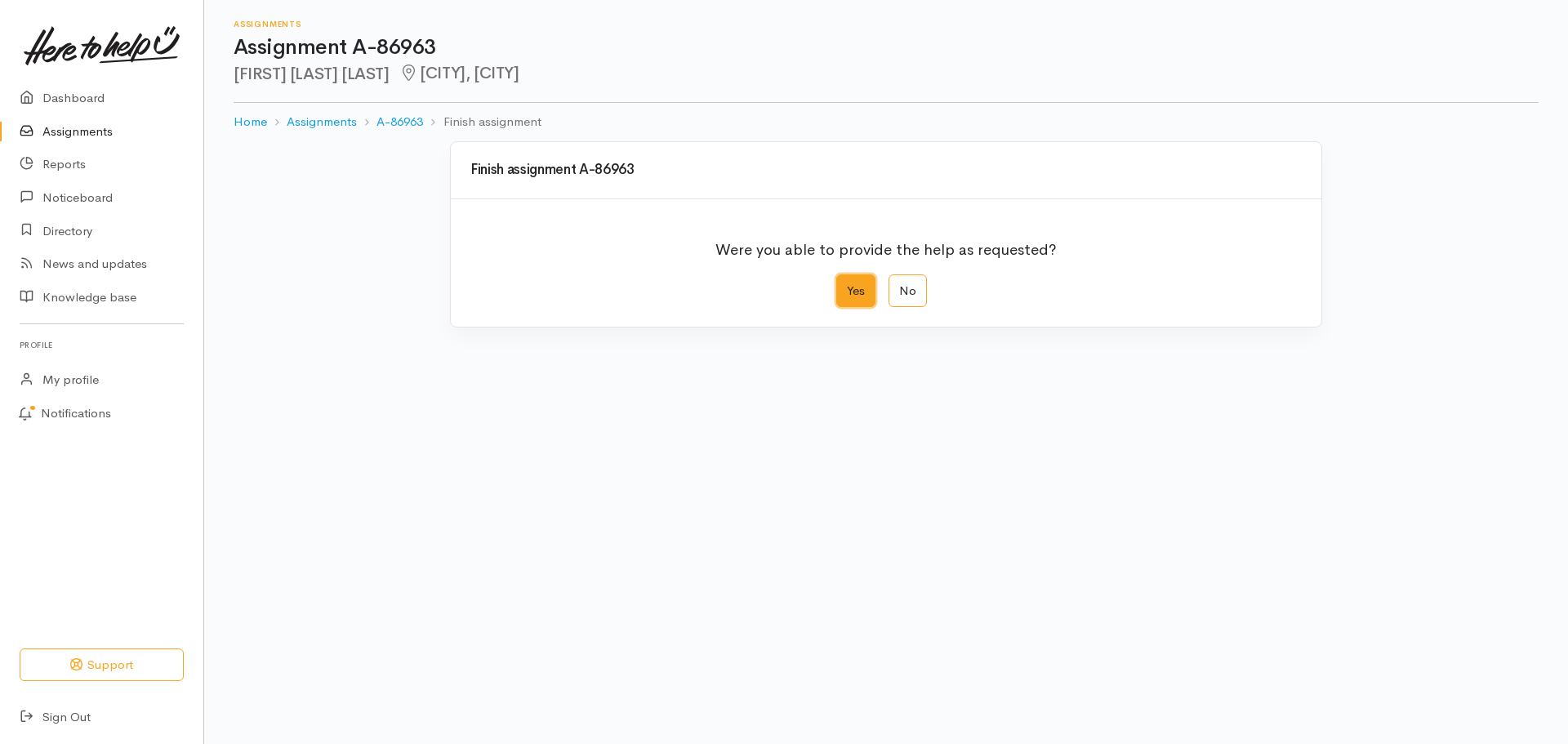 click on "Yes" at bounding box center [841, 279] 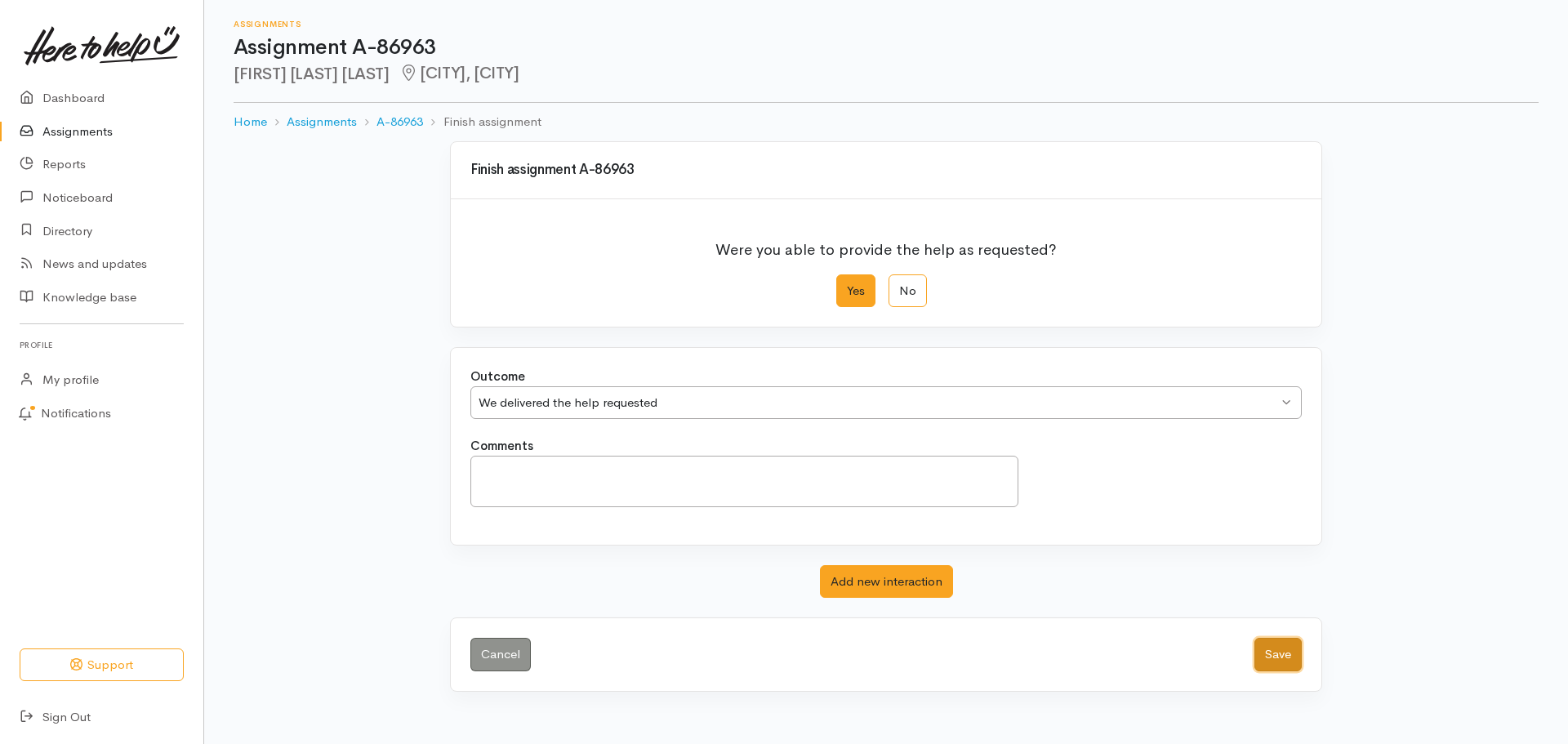 click on "Save" at bounding box center (1278, 654) 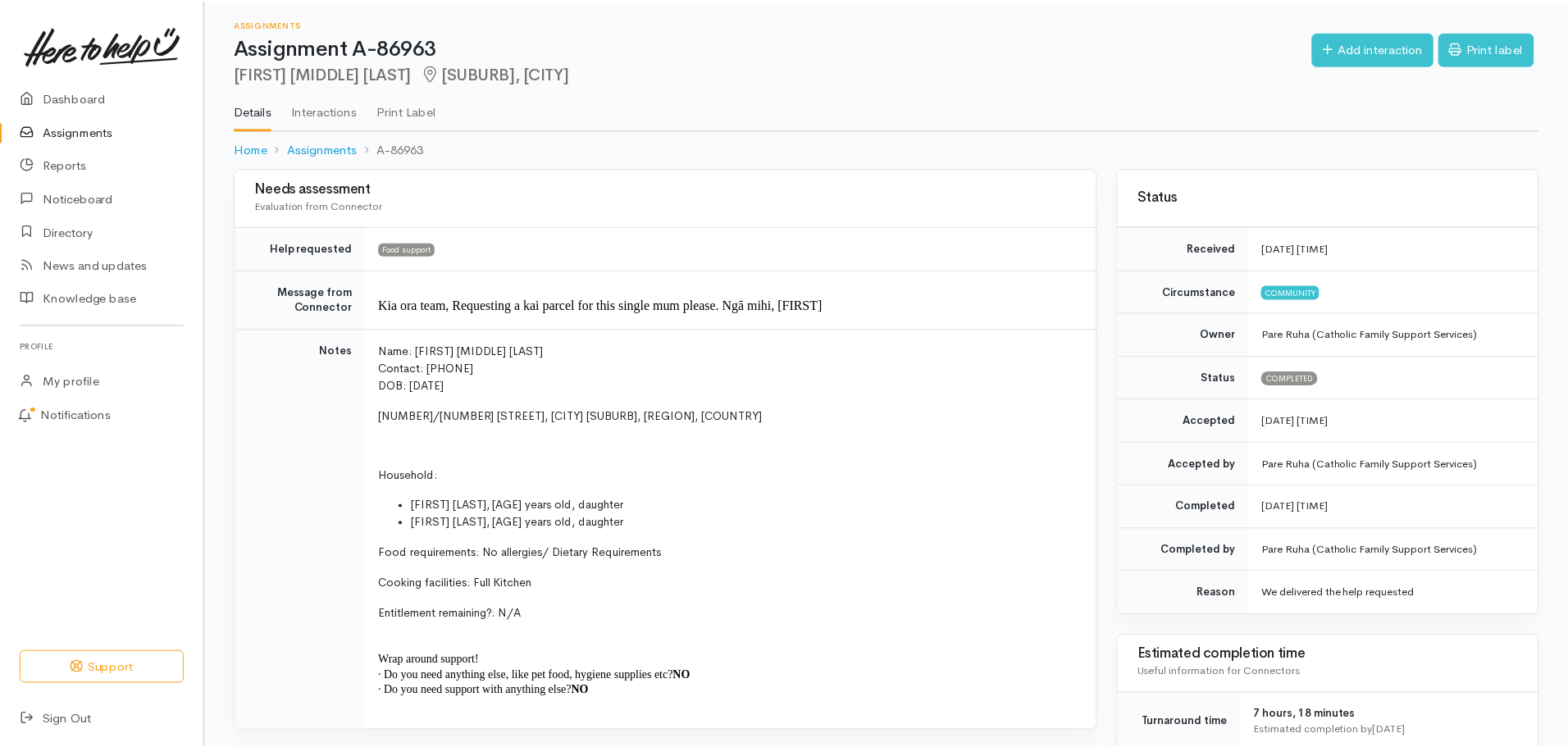scroll, scrollTop: 0, scrollLeft: 0, axis: both 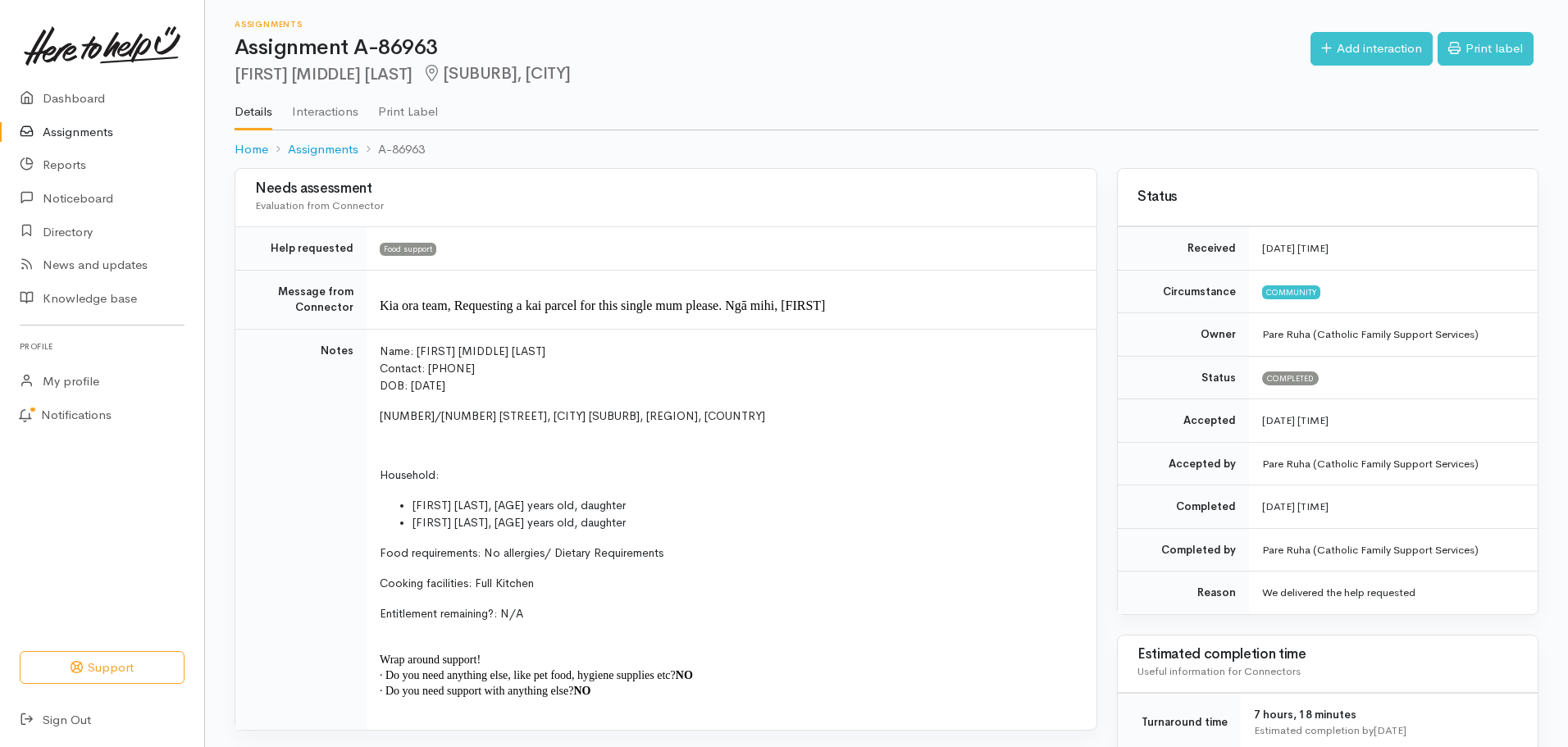 click on "Assignments" at bounding box center (102, 132) 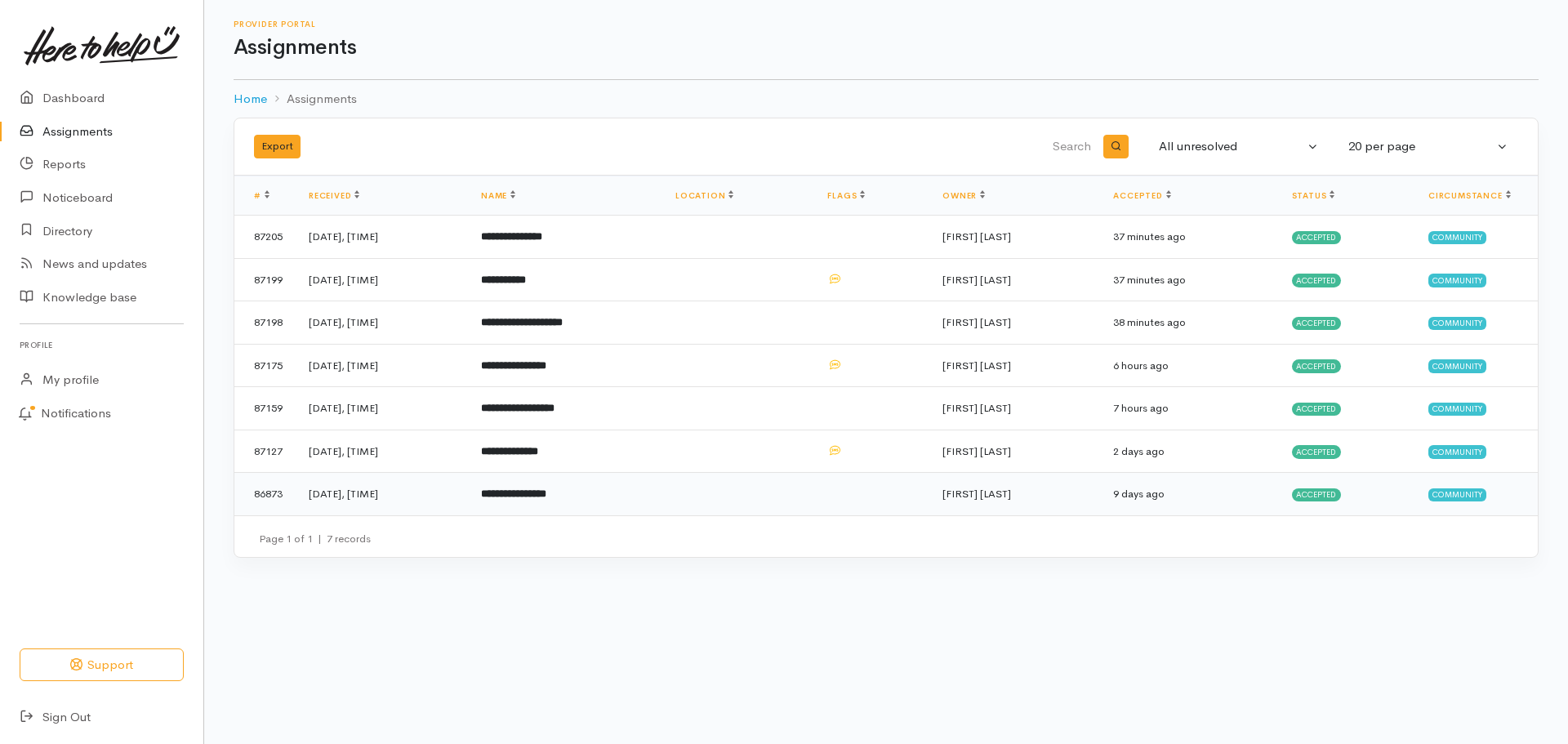 scroll, scrollTop: 0, scrollLeft: 0, axis: both 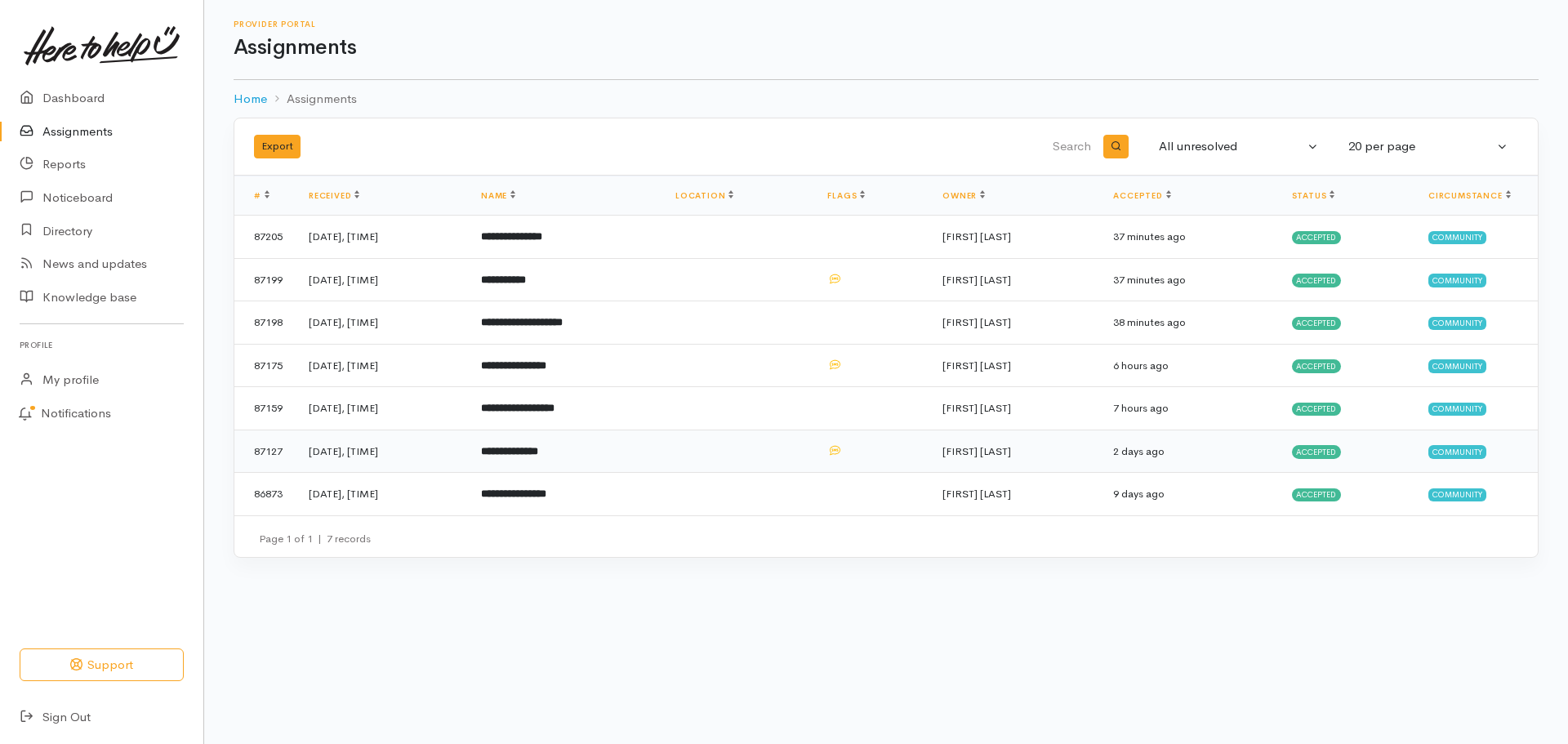 click on "**********" at bounding box center [510, 451] 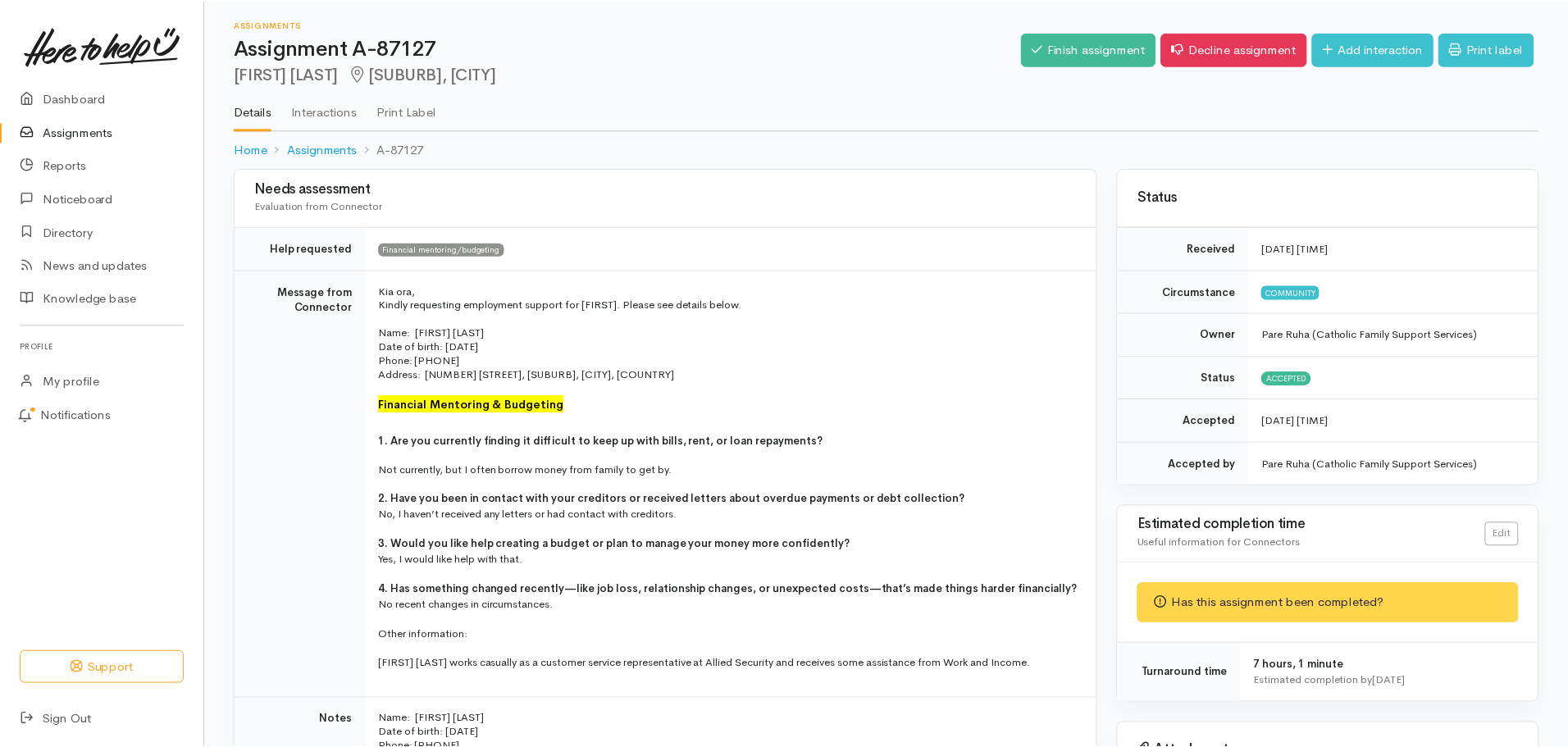 scroll, scrollTop: 0, scrollLeft: 0, axis: both 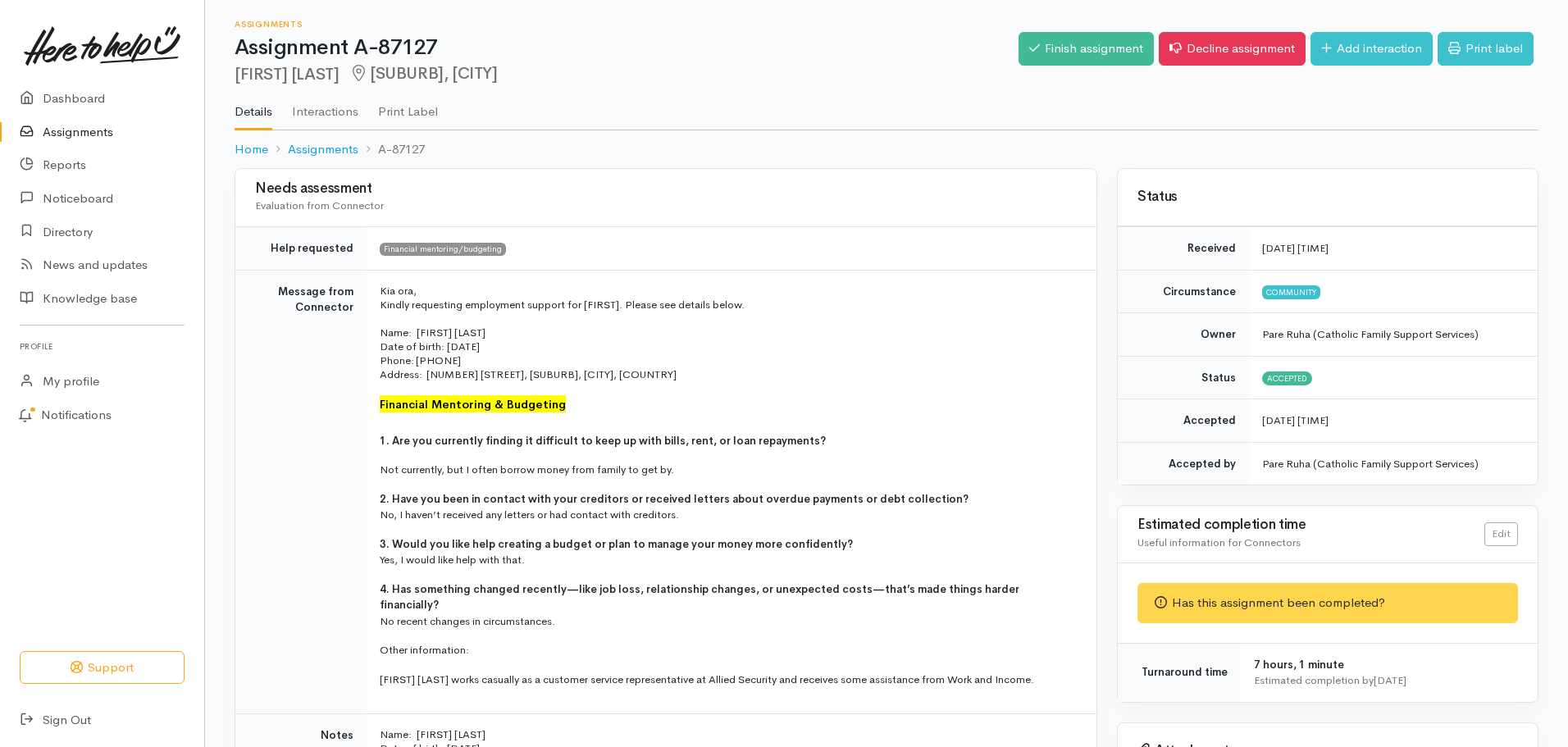 click on "Assignments" at bounding box center (102, 132) 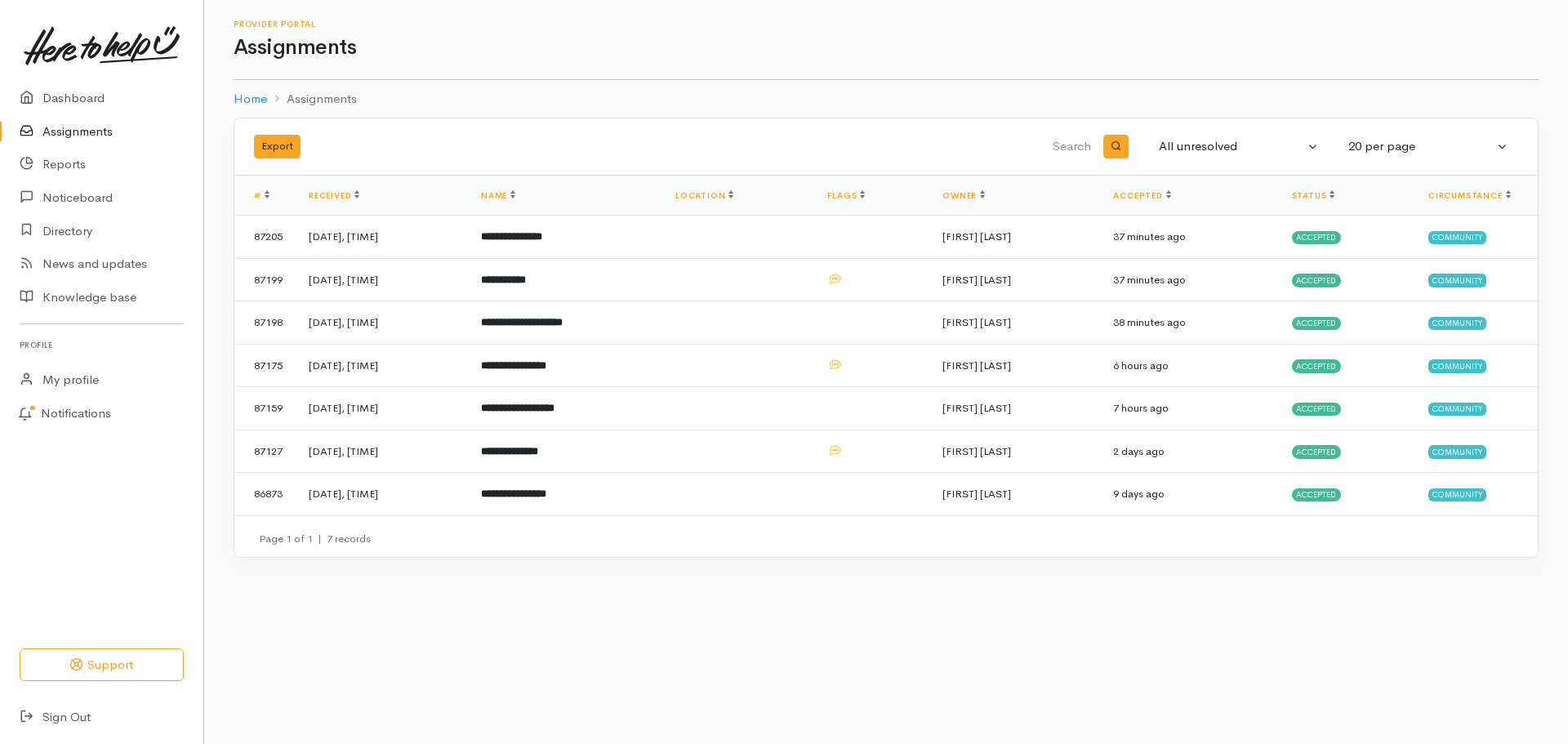 scroll, scrollTop: 0, scrollLeft: 0, axis: both 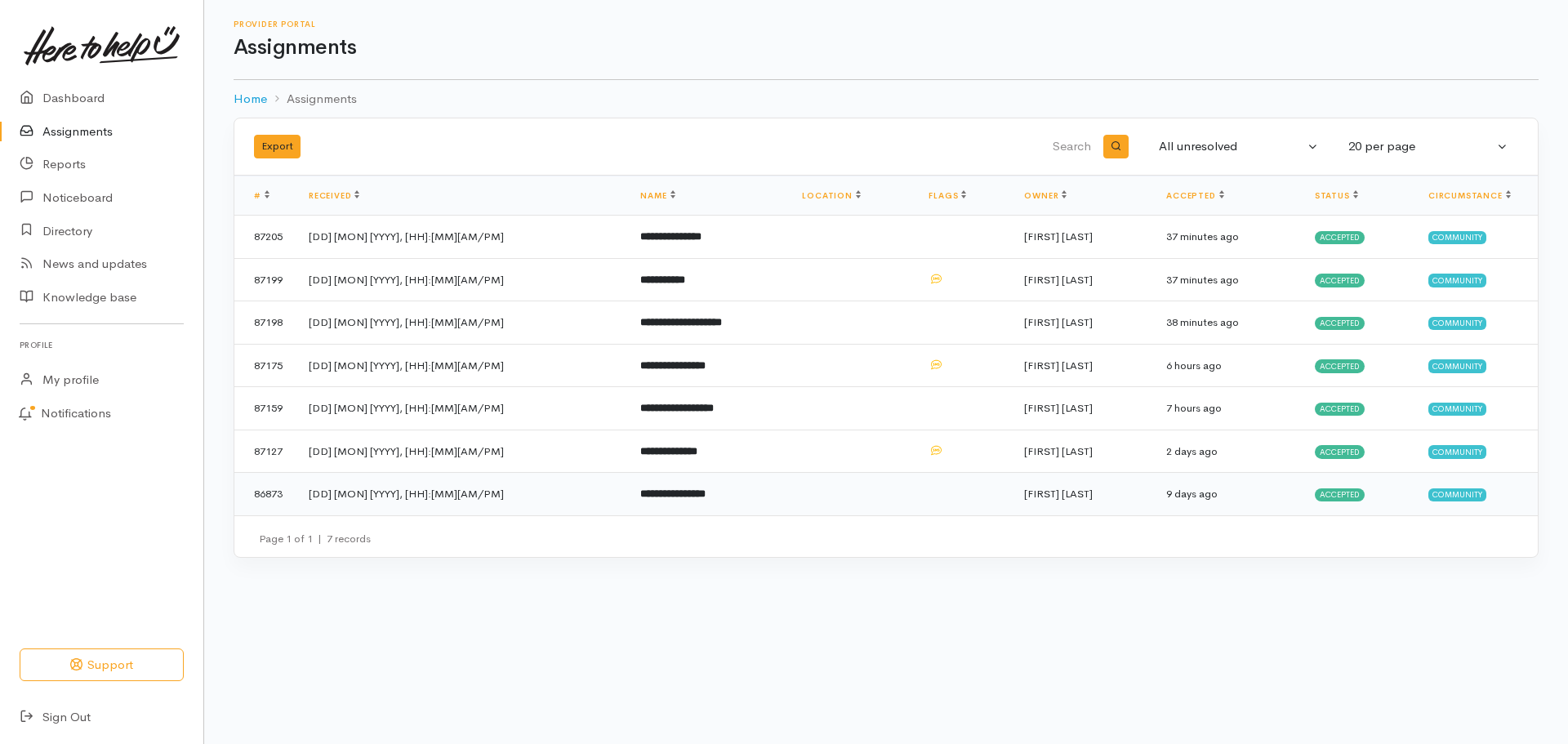 click on "**********" at bounding box center [673, 493] 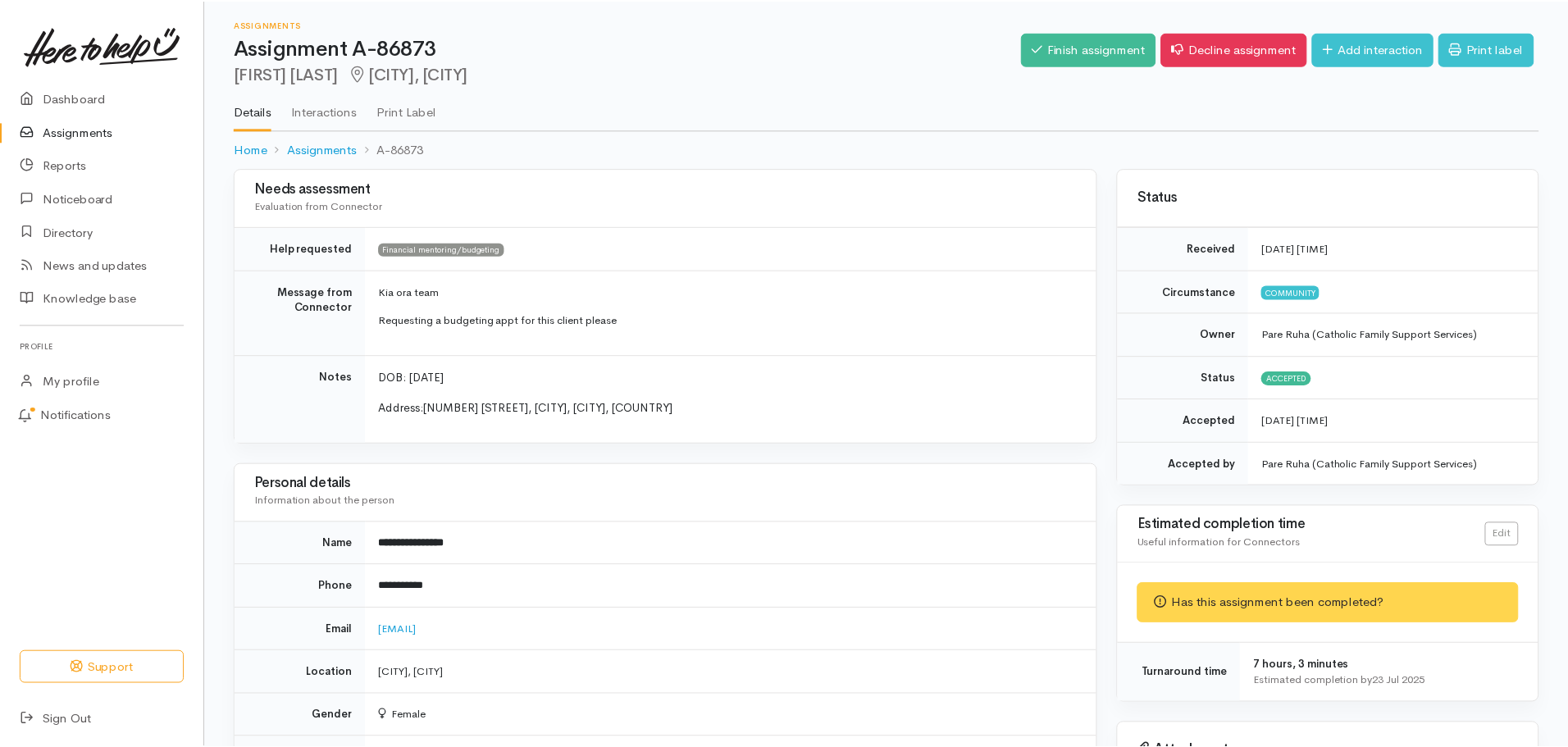 scroll, scrollTop: 0, scrollLeft: 0, axis: both 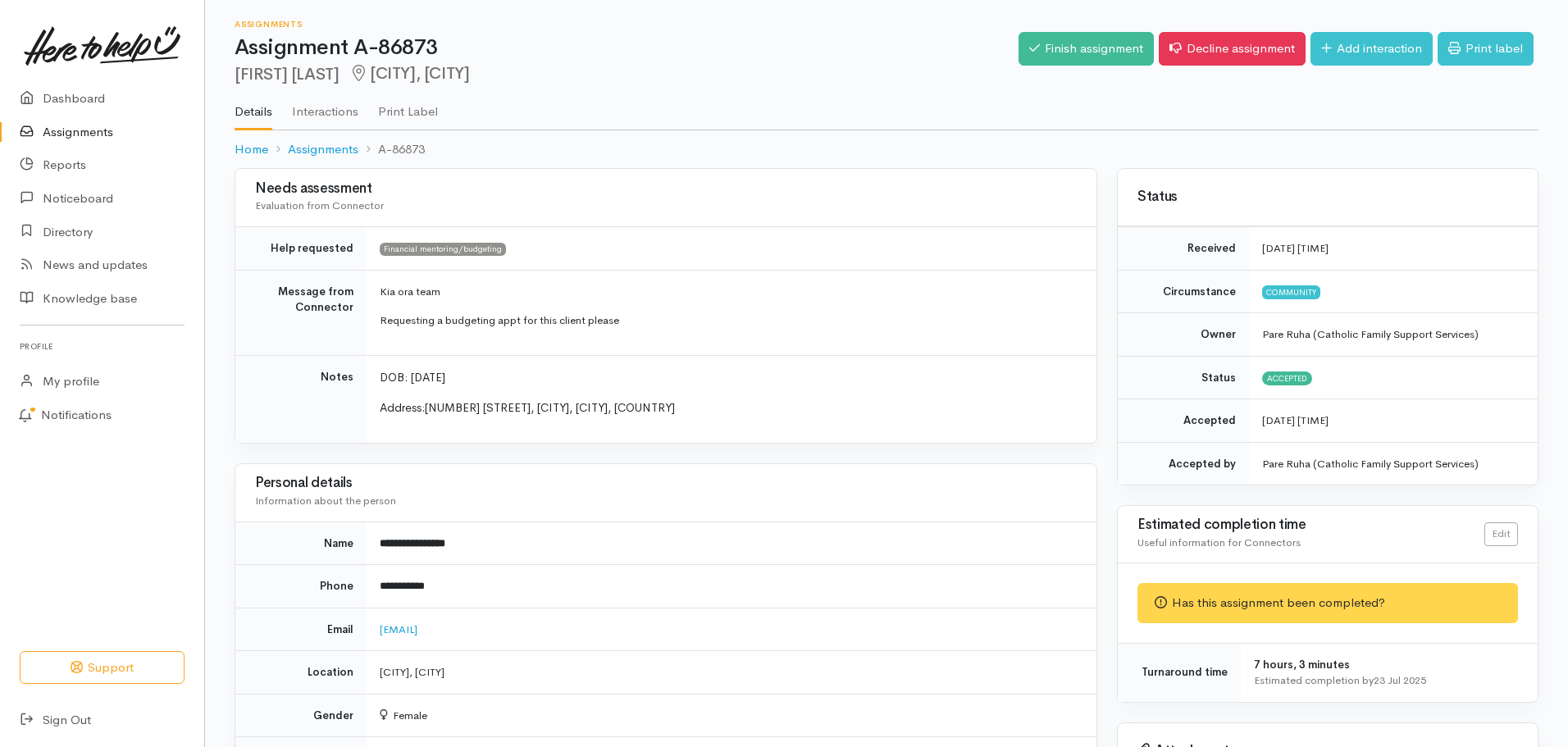 click on "Assignments" at bounding box center (102, 132) 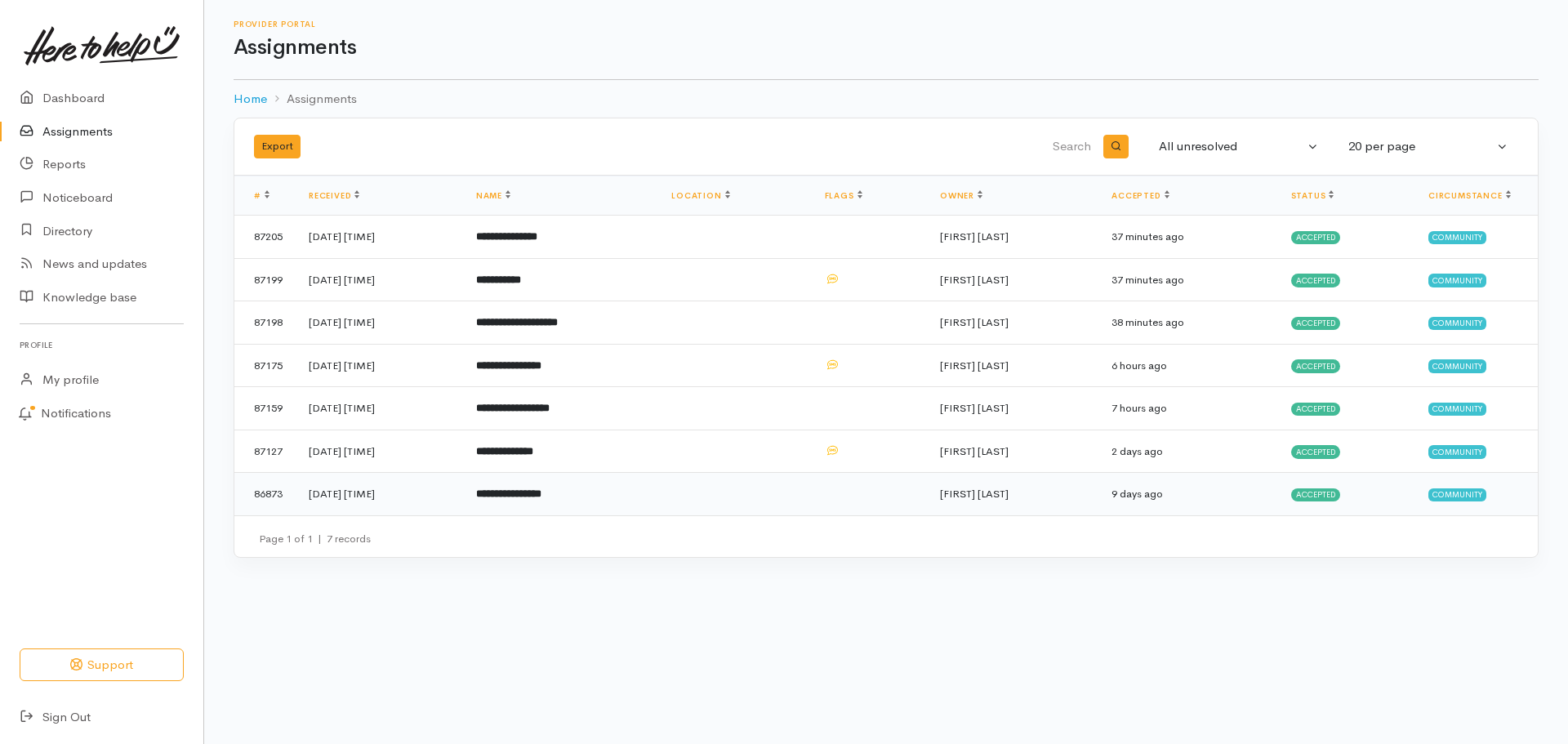 scroll, scrollTop: 0, scrollLeft: 0, axis: both 